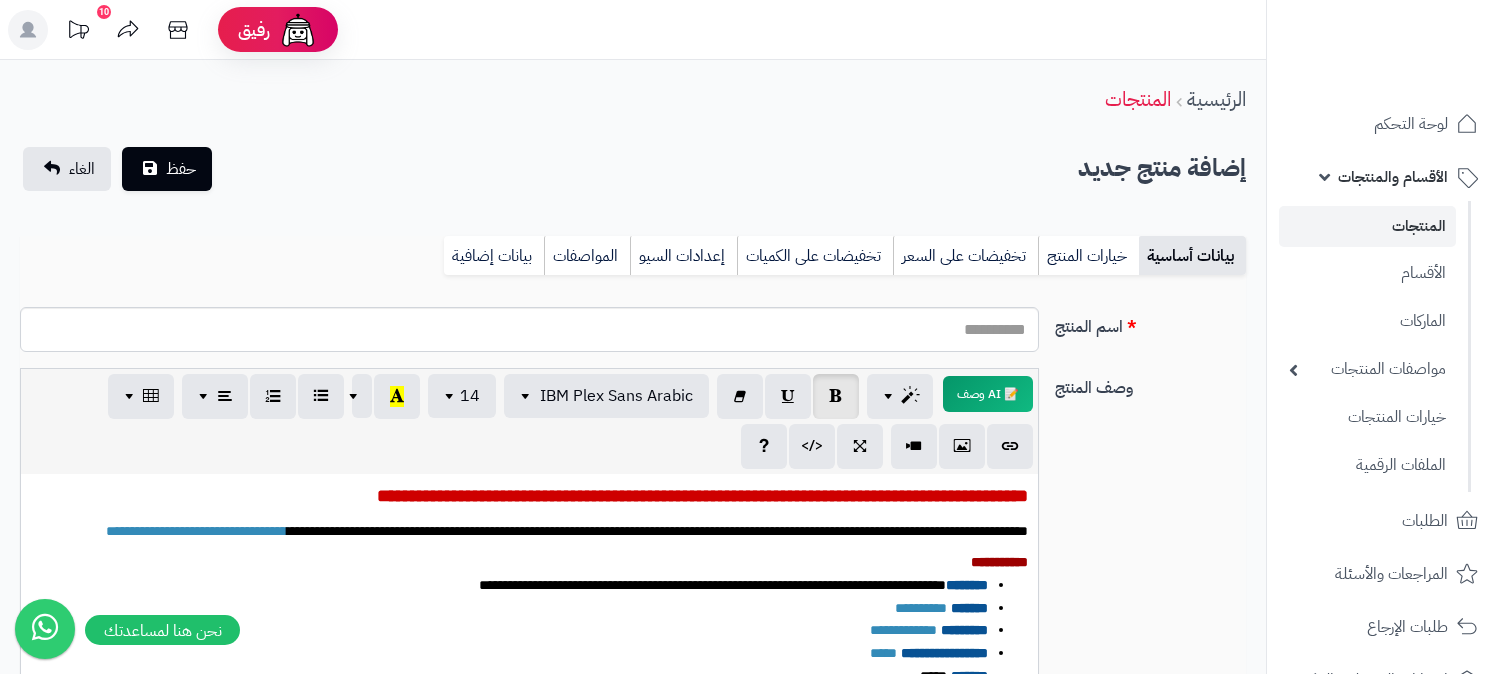 select 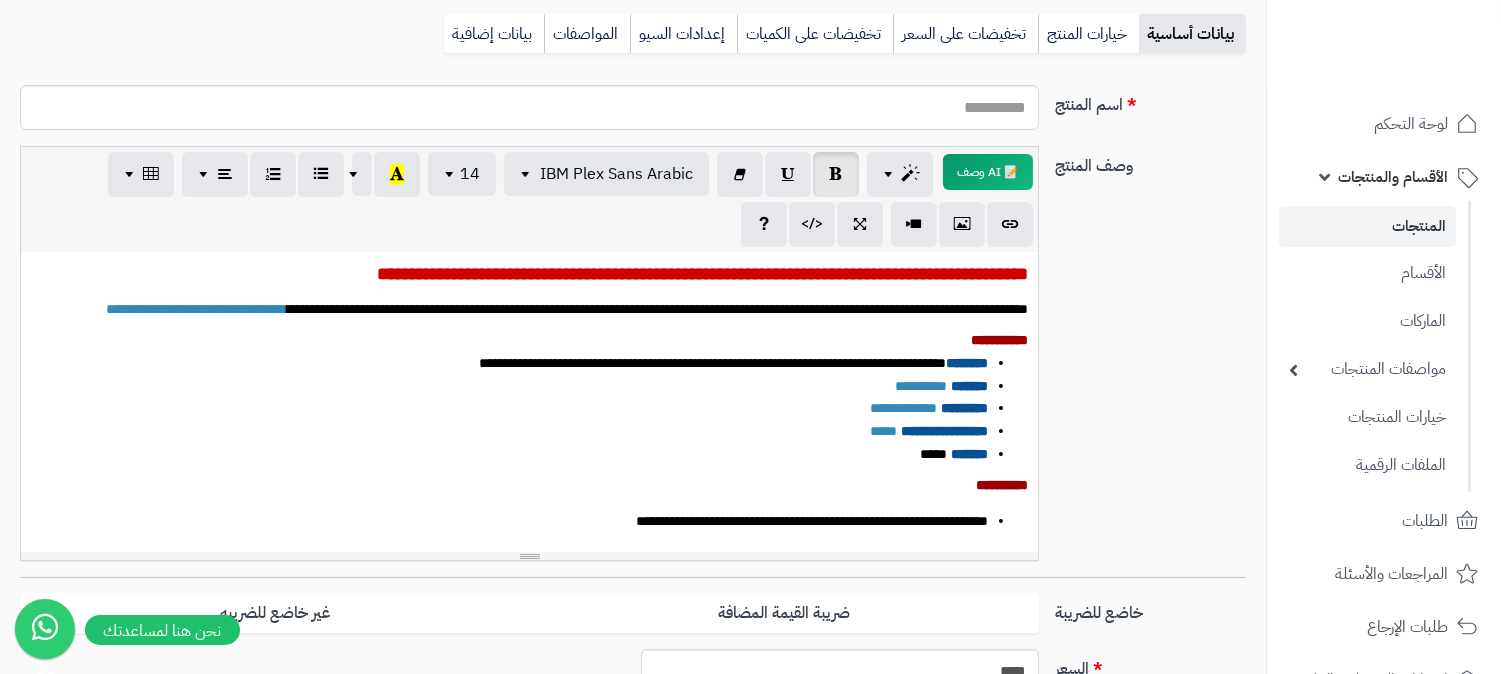 scroll, scrollTop: 0, scrollLeft: 16, axis: horizontal 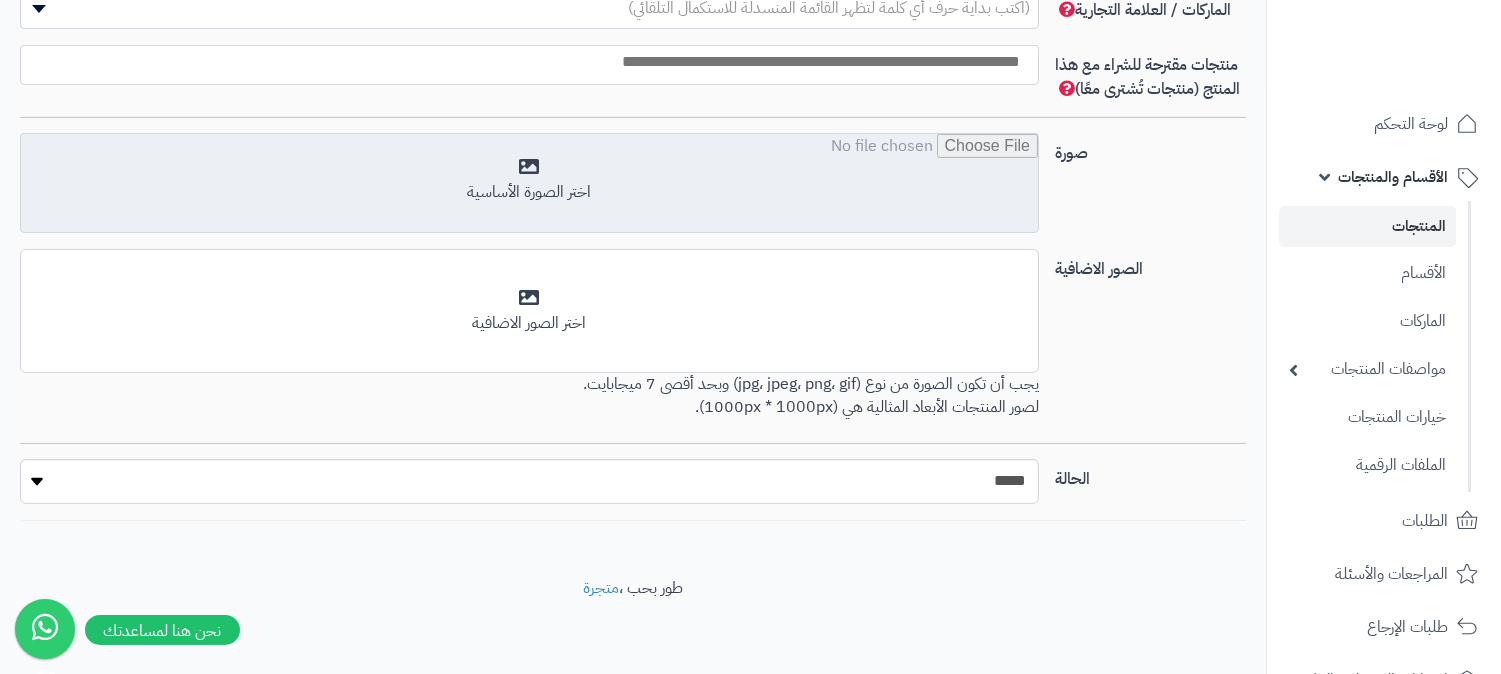 click at bounding box center [529, 184] 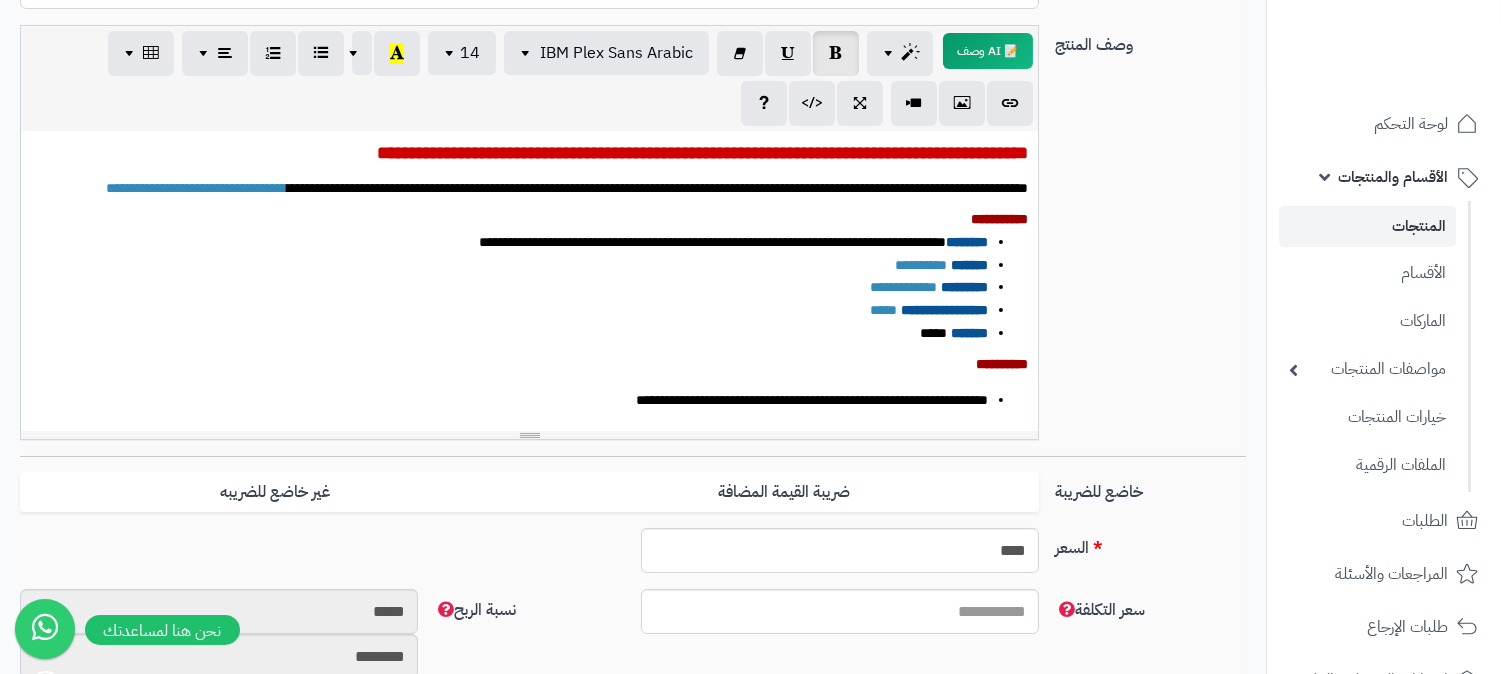 scroll, scrollTop: 121, scrollLeft: 0, axis: vertical 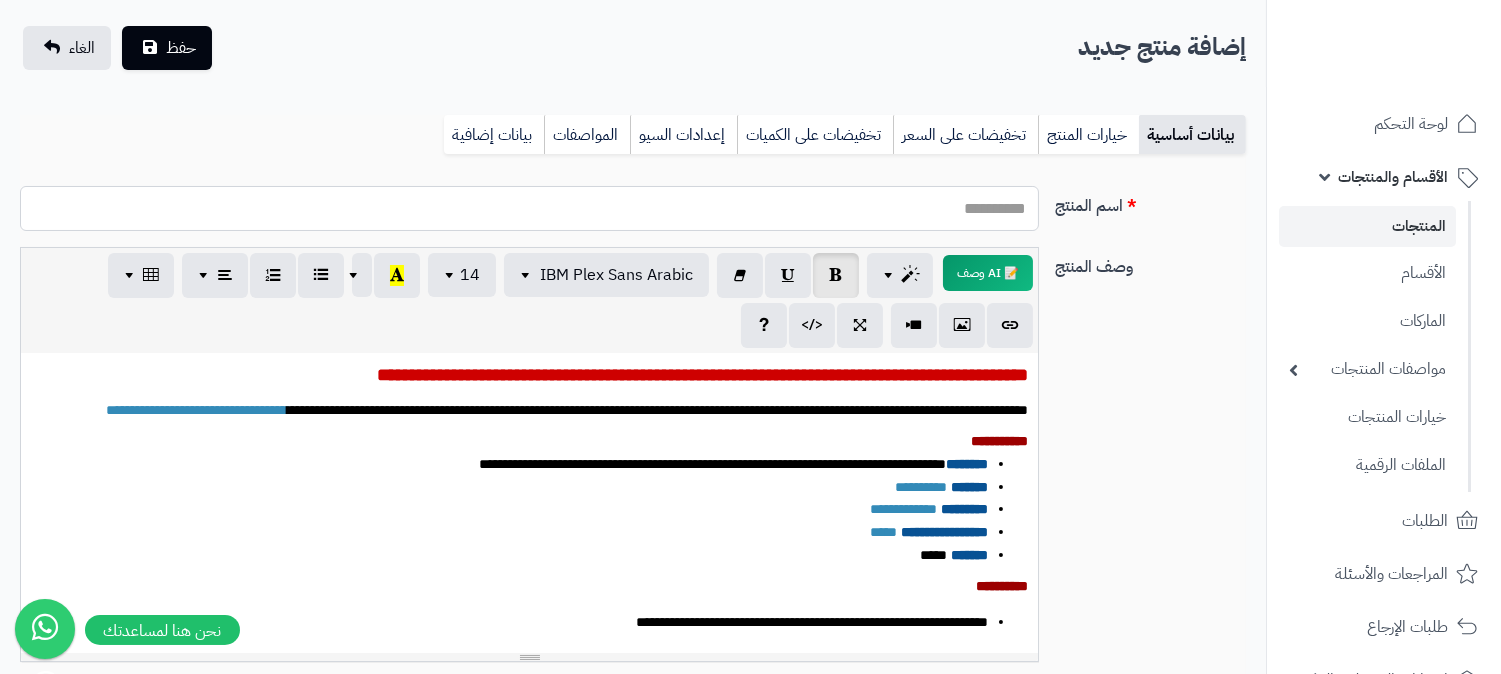 click on "اسم المنتج" at bounding box center [529, 208] 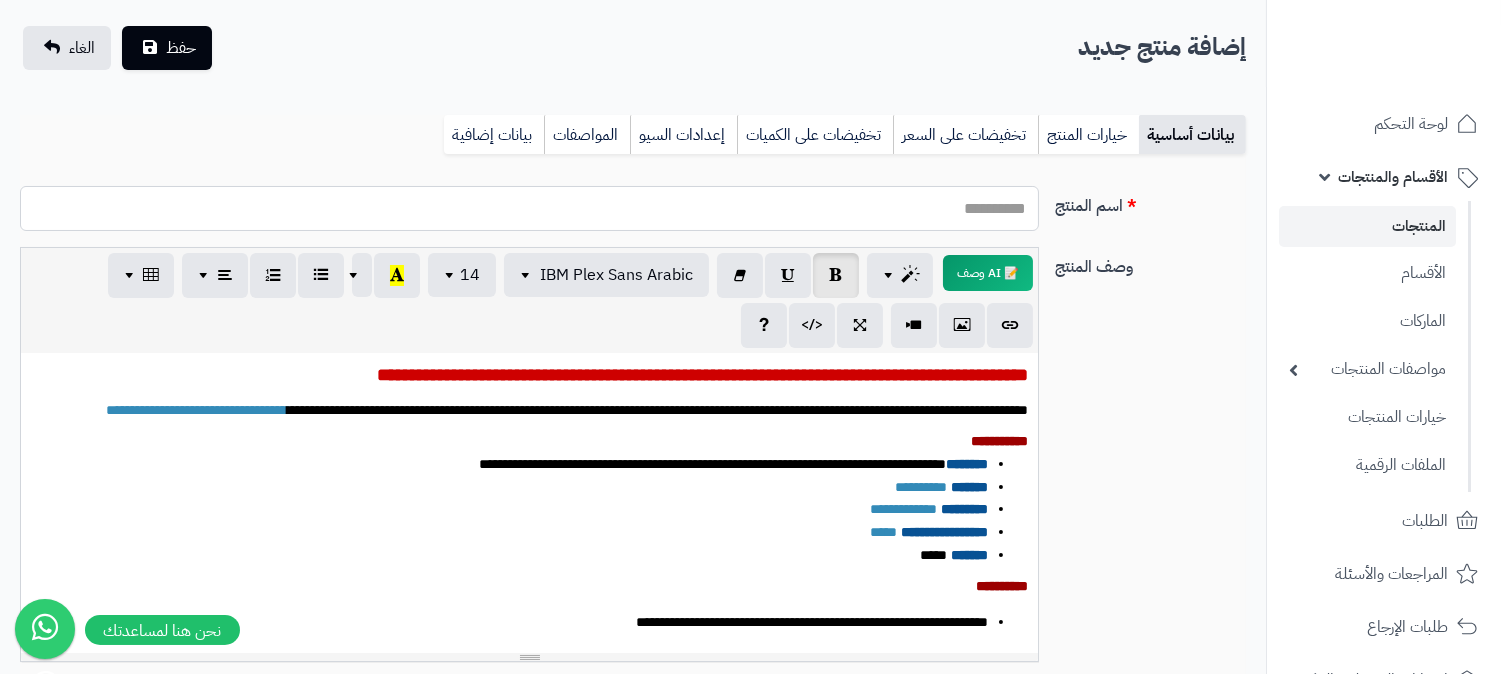 paste on "**********" 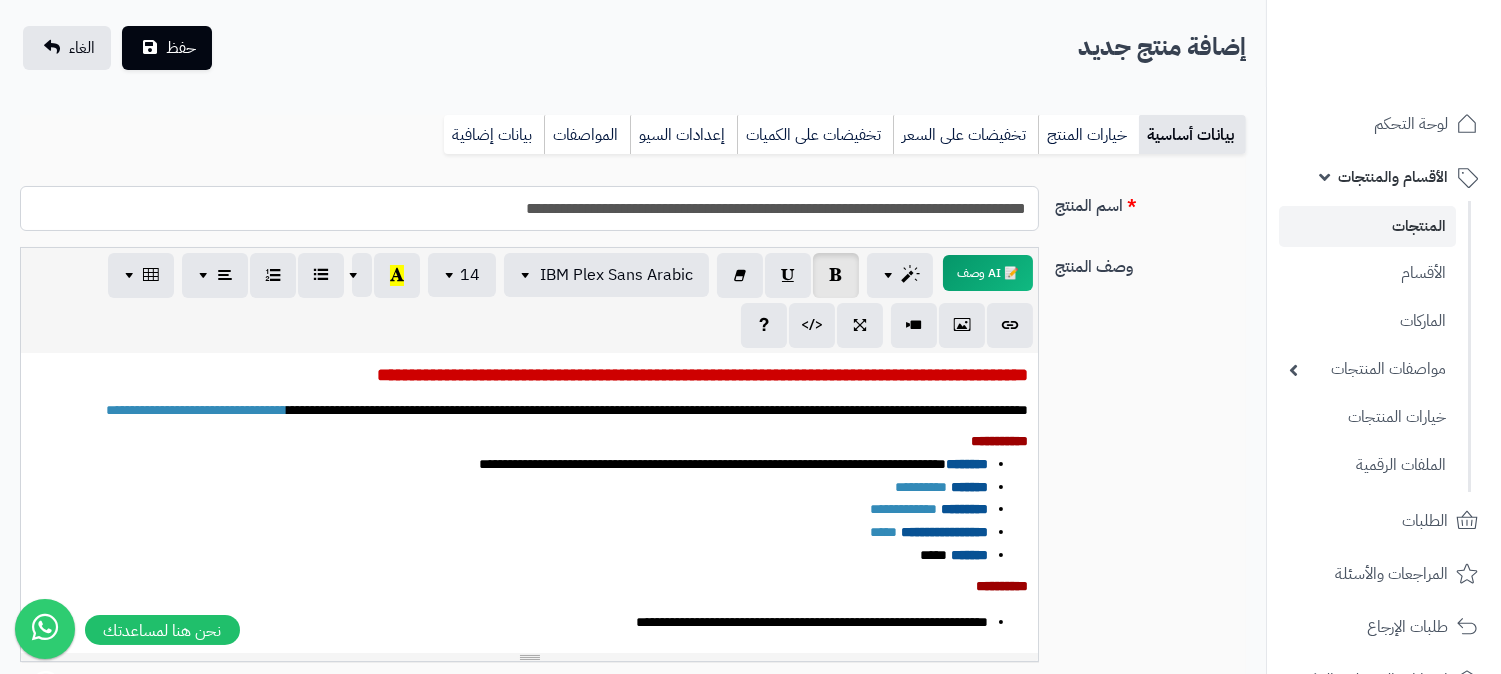 drag, startPoint x: 406, startPoint y: 216, endPoint x: 1042, endPoint y: 202, distance: 636.15405 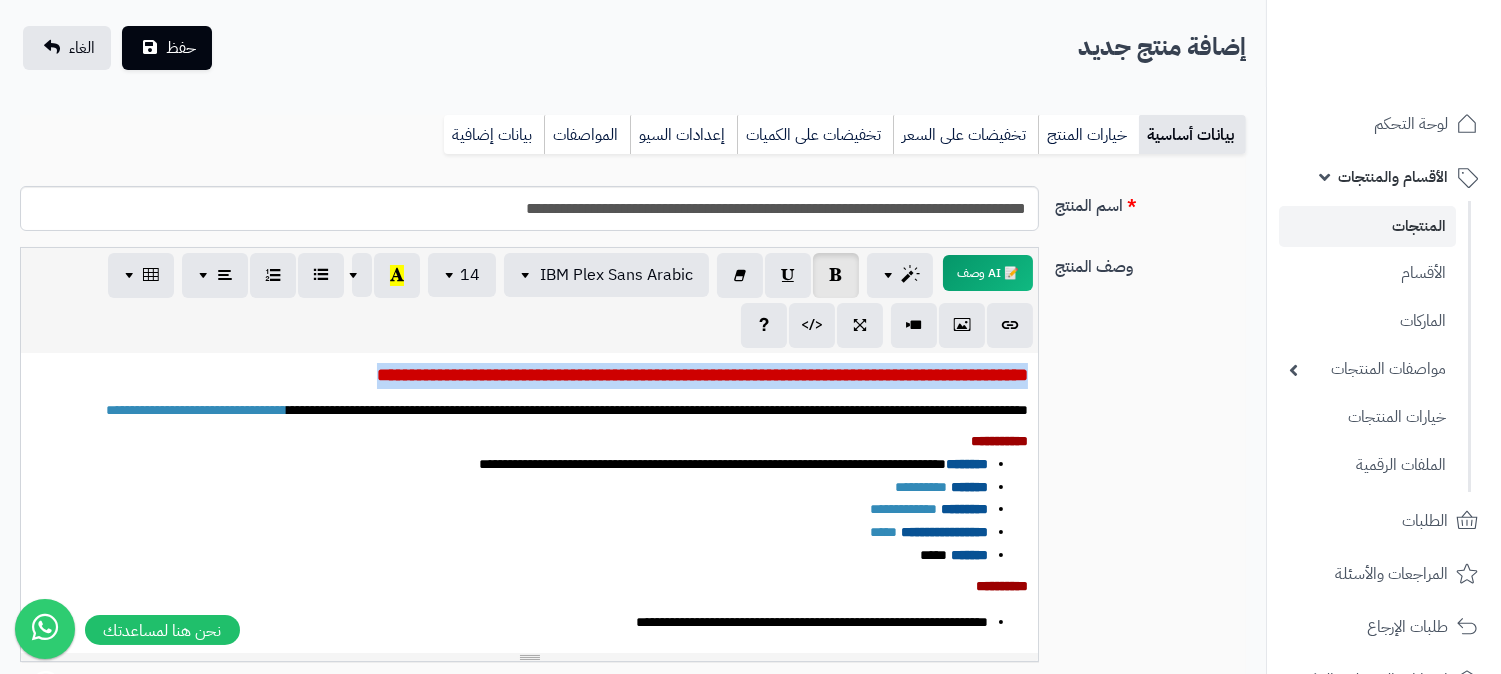 drag, startPoint x: 224, startPoint y: 368, endPoint x: 1062, endPoint y: 354, distance: 838.11694 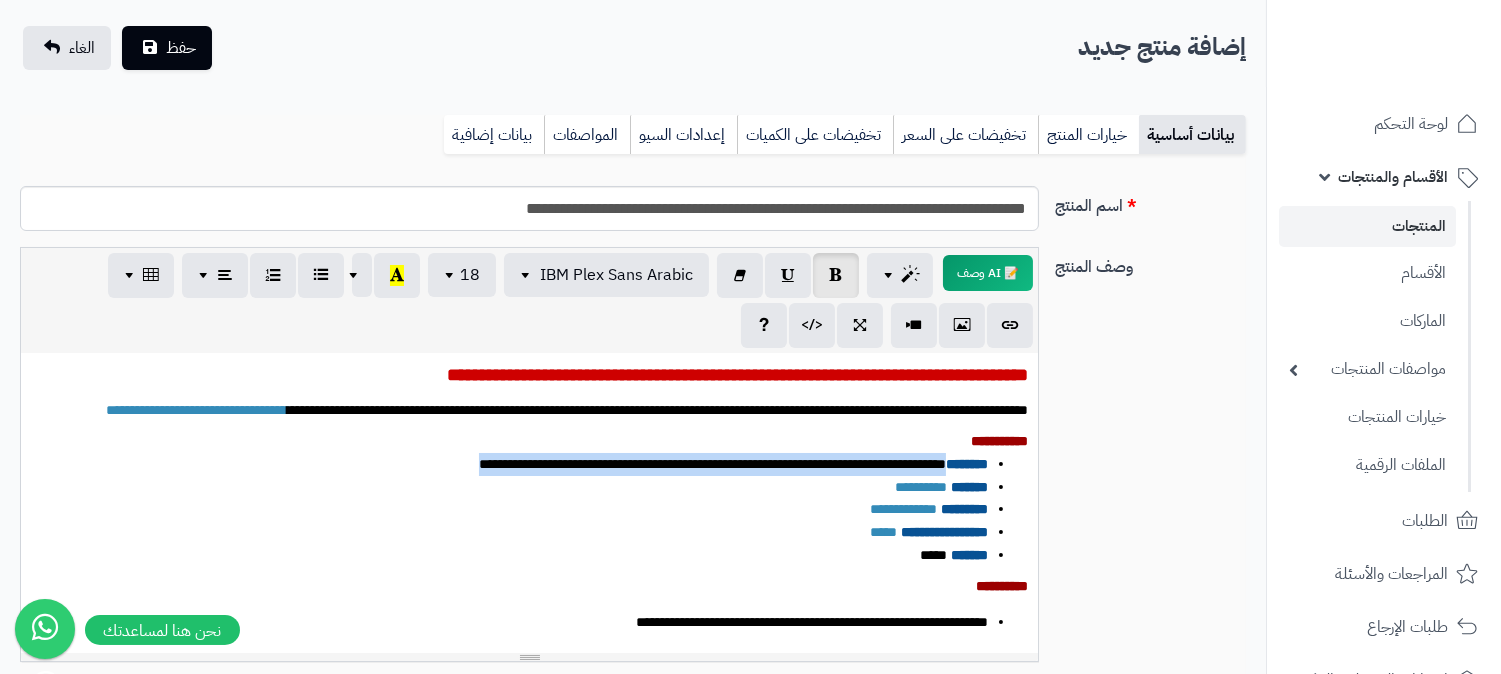 drag, startPoint x: 363, startPoint y: 480, endPoint x: 940, endPoint y: 477, distance: 577.0078 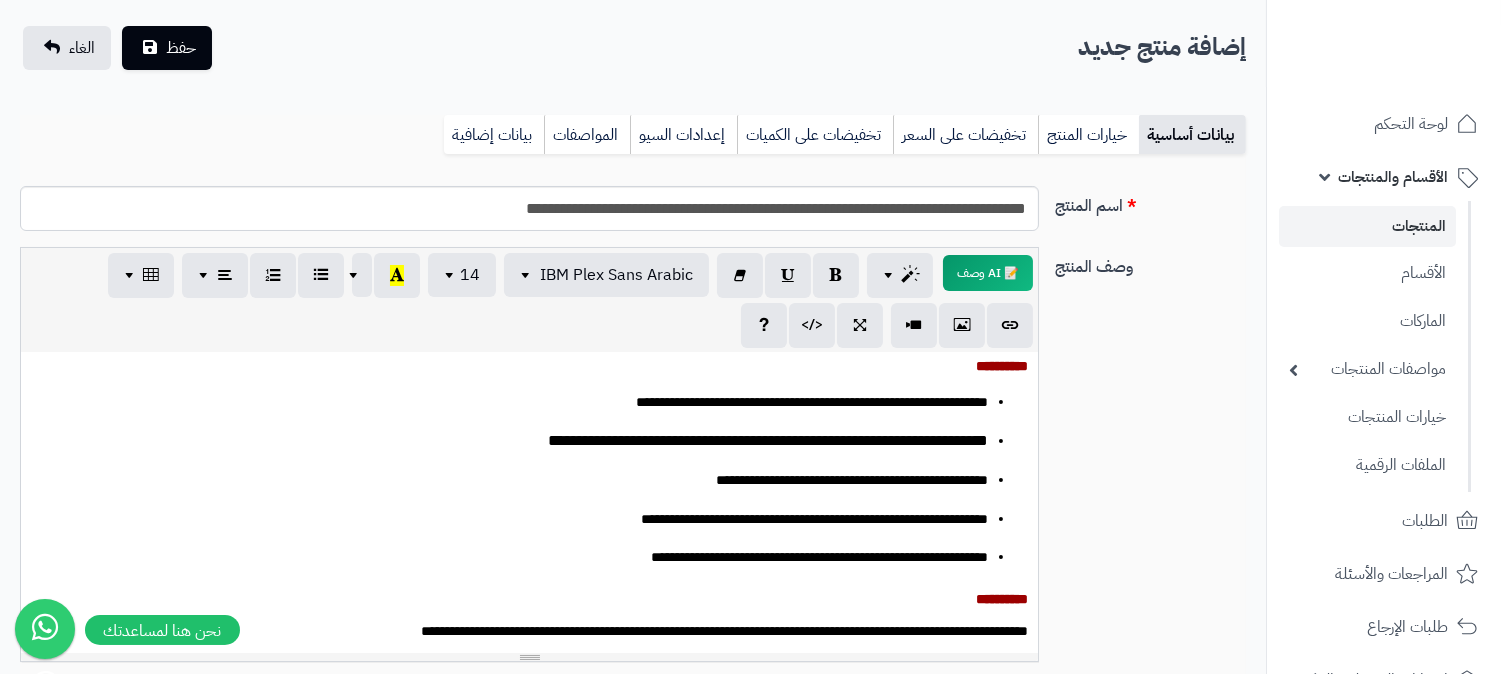 scroll, scrollTop: 222, scrollLeft: 0, axis: vertical 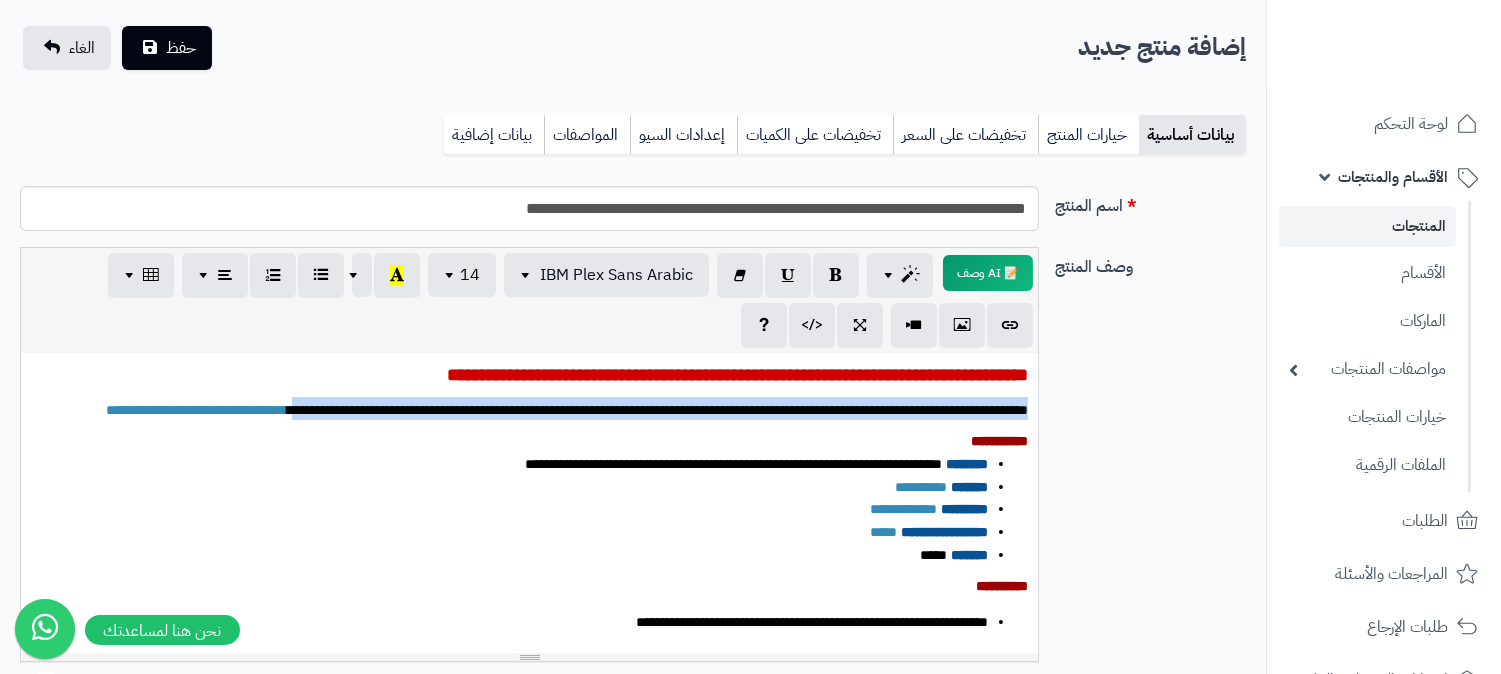drag, startPoint x: 176, startPoint y: 403, endPoint x: 1083, endPoint y: 403, distance: 907 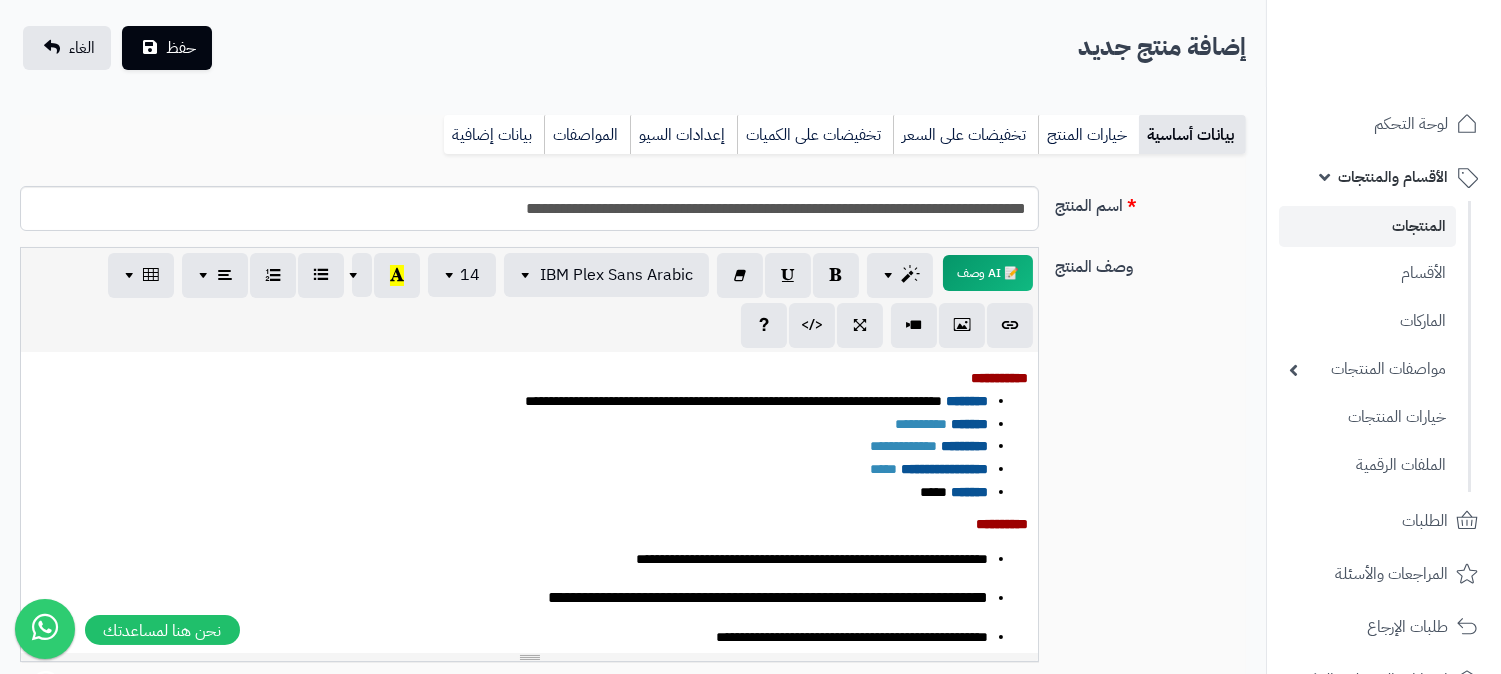 scroll, scrollTop: 222, scrollLeft: 0, axis: vertical 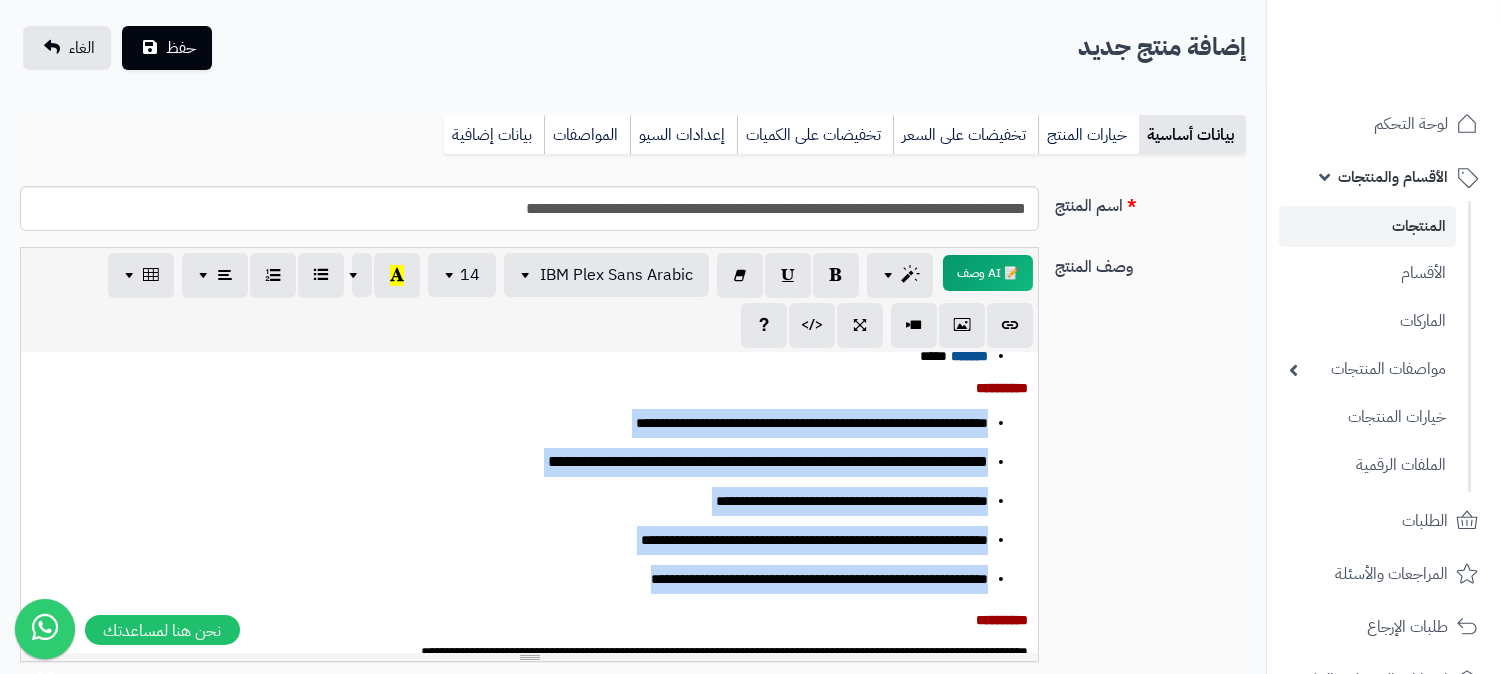 drag, startPoint x: 990, startPoint y: 418, endPoint x: 545, endPoint y: 557, distance: 466.20383 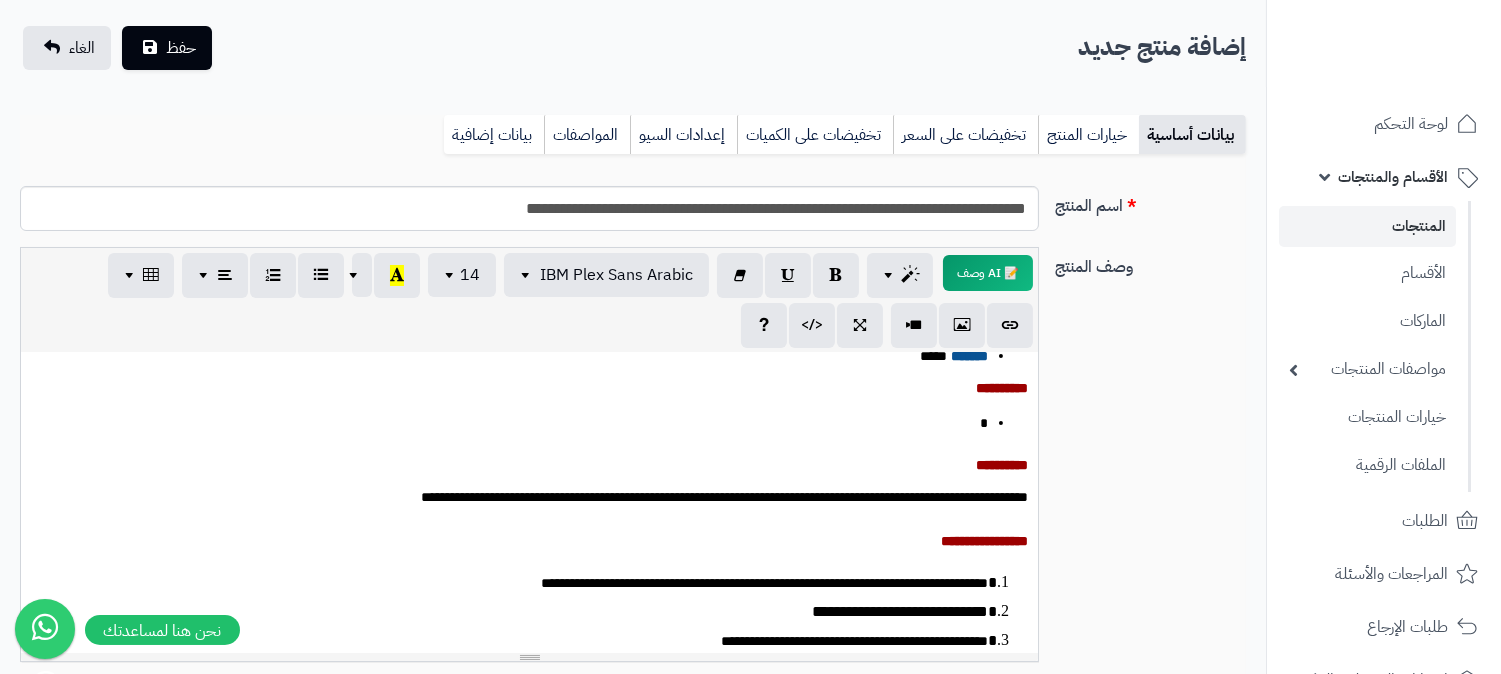 drag, startPoint x: 554, startPoint y: 554, endPoint x: 584, endPoint y: 432, distance: 125.63439 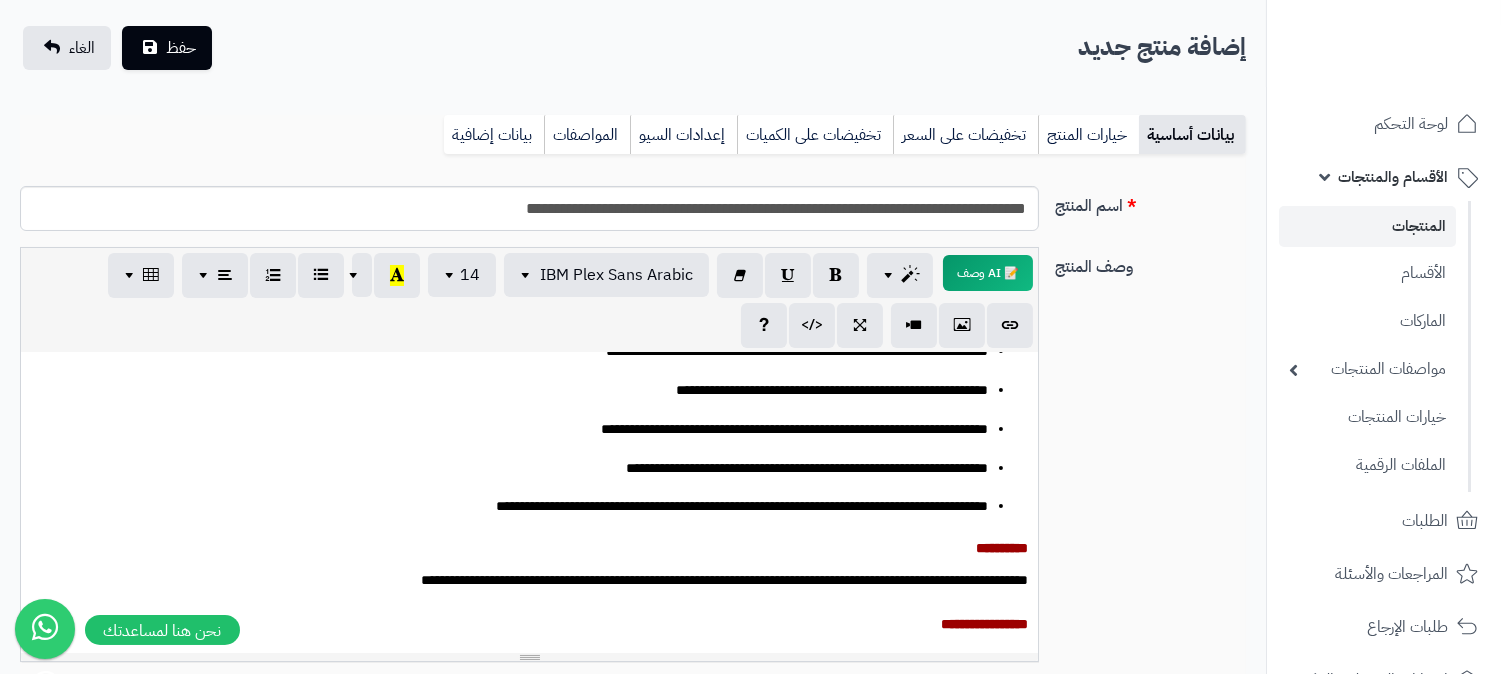 scroll, scrollTop: 444, scrollLeft: 0, axis: vertical 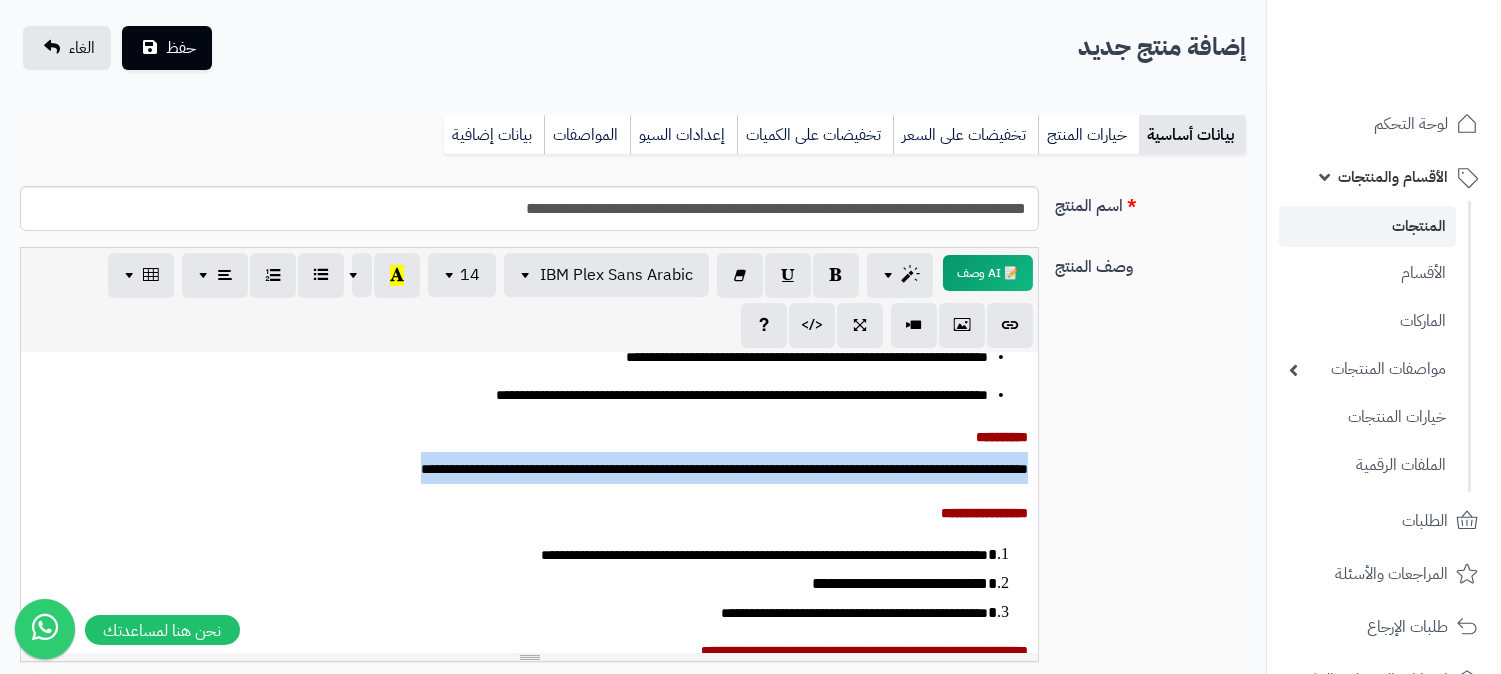 drag, startPoint x: 288, startPoint y: 457, endPoint x: 1063, endPoint y: 463, distance: 775.02325 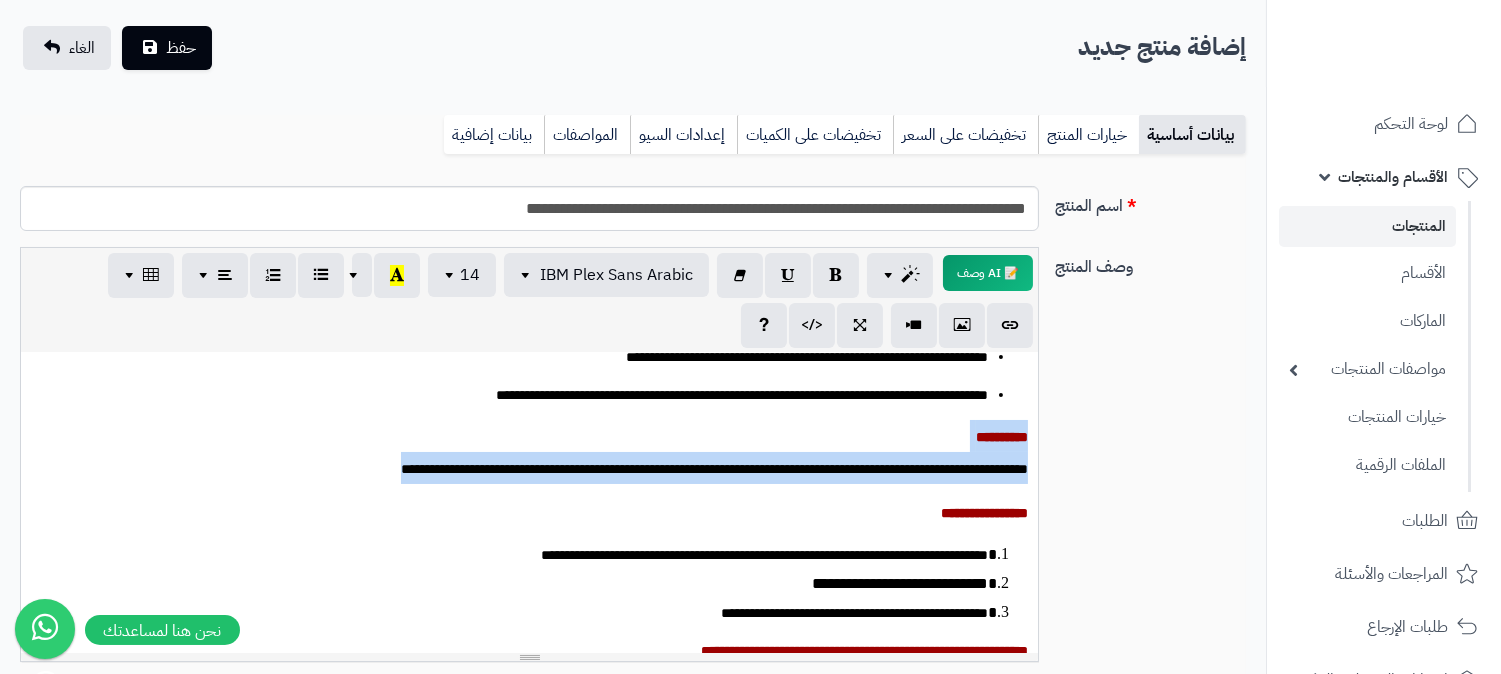 drag, startPoint x: 1031, startPoint y: 434, endPoint x: 243, endPoint y: 460, distance: 788.42883 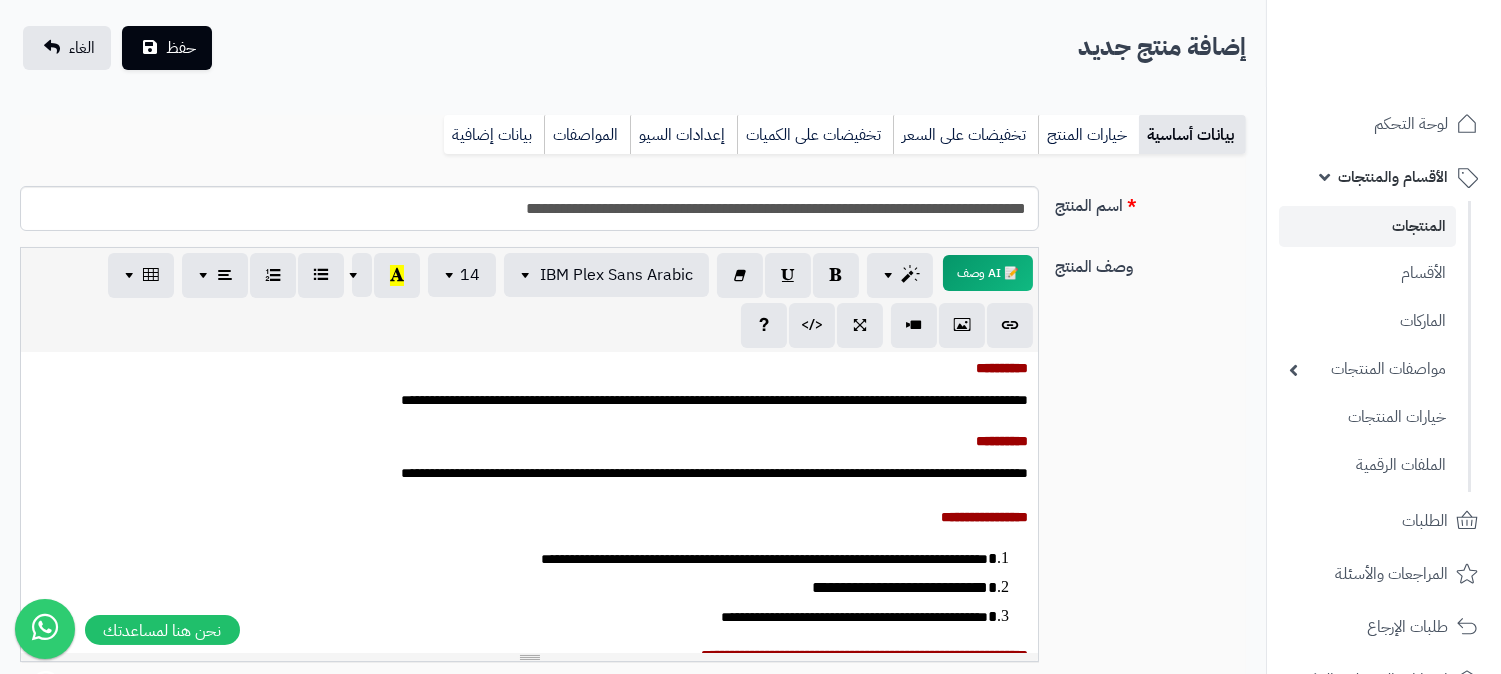 scroll, scrollTop: 548, scrollLeft: 0, axis: vertical 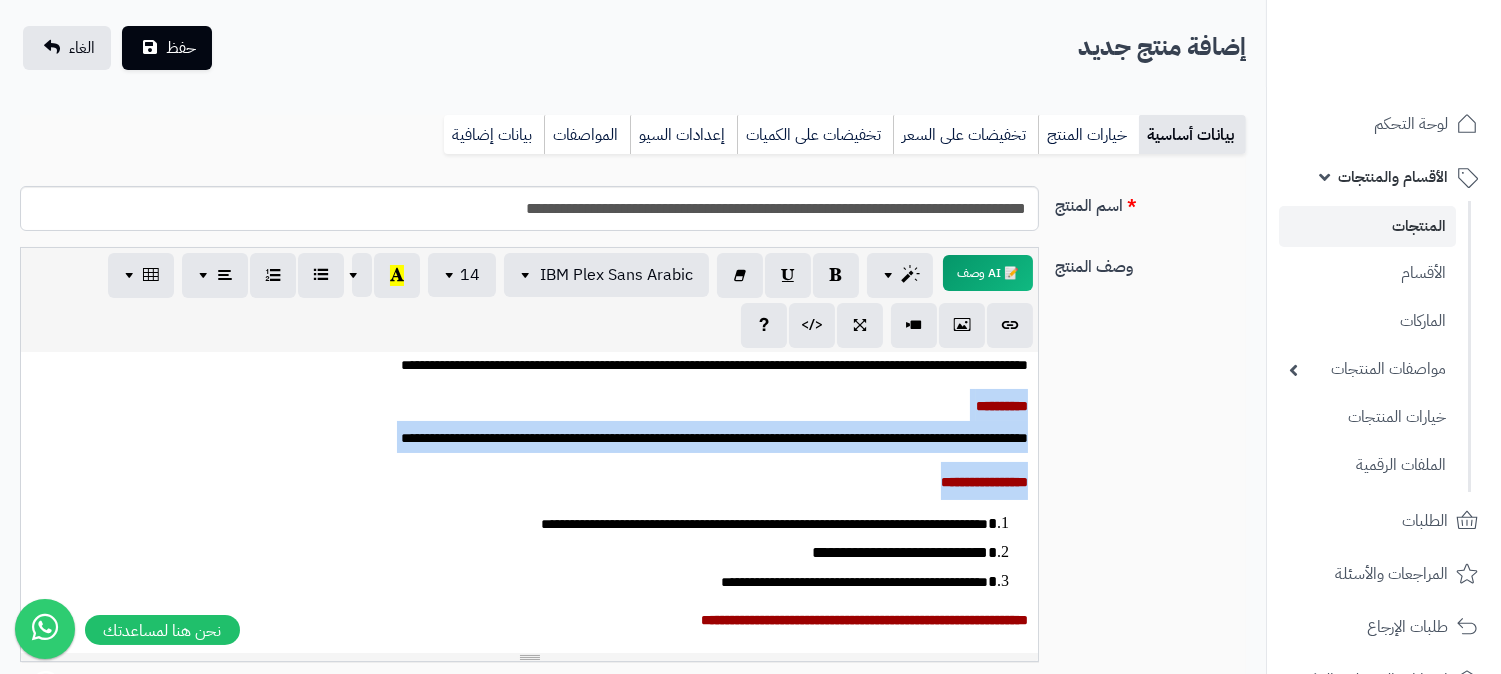 drag, startPoint x: 1027, startPoint y: 402, endPoint x: 273, endPoint y: 450, distance: 755.5263 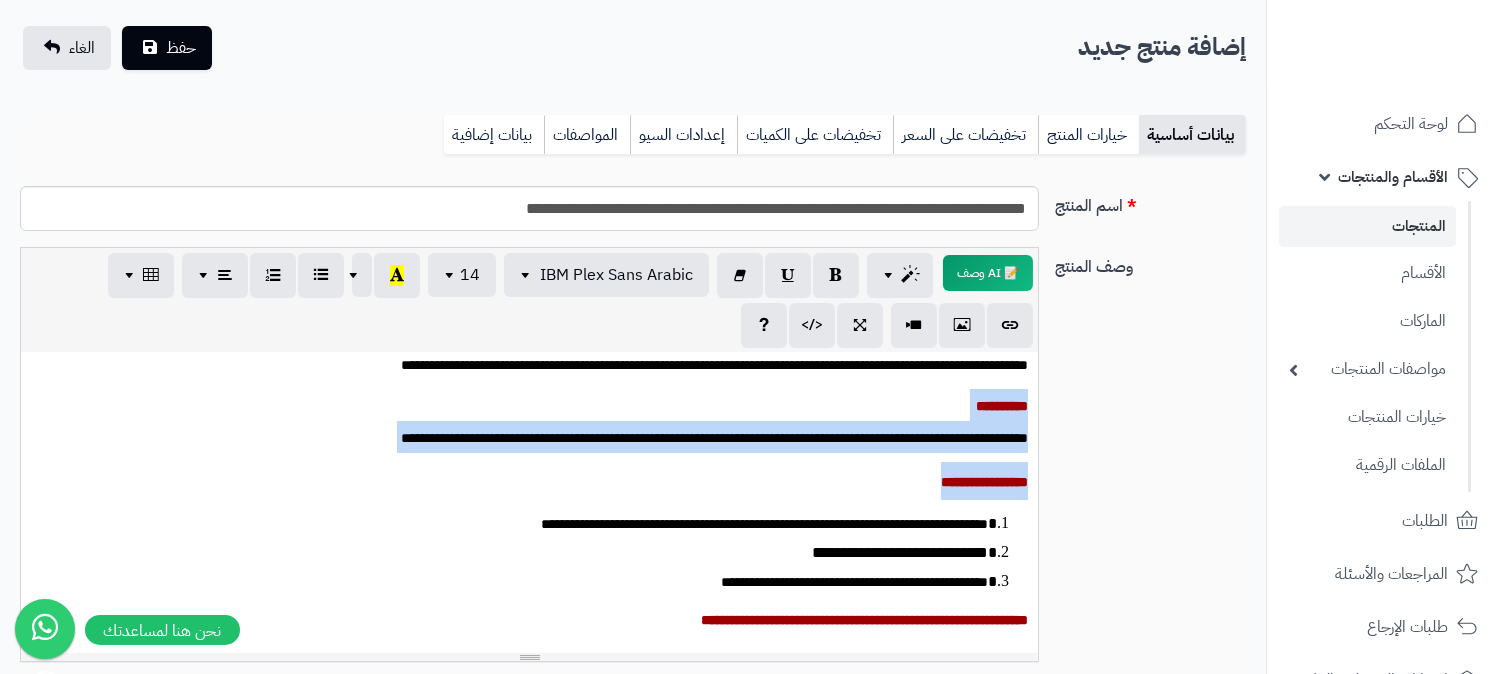 click on "**********" at bounding box center (529, 503) 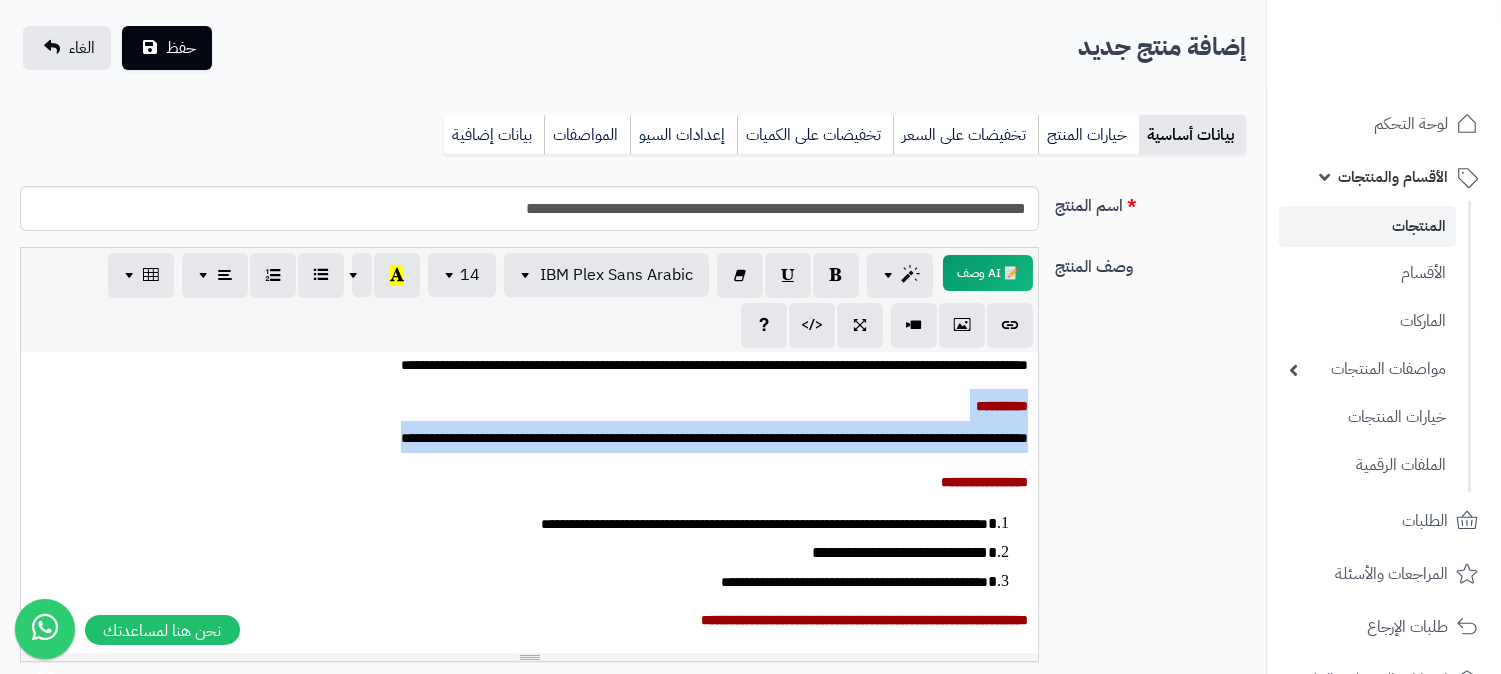 drag, startPoint x: 255, startPoint y: 435, endPoint x: 1043, endPoint y: 393, distance: 789.11847 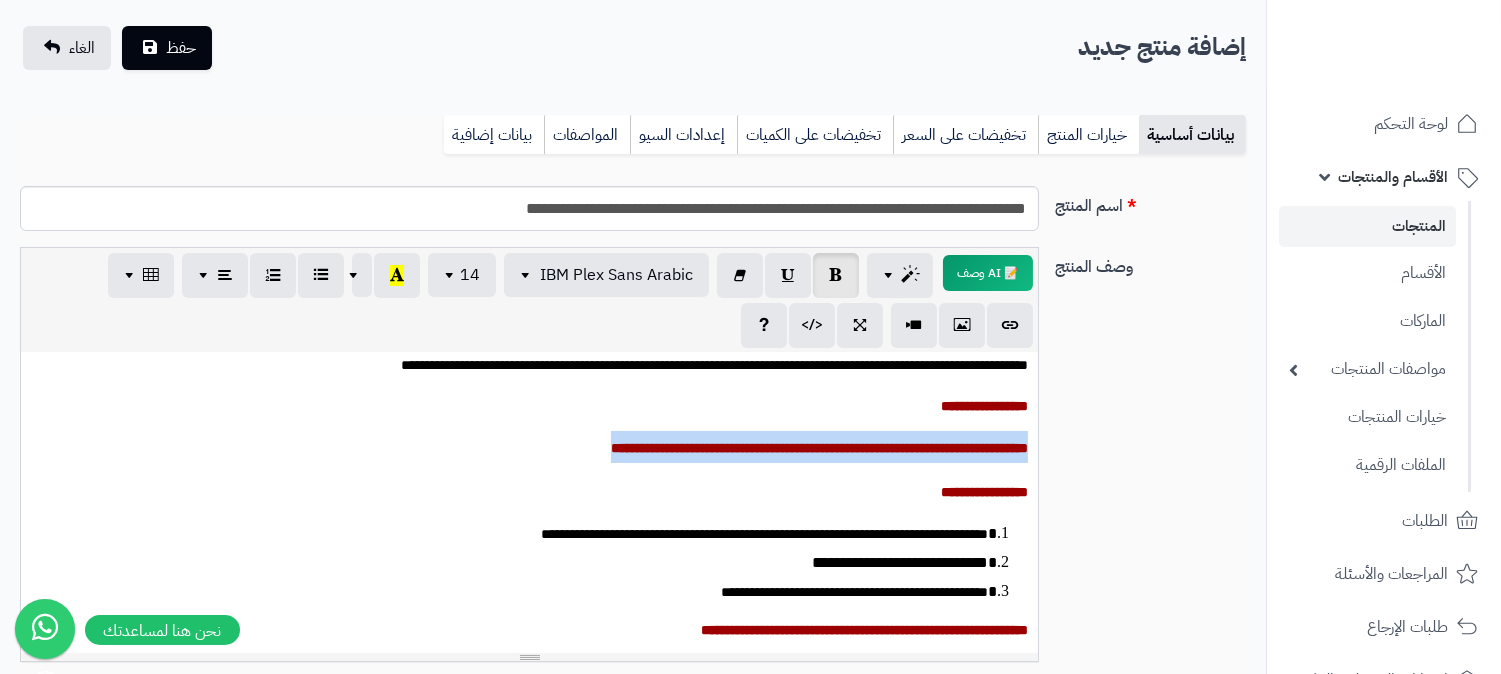 drag, startPoint x: 516, startPoint y: 441, endPoint x: 1043, endPoint y: 435, distance: 527.0342 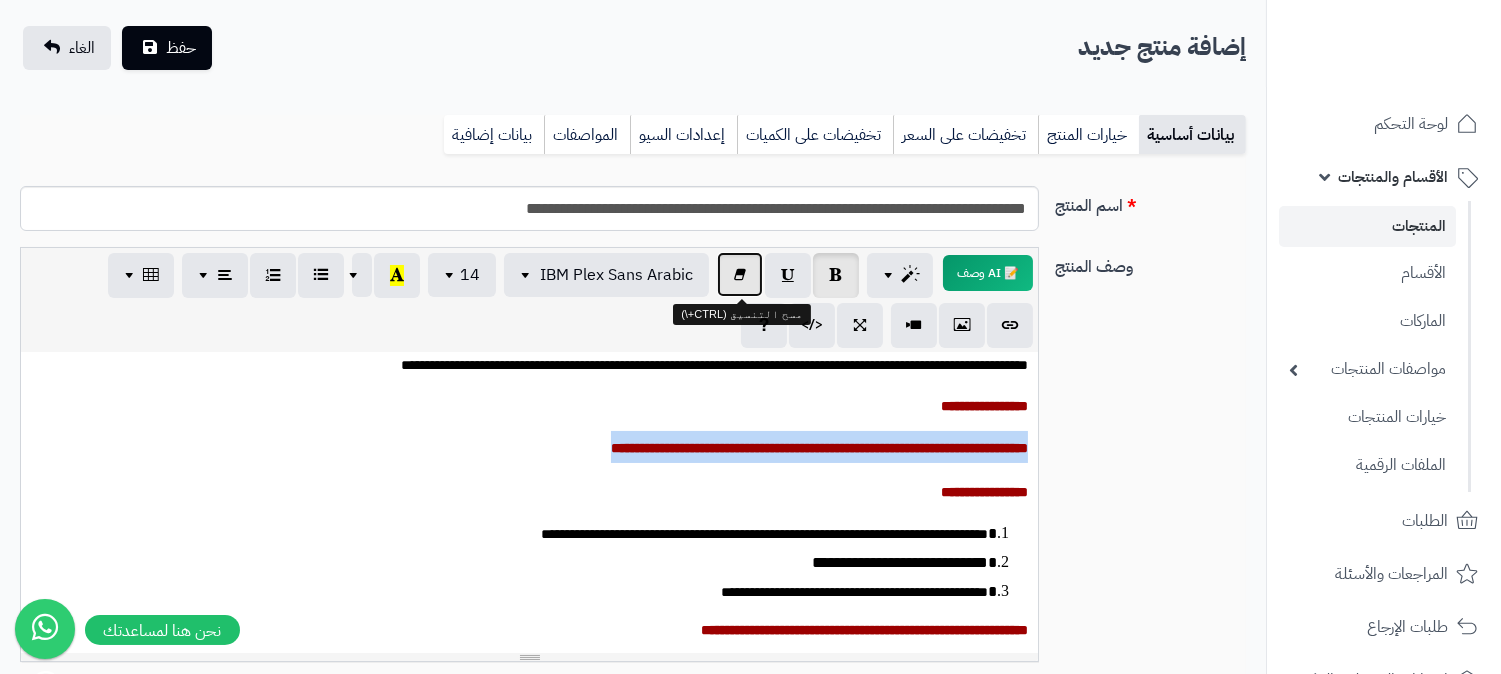 click at bounding box center [740, 274] 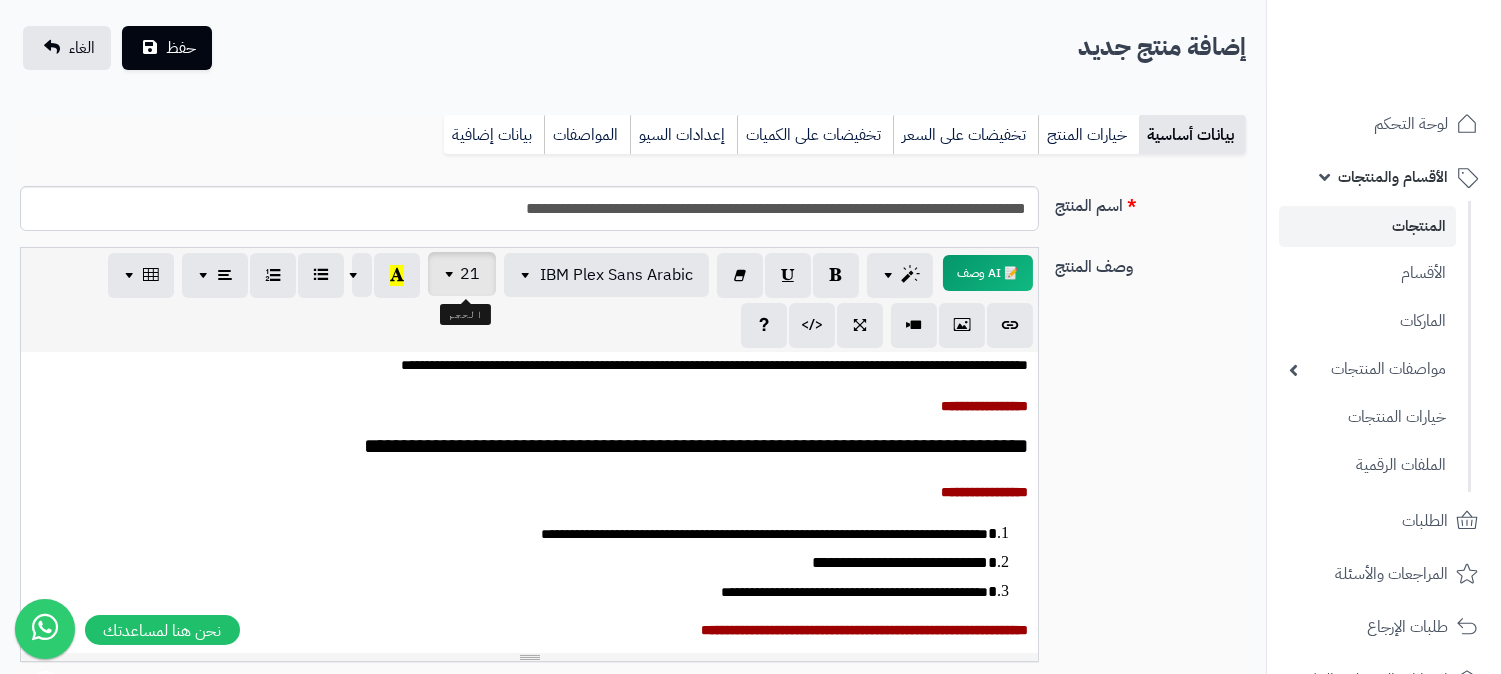 click at bounding box center (452, 274) 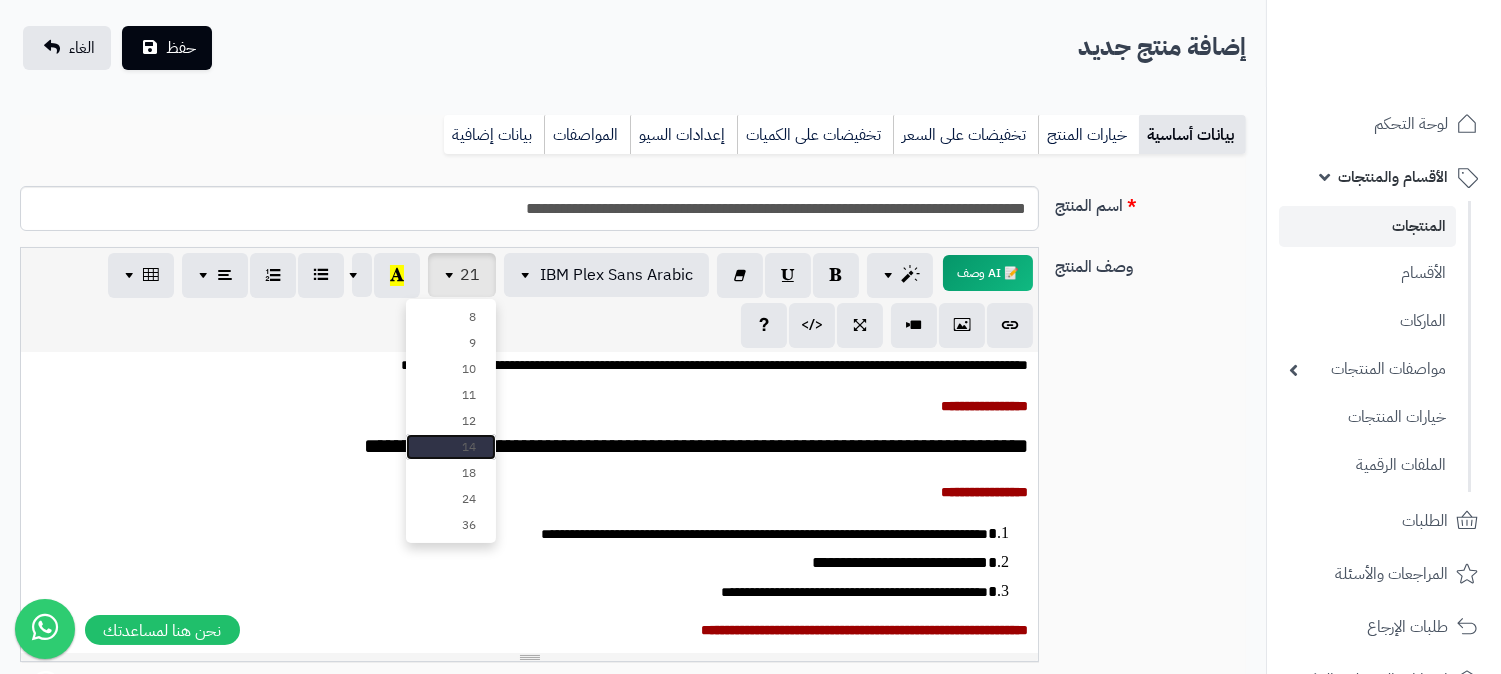 click on "14" at bounding box center (451, 447) 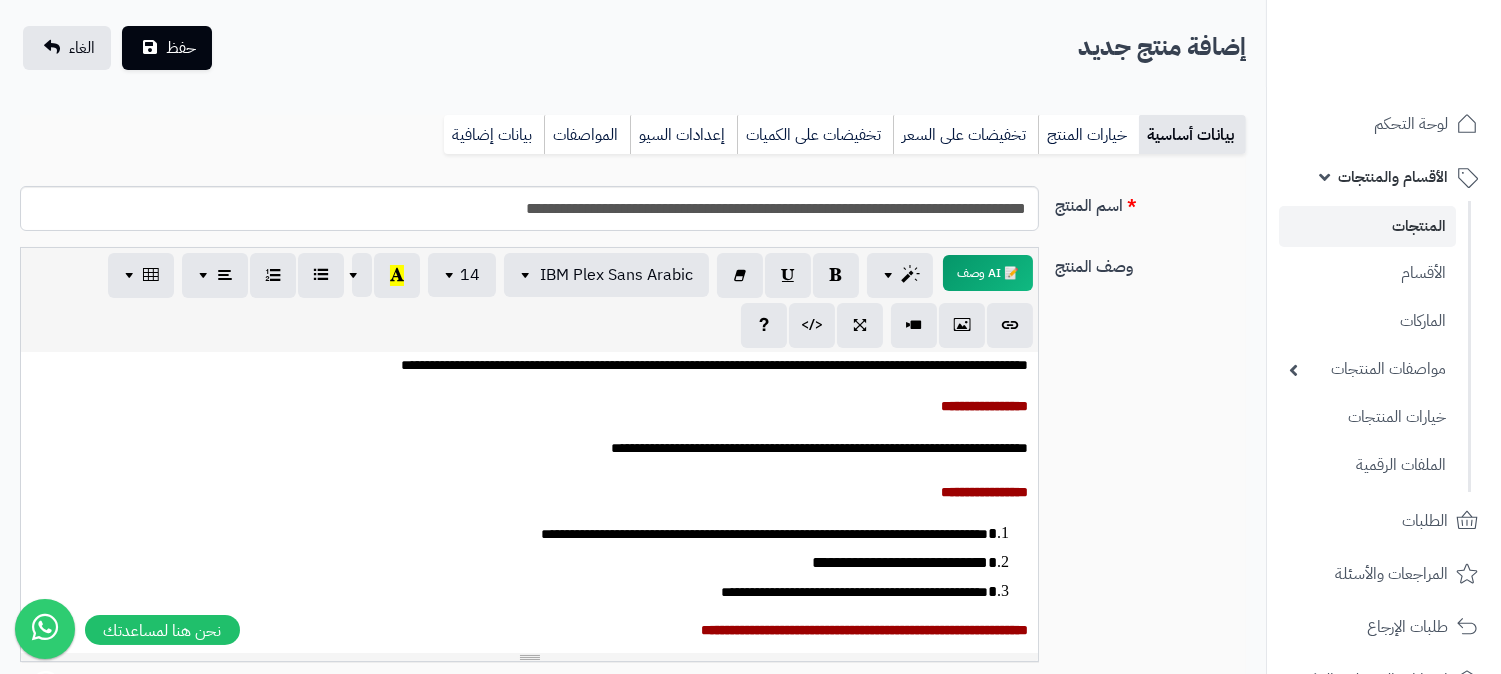 scroll, scrollTop: 558, scrollLeft: 0, axis: vertical 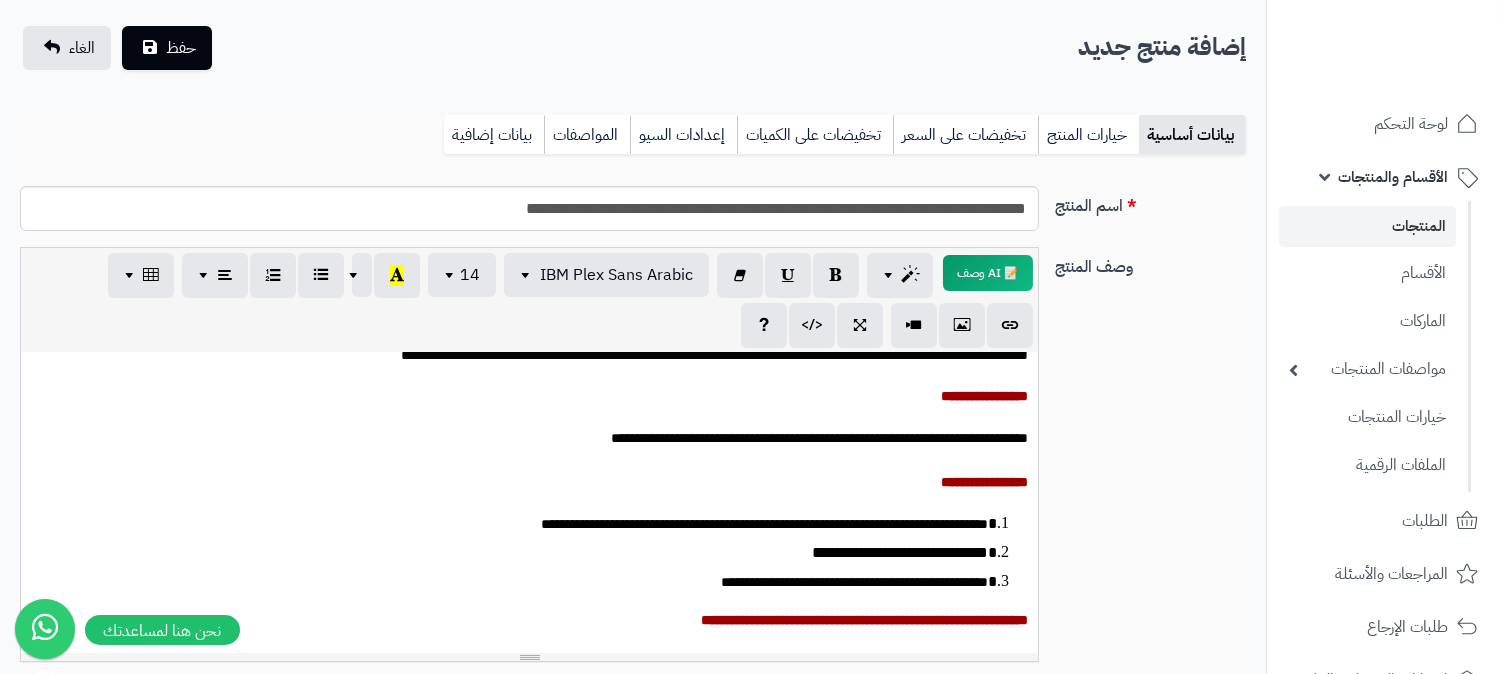 click on "**********" at bounding box center (509, 524) 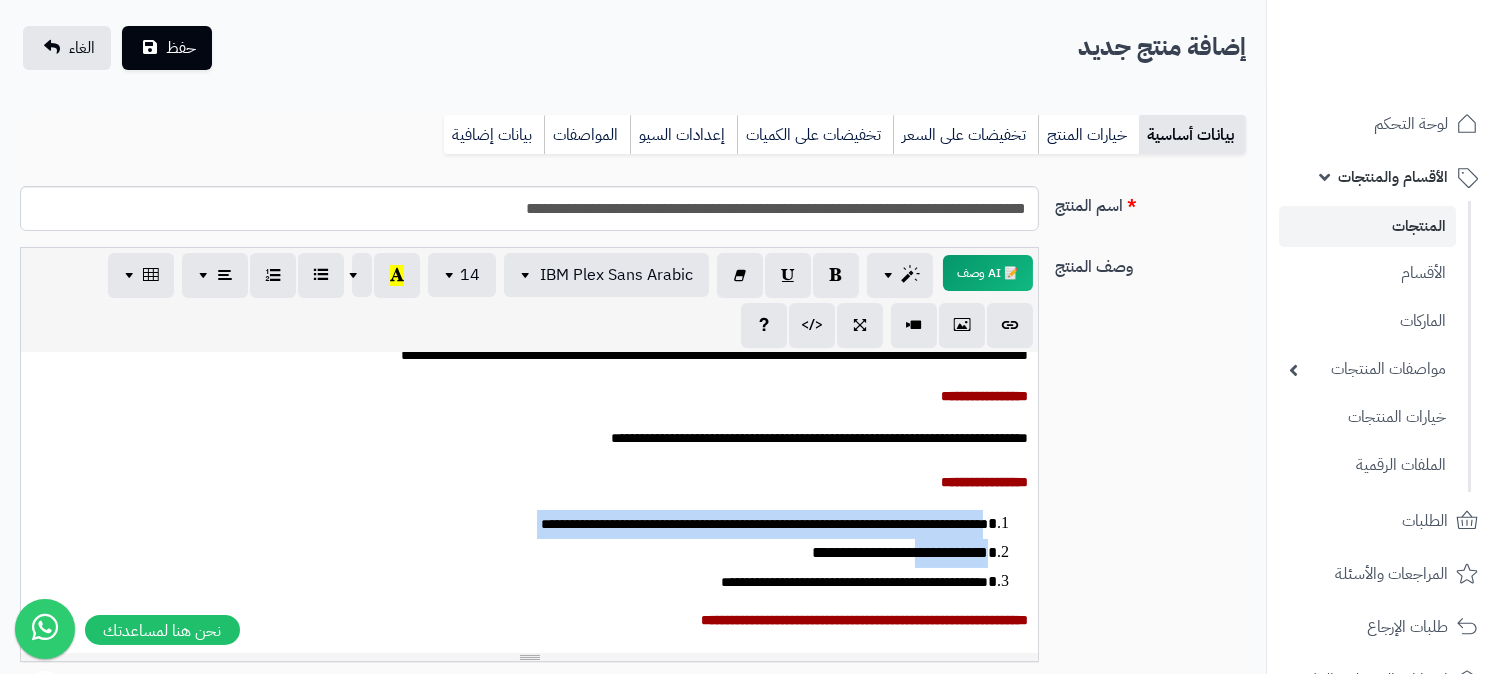 drag, startPoint x: 984, startPoint y: 522, endPoint x: 923, endPoint y: 541, distance: 63.89053 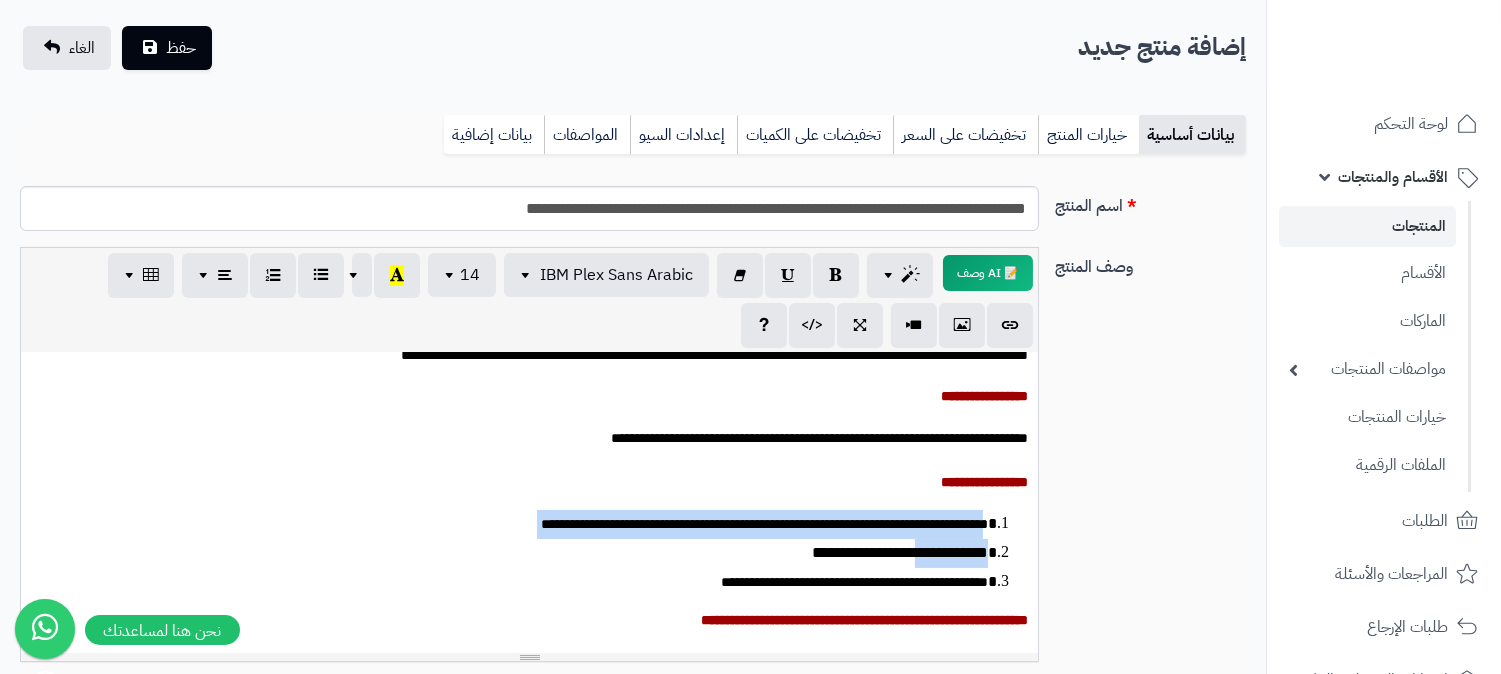 click on "**********" at bounding box center [764, 524] 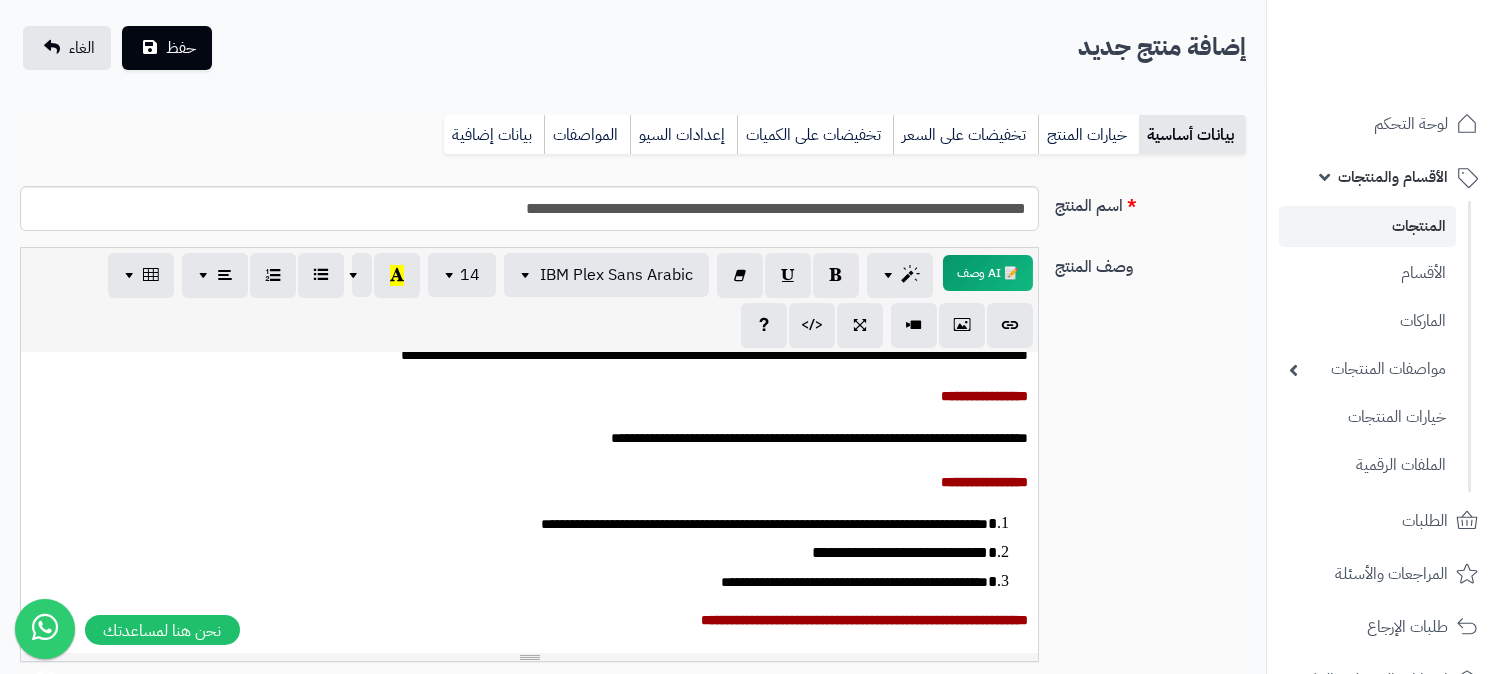 click on "**********" at bounding box center (764, 524) 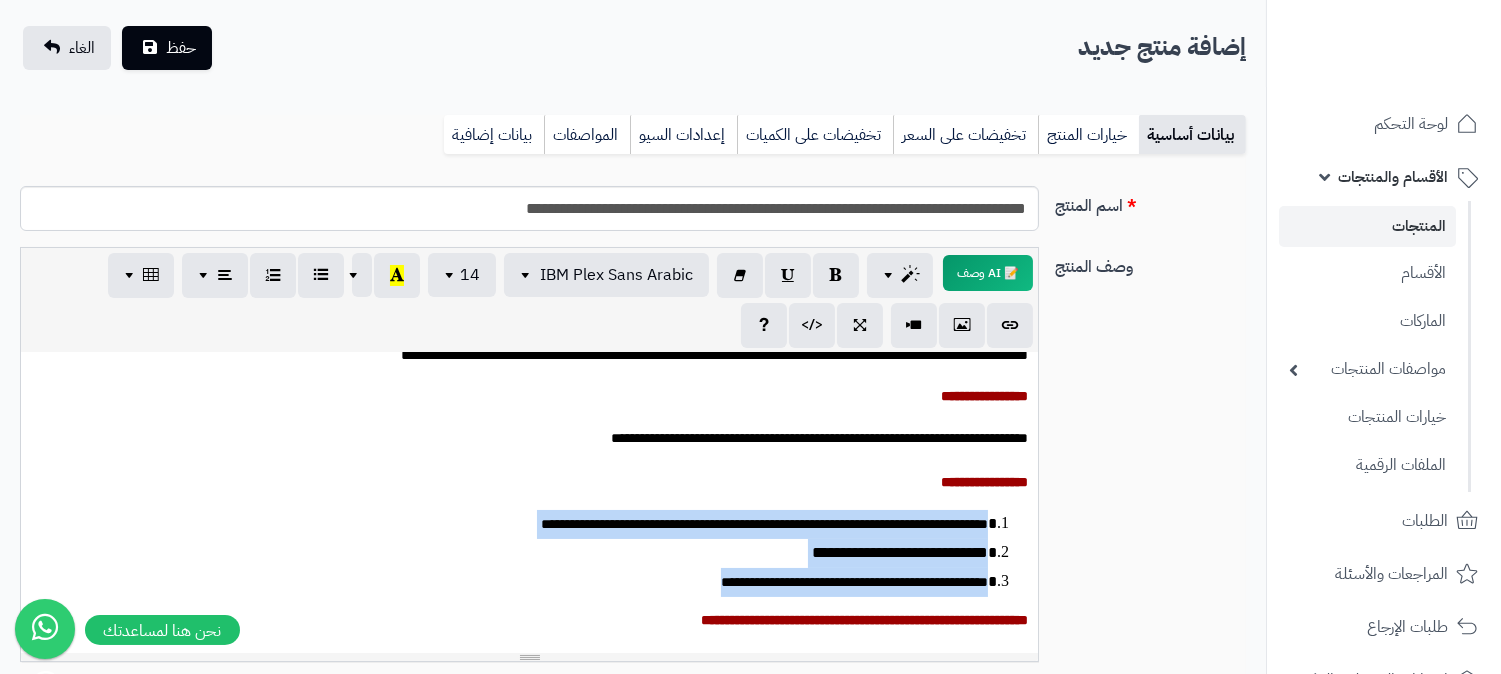 drag, startPoint x: 986, startPoint y: 518, endPoint x: 692, endPoint y: 584, distance: 301.3171 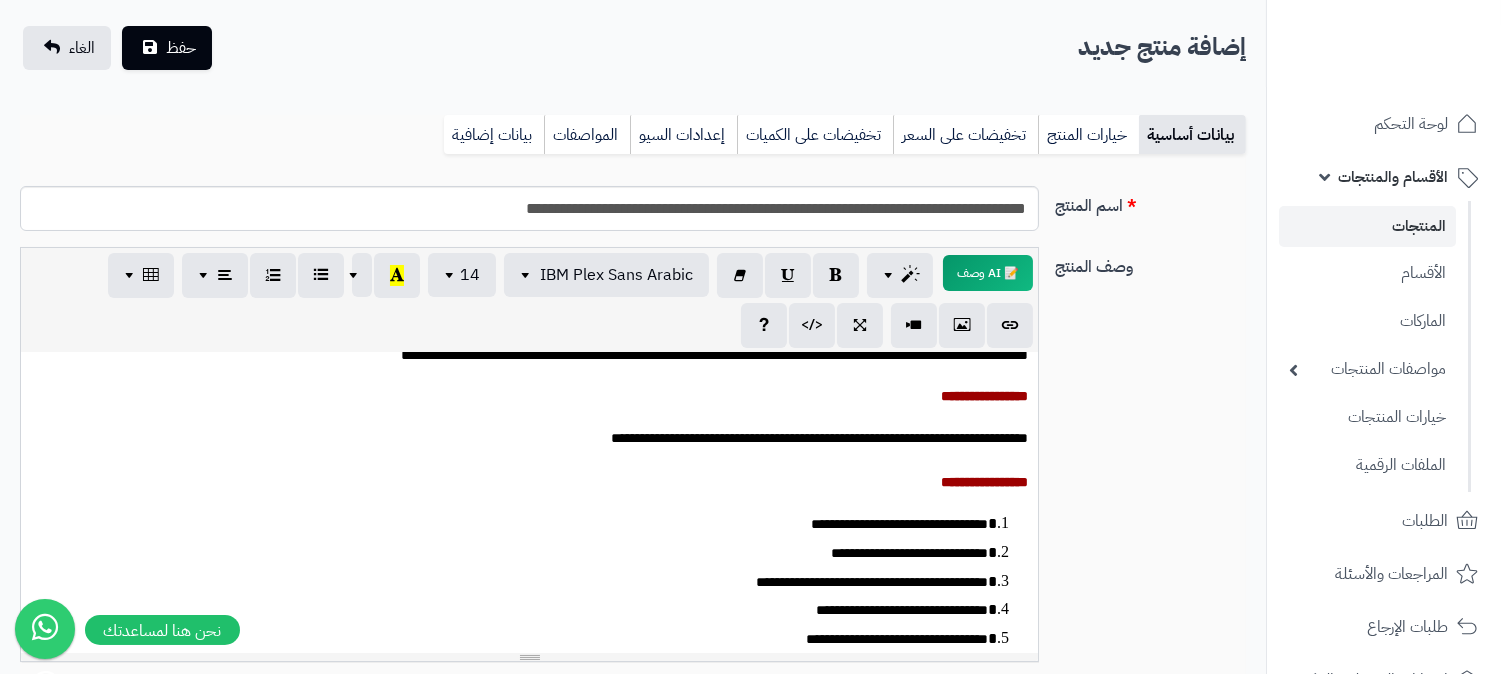 scroll, scrollTop: 585, scrollLeft: 0, axis: vertical 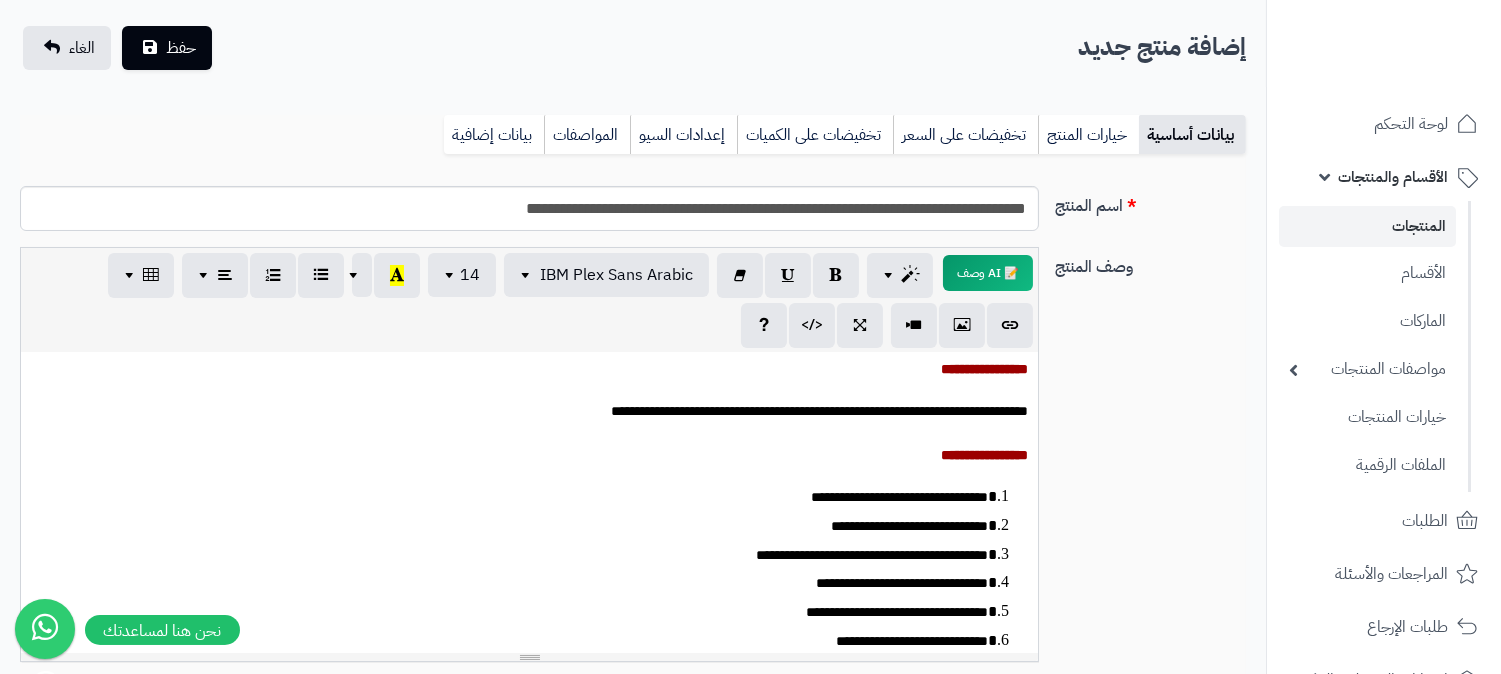 click on "**********" at bounding box center [509, 526] 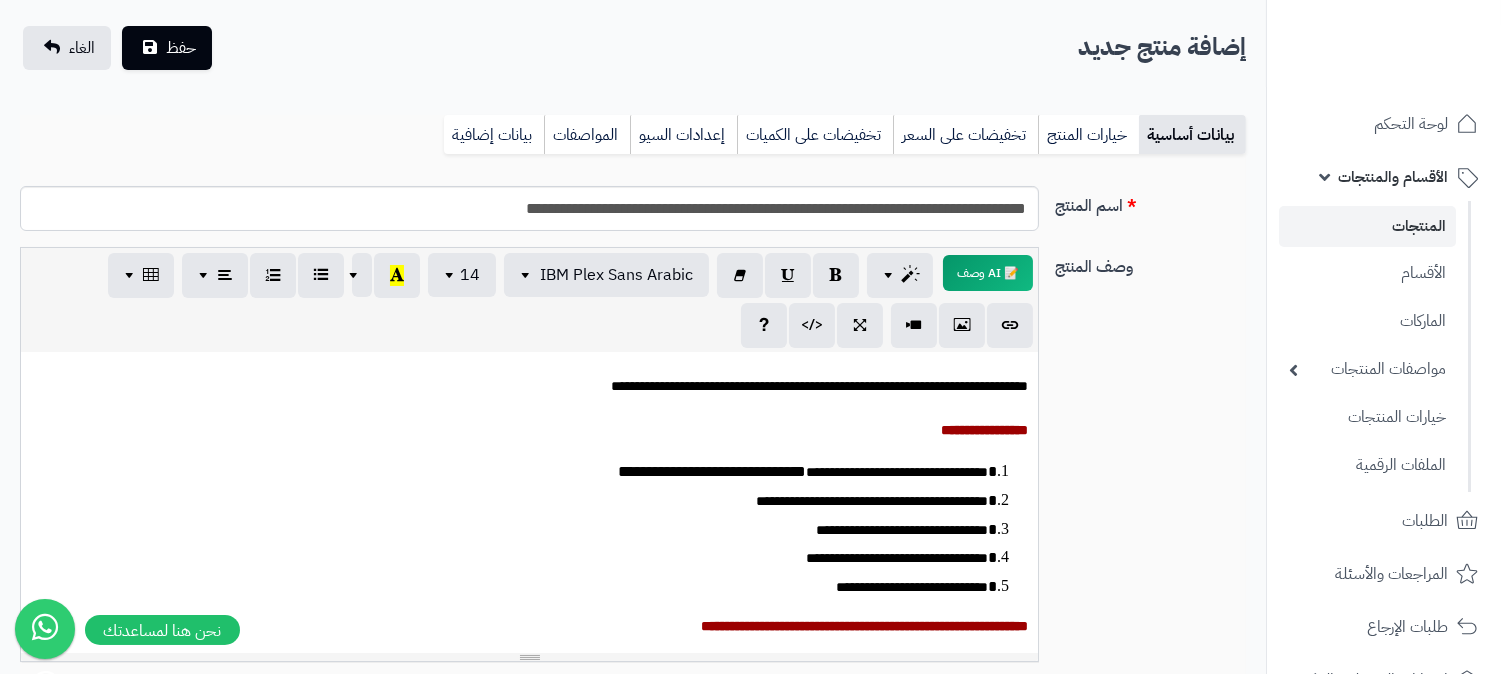 scroll, scrollTop: 616, scrollLeft: 0, axis: vertical 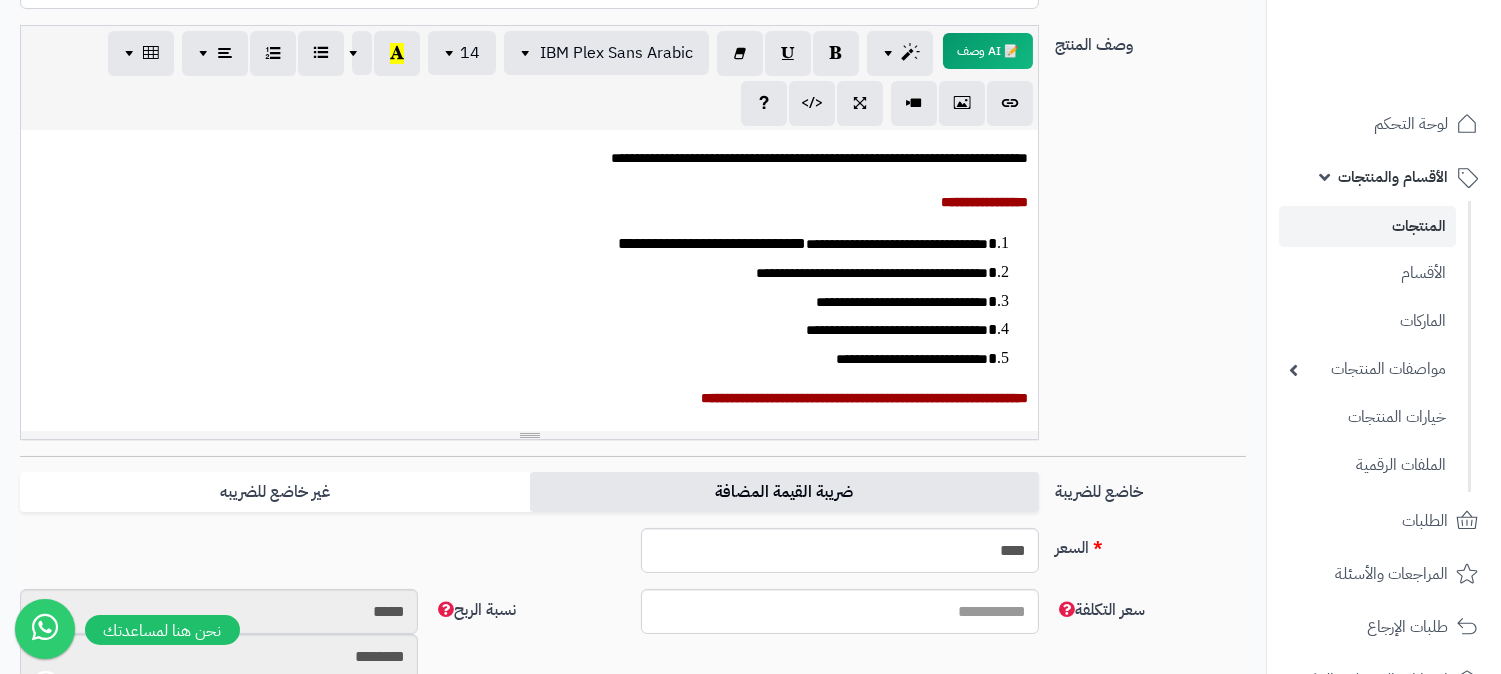 click on "ضريبة القيمة المضافة" at bounding box center [784, 492] 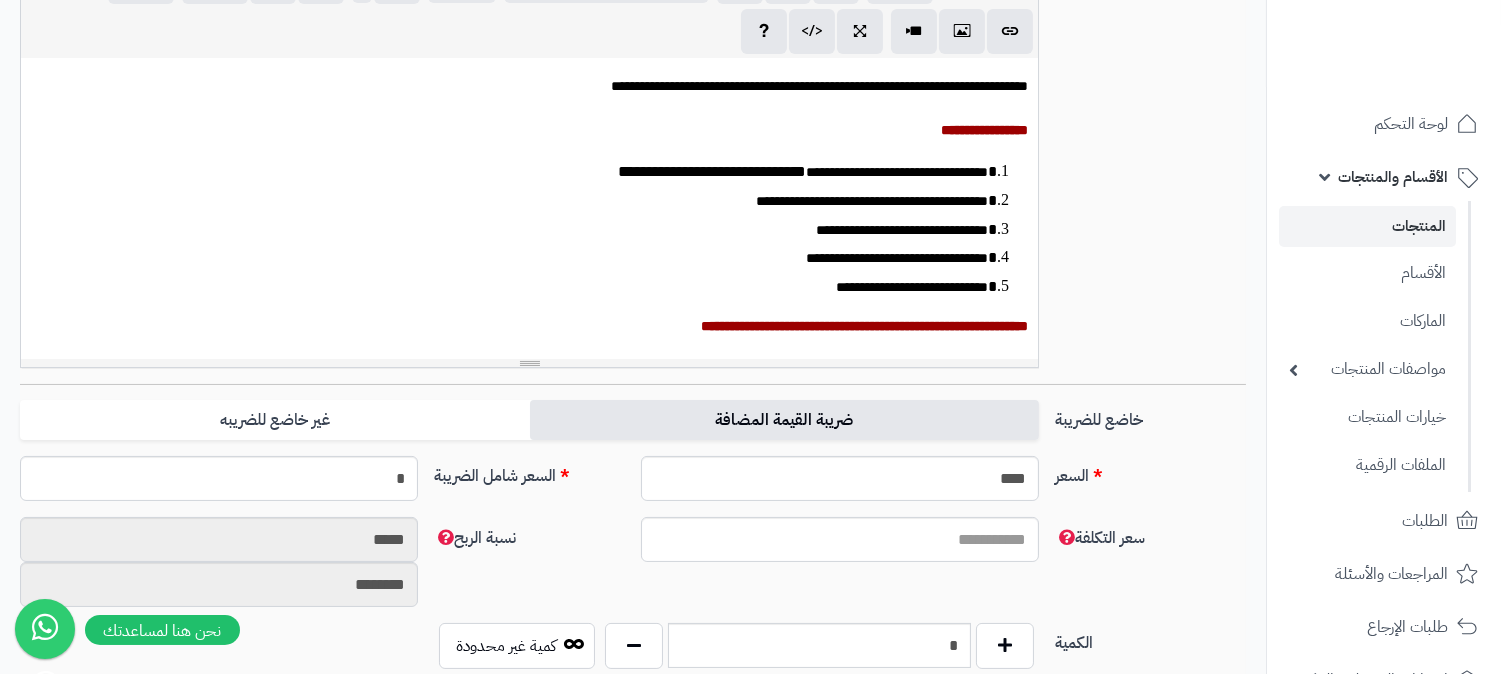 scroll, scrollTop: 454, scrollLeft: 0, axis: vertical 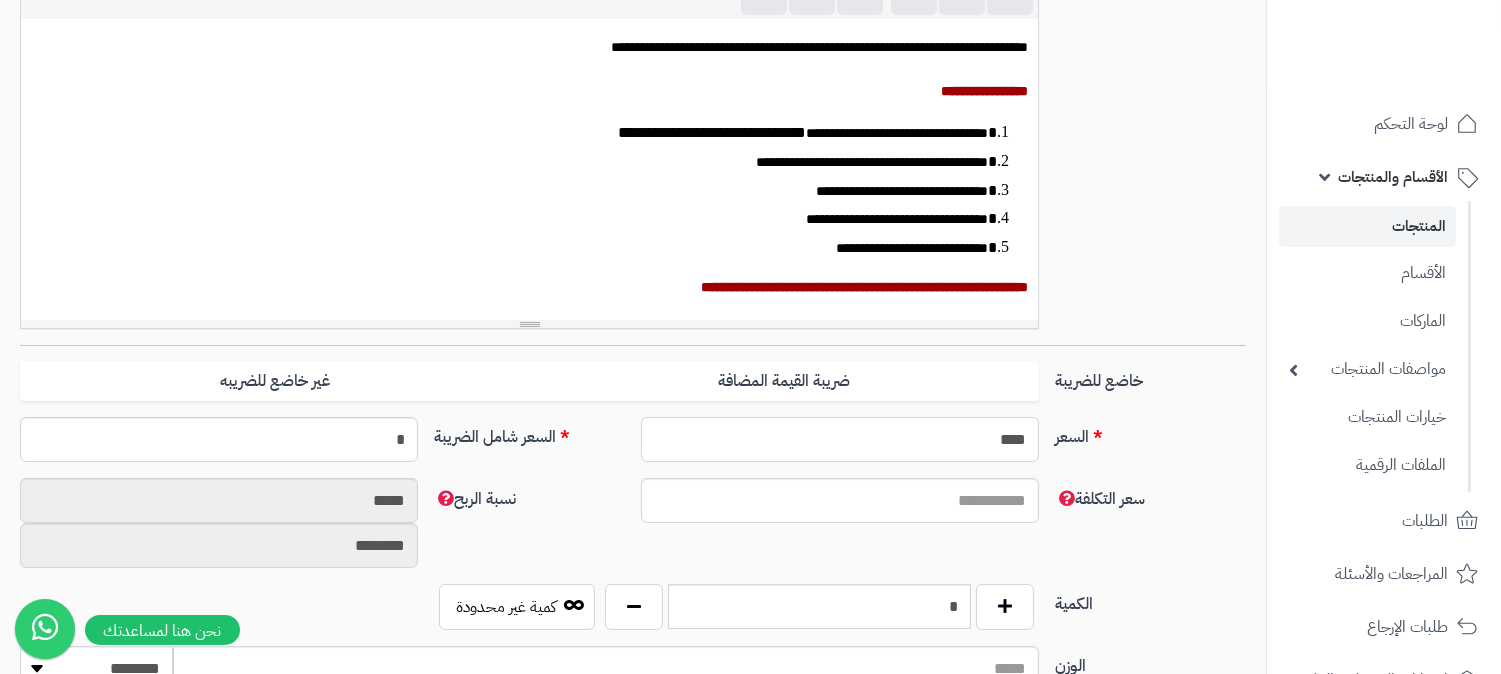 click on "****" at bounding box center [840, 439] 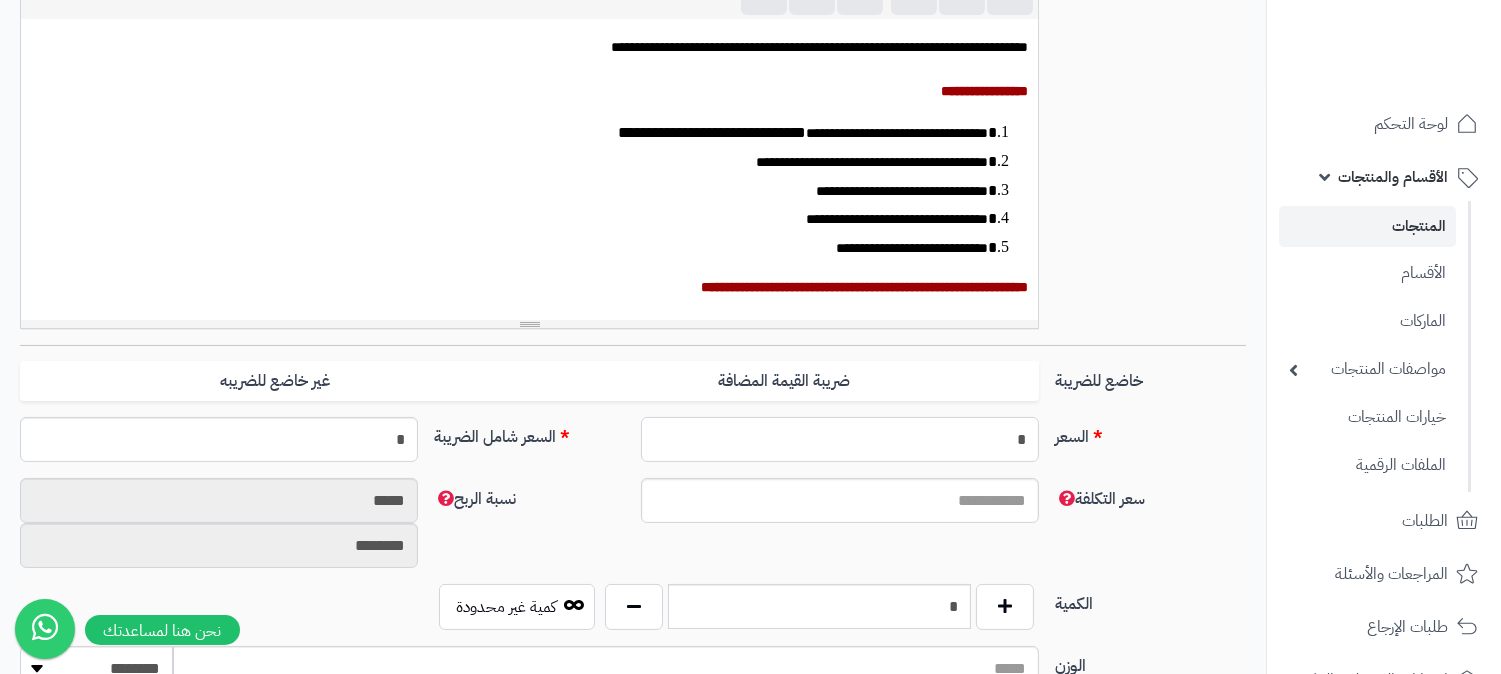 type on "*" 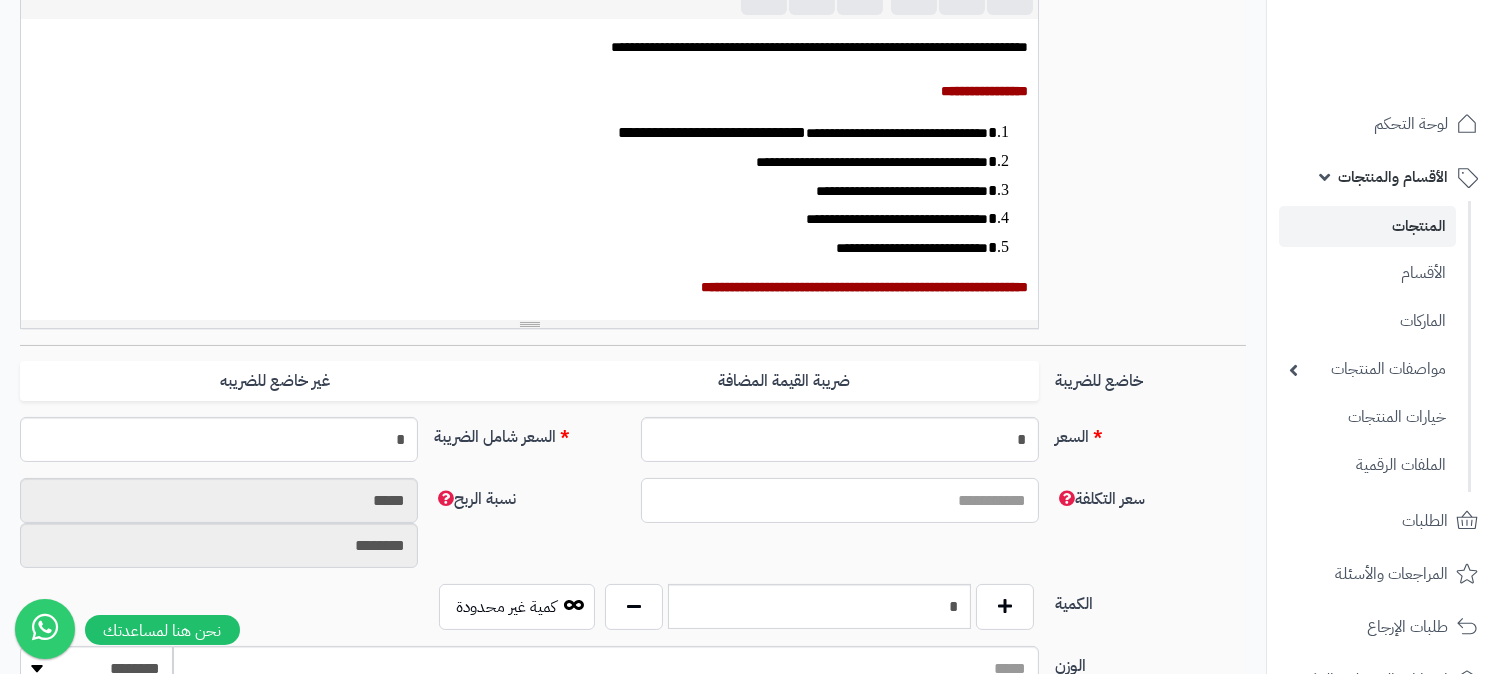 click on "سعر التكلفة" at bounding box center [840, 500] 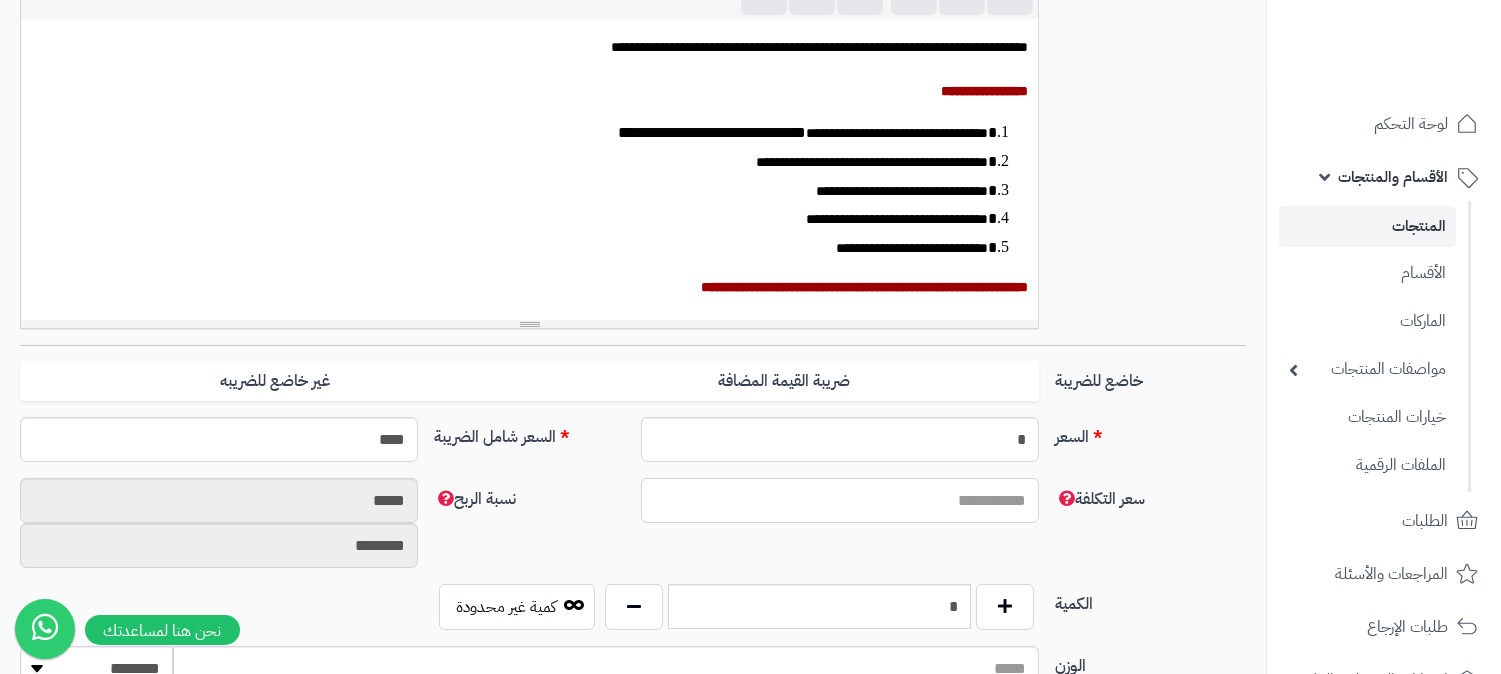 paste on "****" 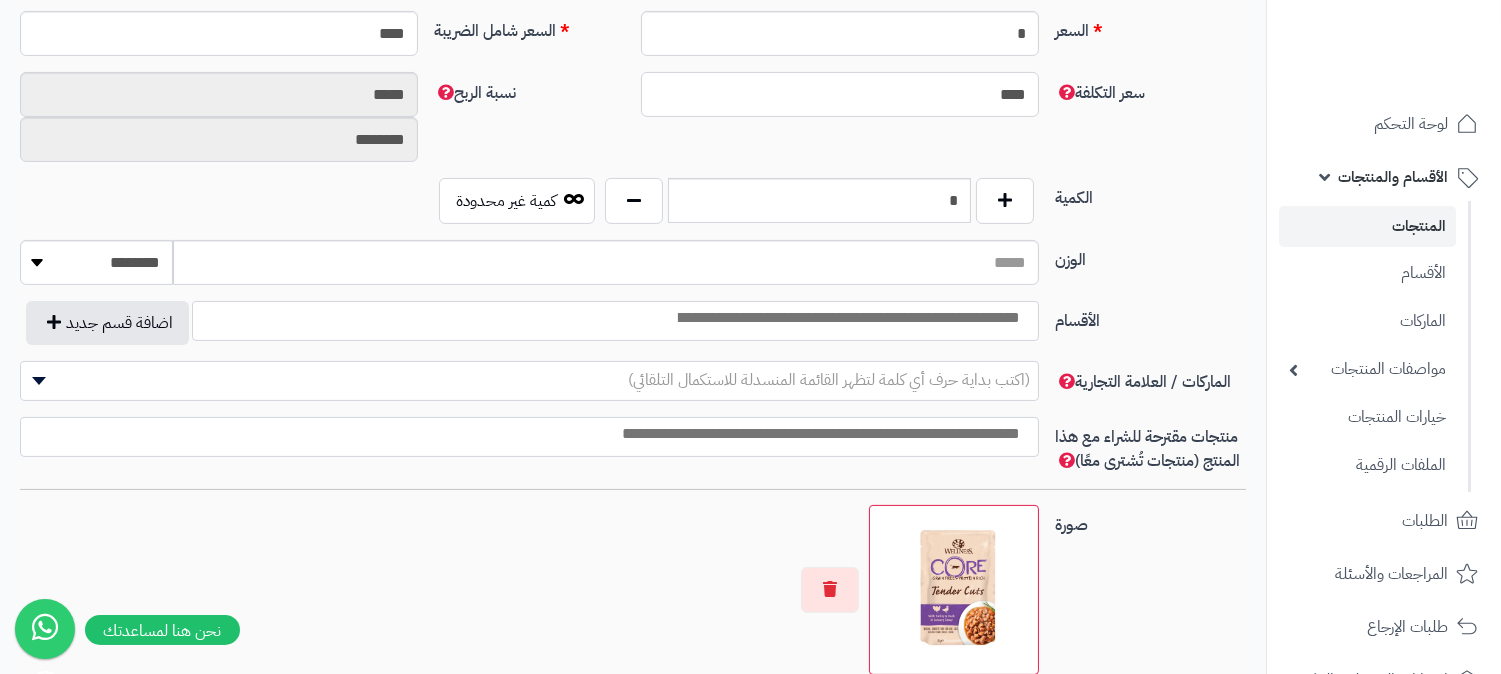 scroll, scrollTop: 898, scrollLeft: 0, axis: vertical 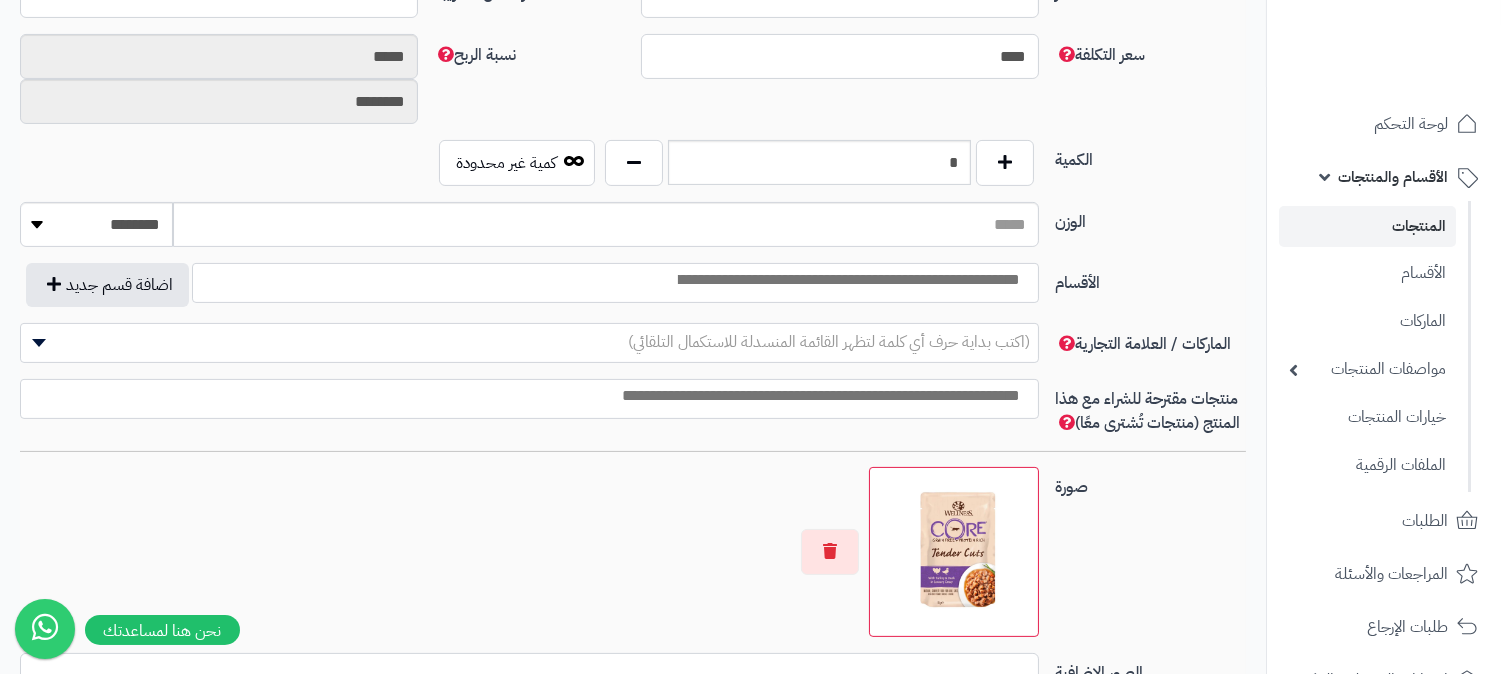 type on "****" 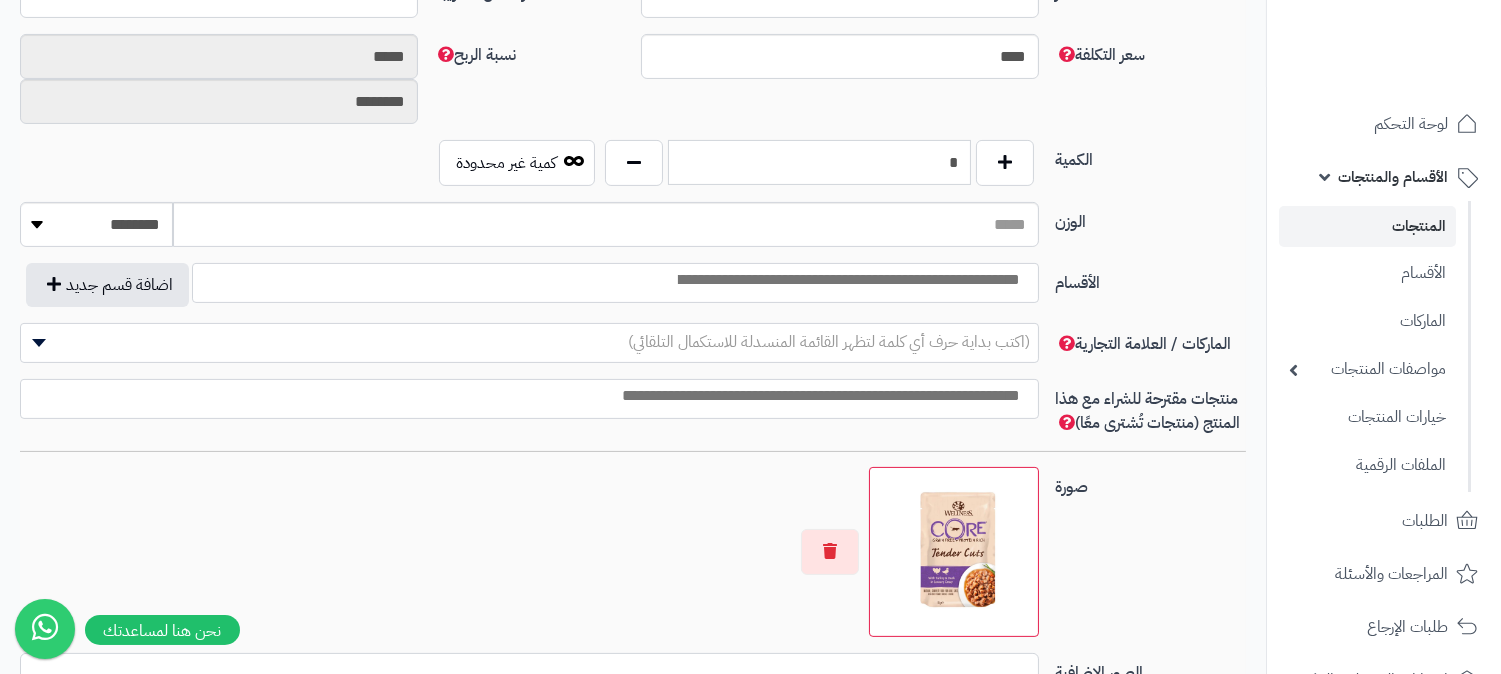 click on "*" at bounding box center (819, 162) 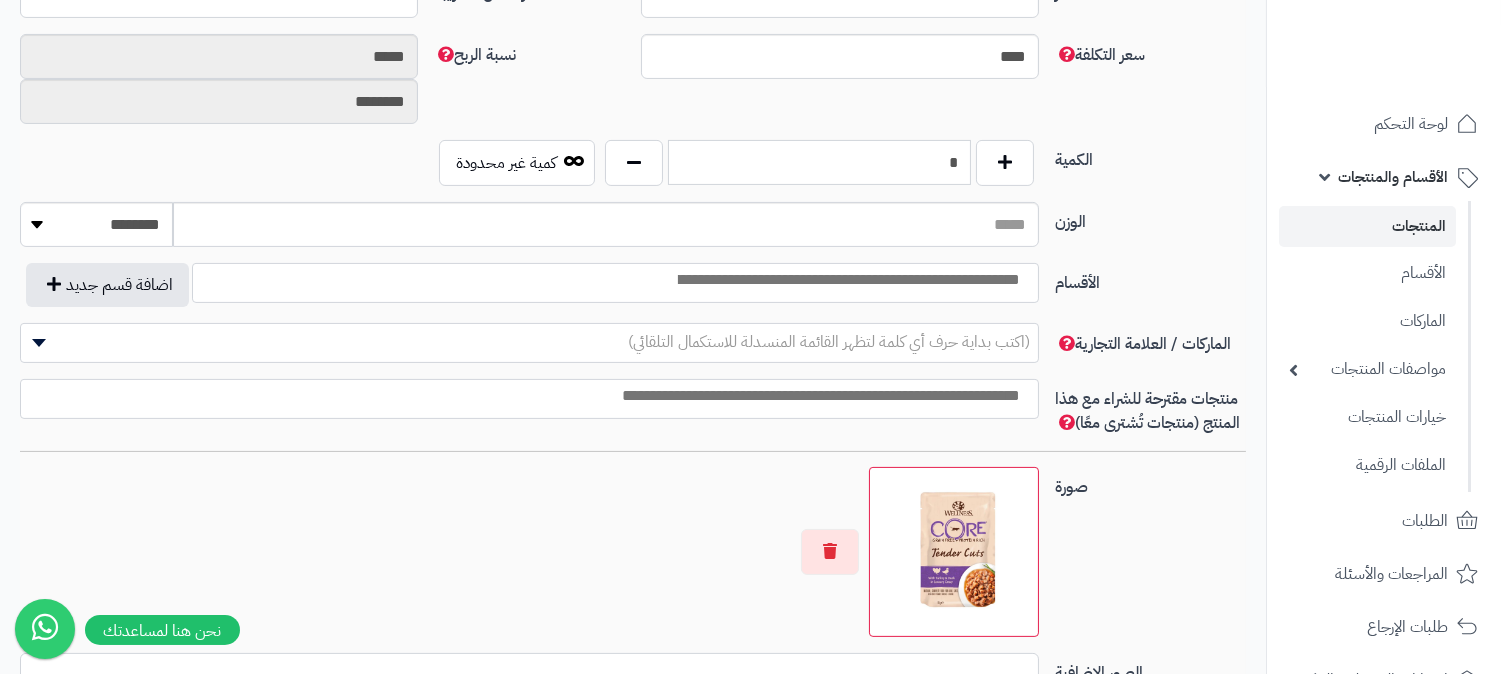 click on "*" at bounding box center [819, 162] 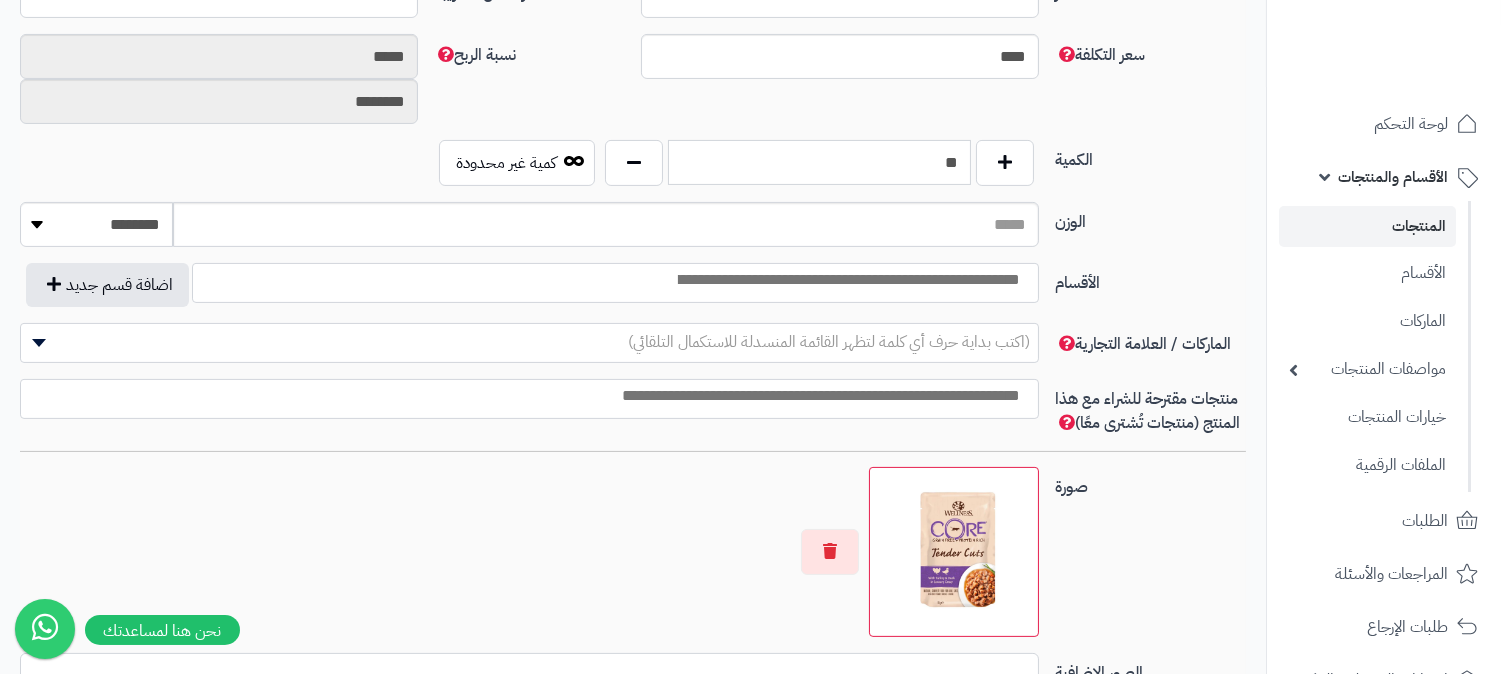 type on "**" 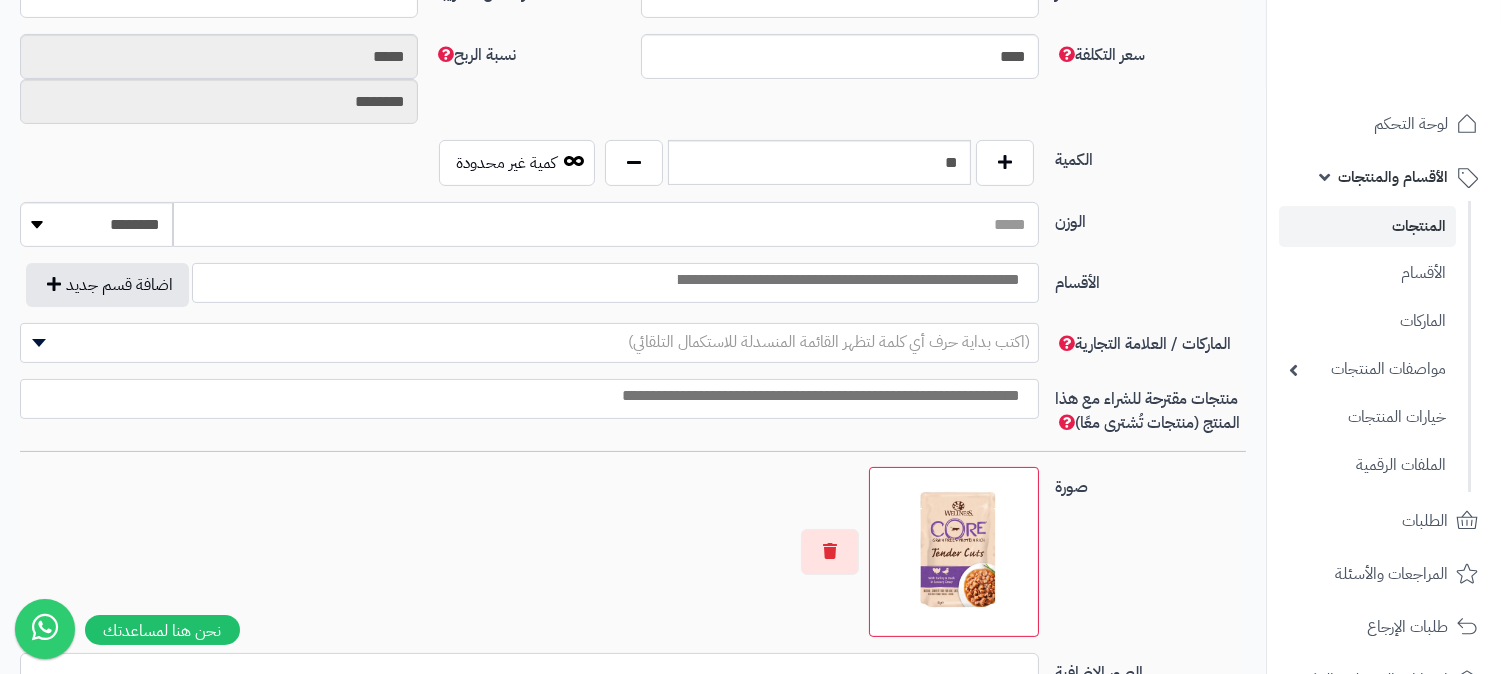click on "الوزن" at bounding box center (606, 224) 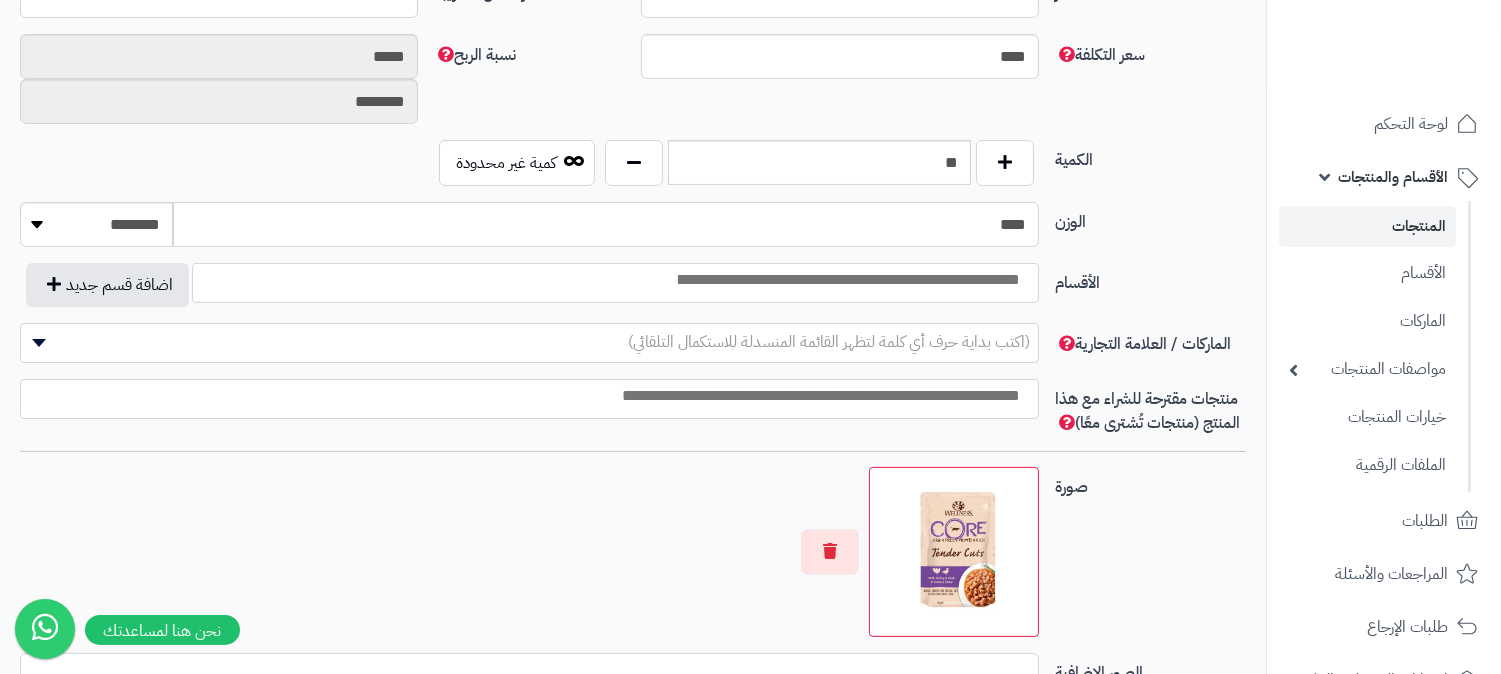 type on "****" 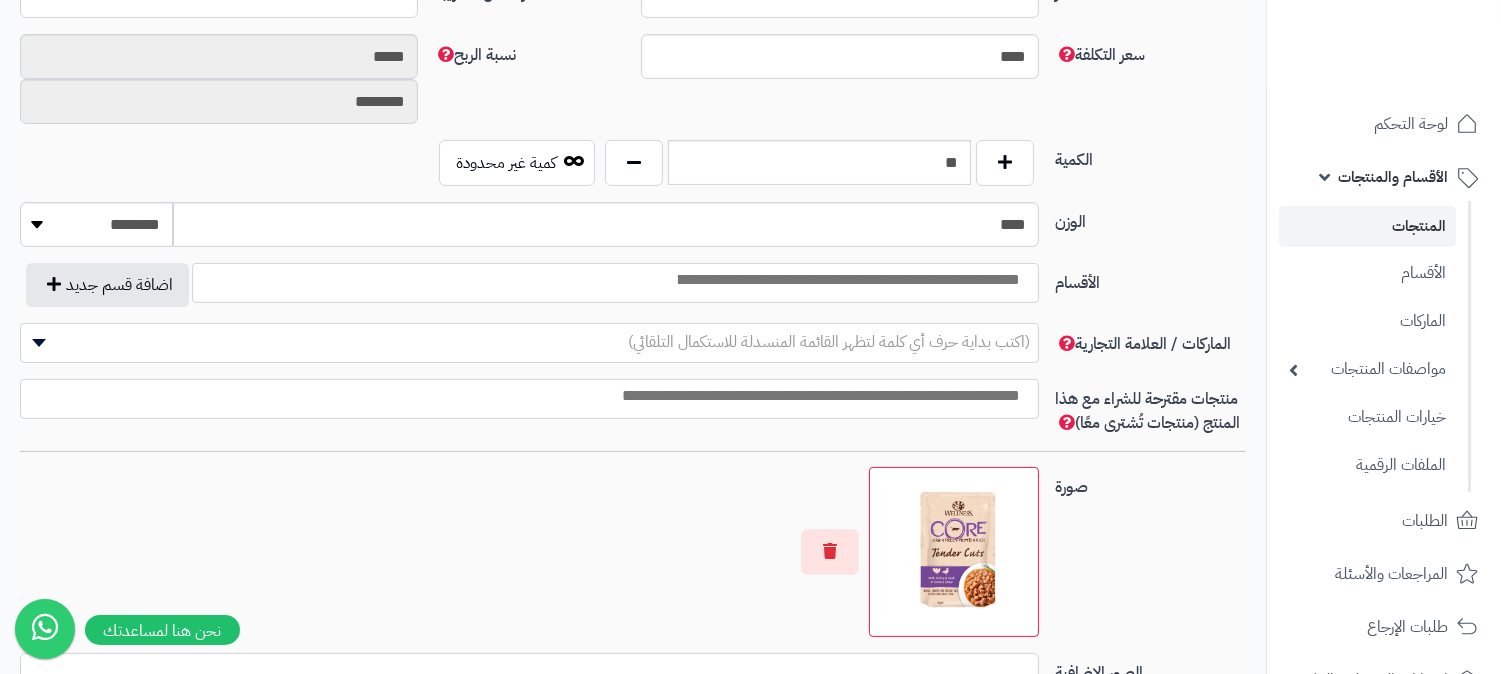 click at bounding box center [847, 280] 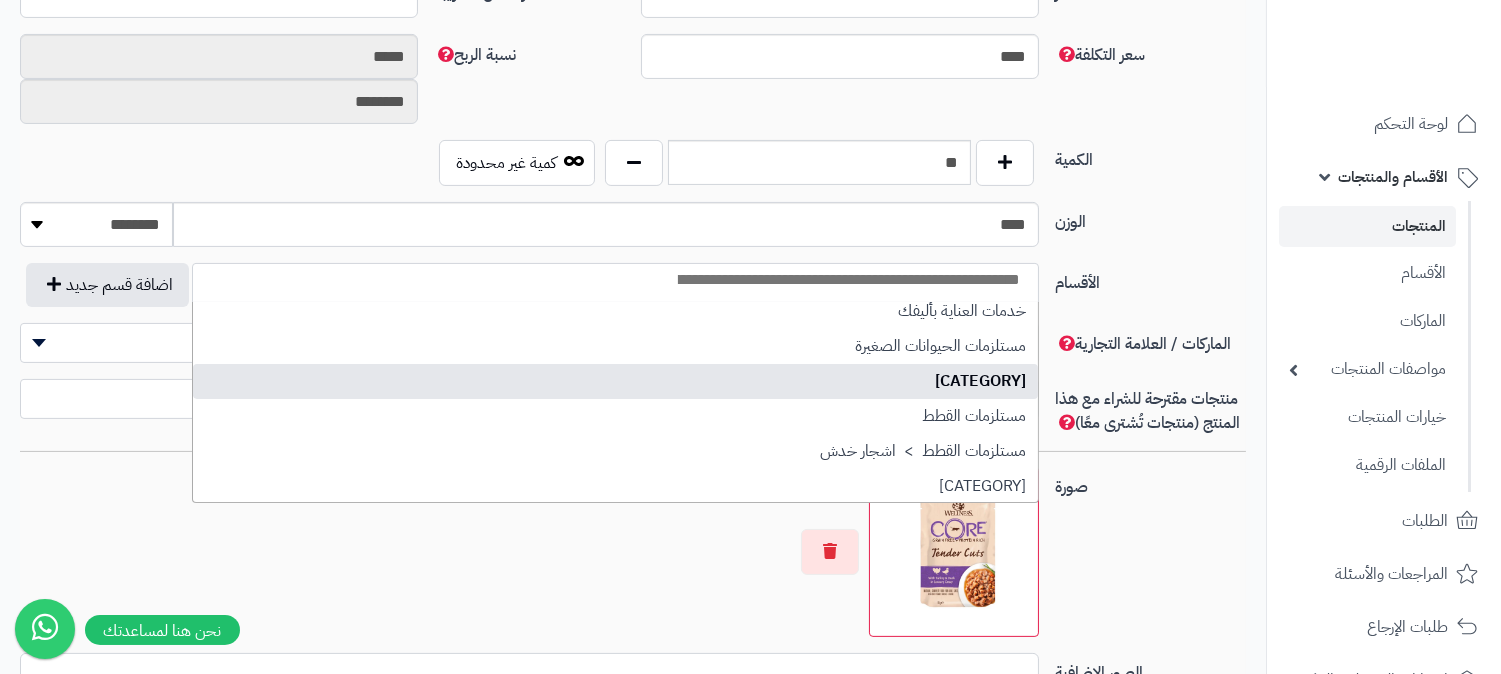 scroll, scrollTop: 111, scrollLeft: 0, axis: vertical 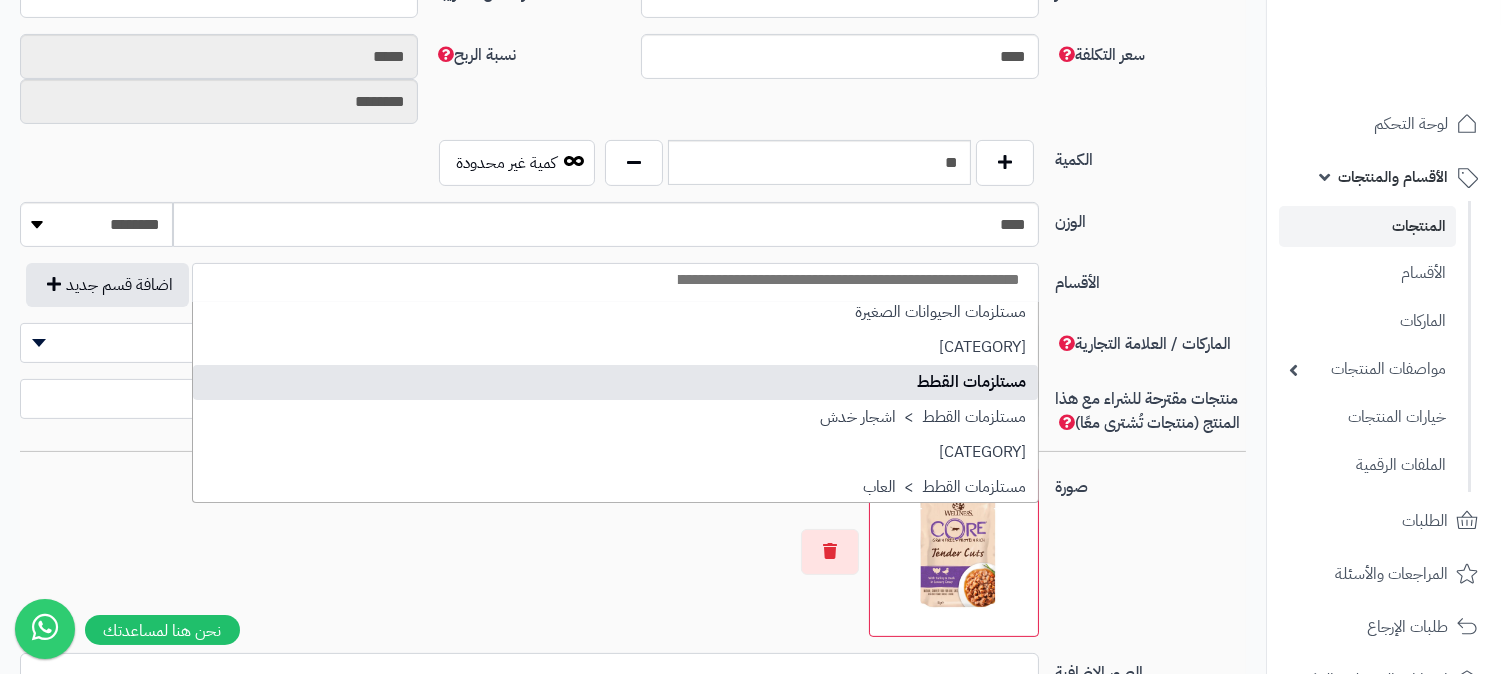 select on "****" 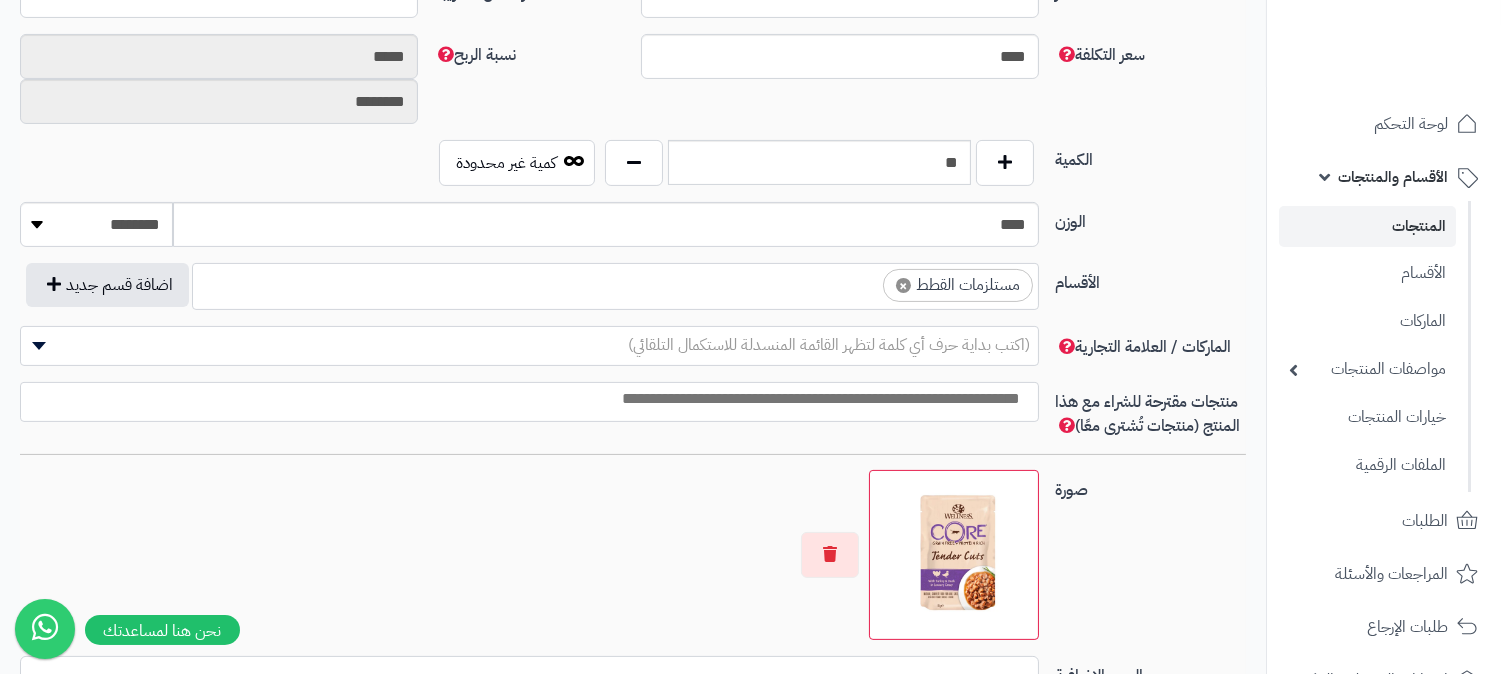 scroll, scrollTop: 126, scrollLeft: 0, axis: vertical 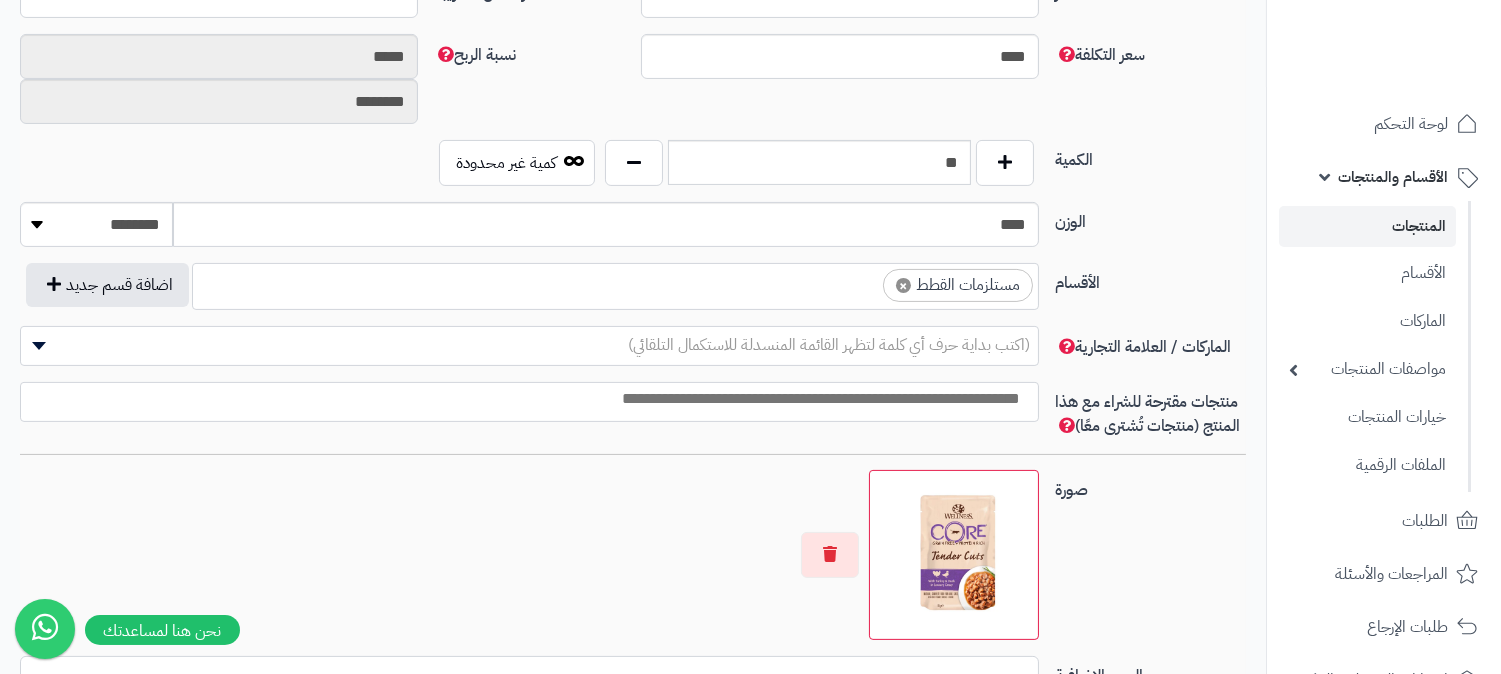click on "× مستلزمات القطط" at bounding box center (615, 283) 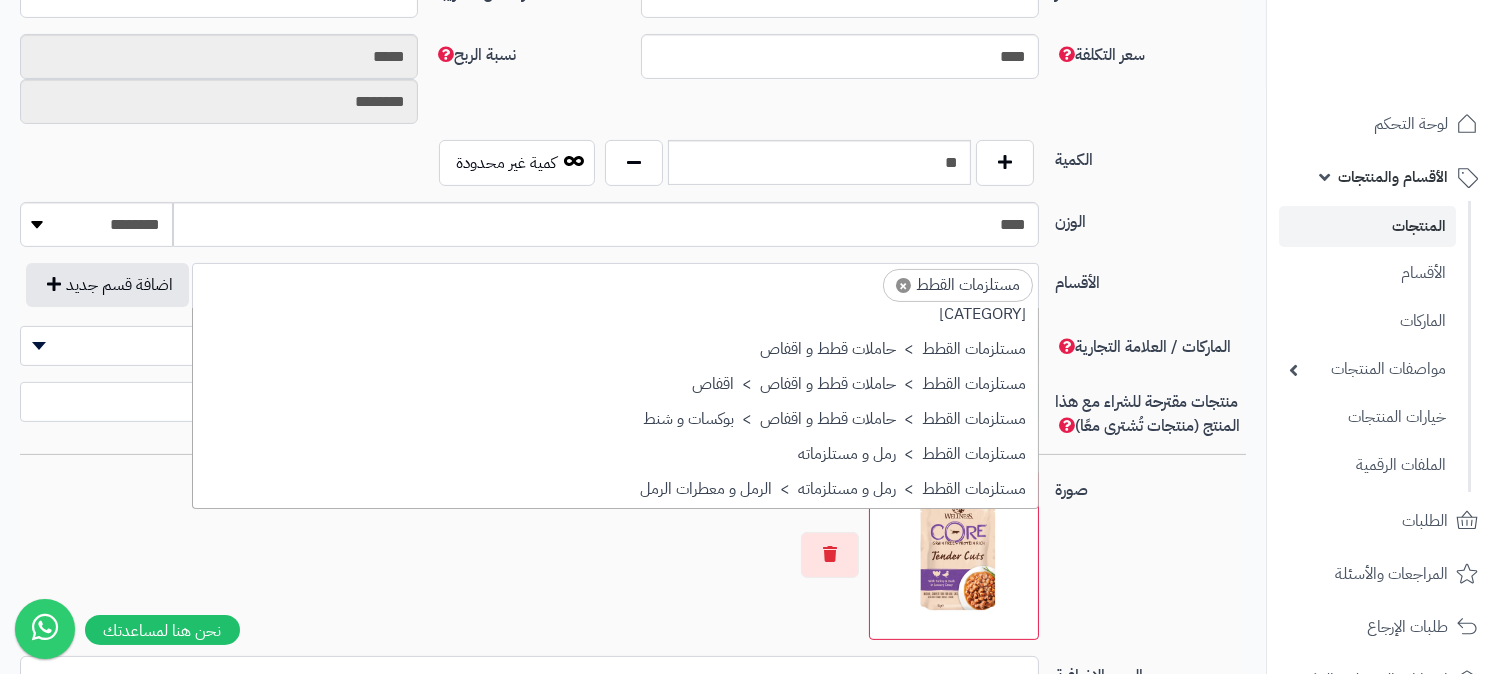 scroll, scrollTop: 472, scrollLeft: 0, axis: vertical 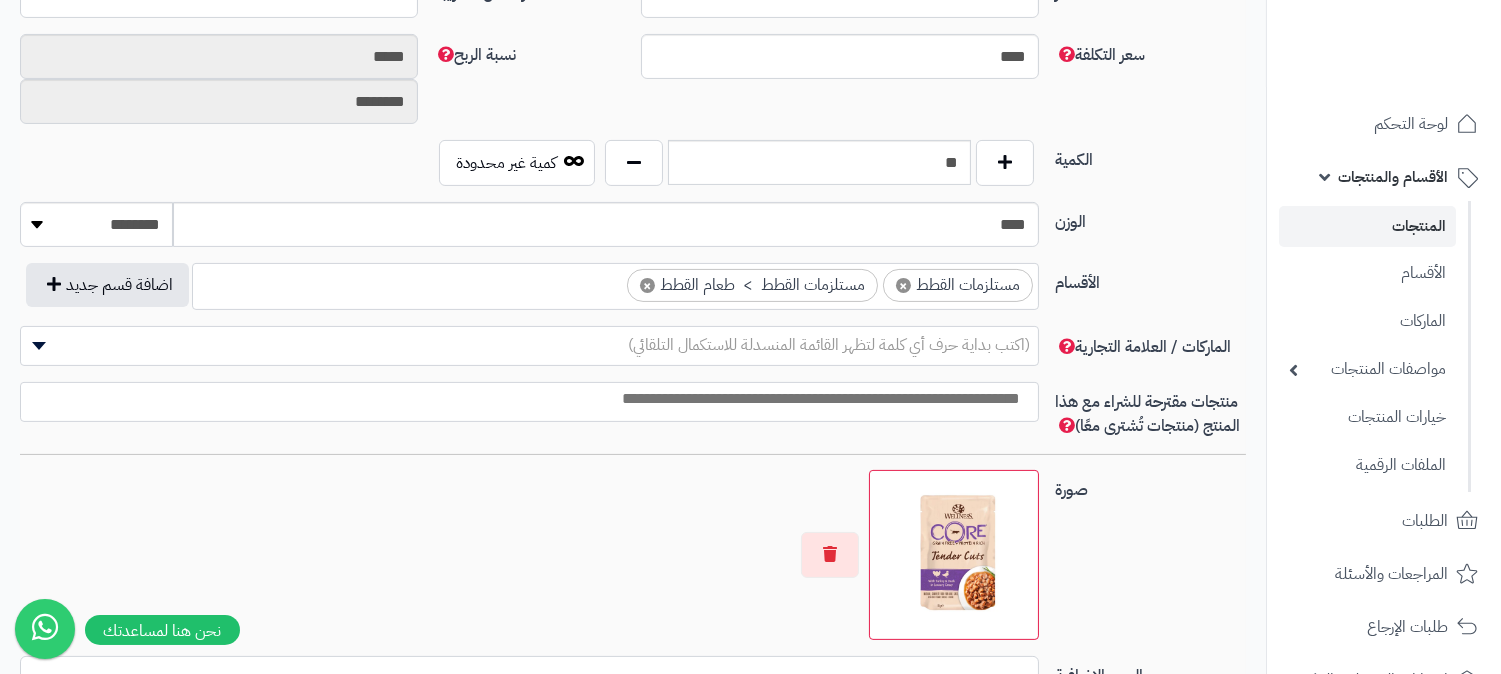 click at bounding box center (609, 280) 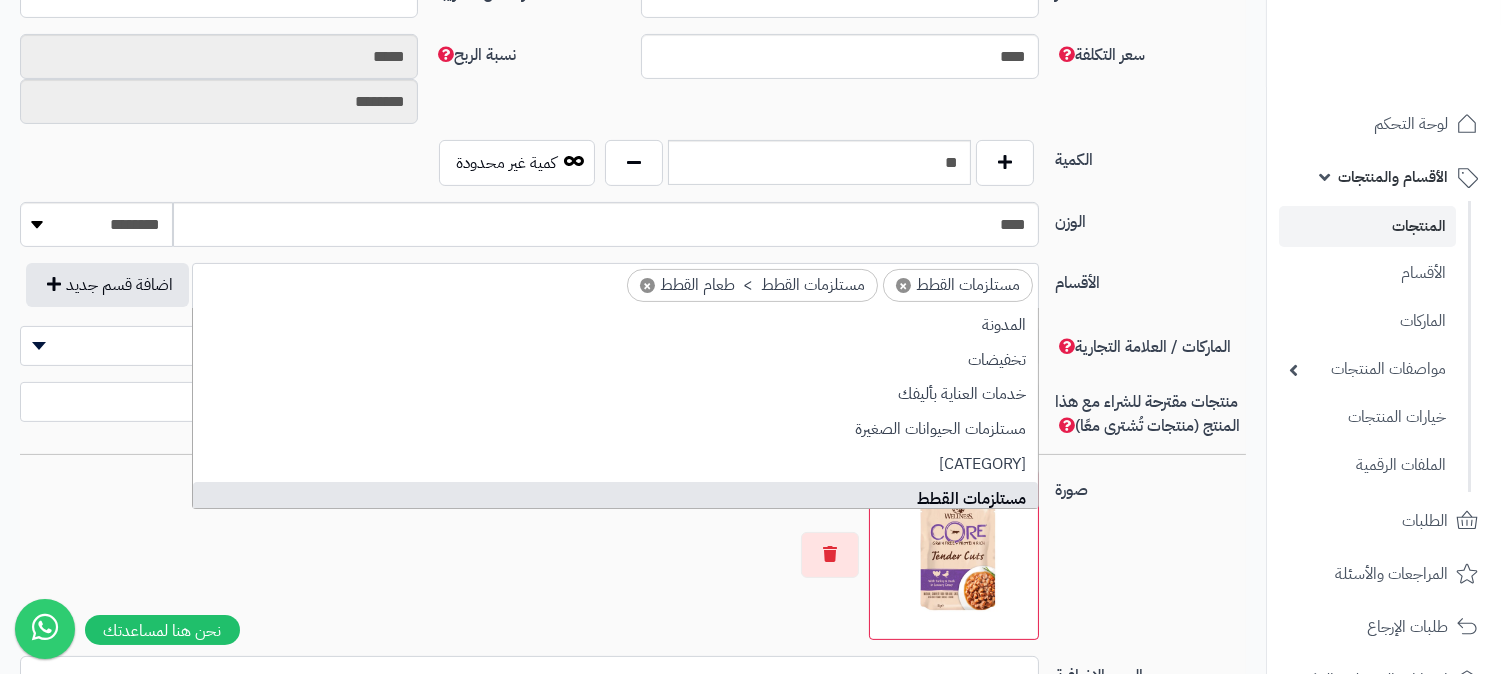 scroll, scrollTop: 138, scrollLeft: 0, axis: vertical 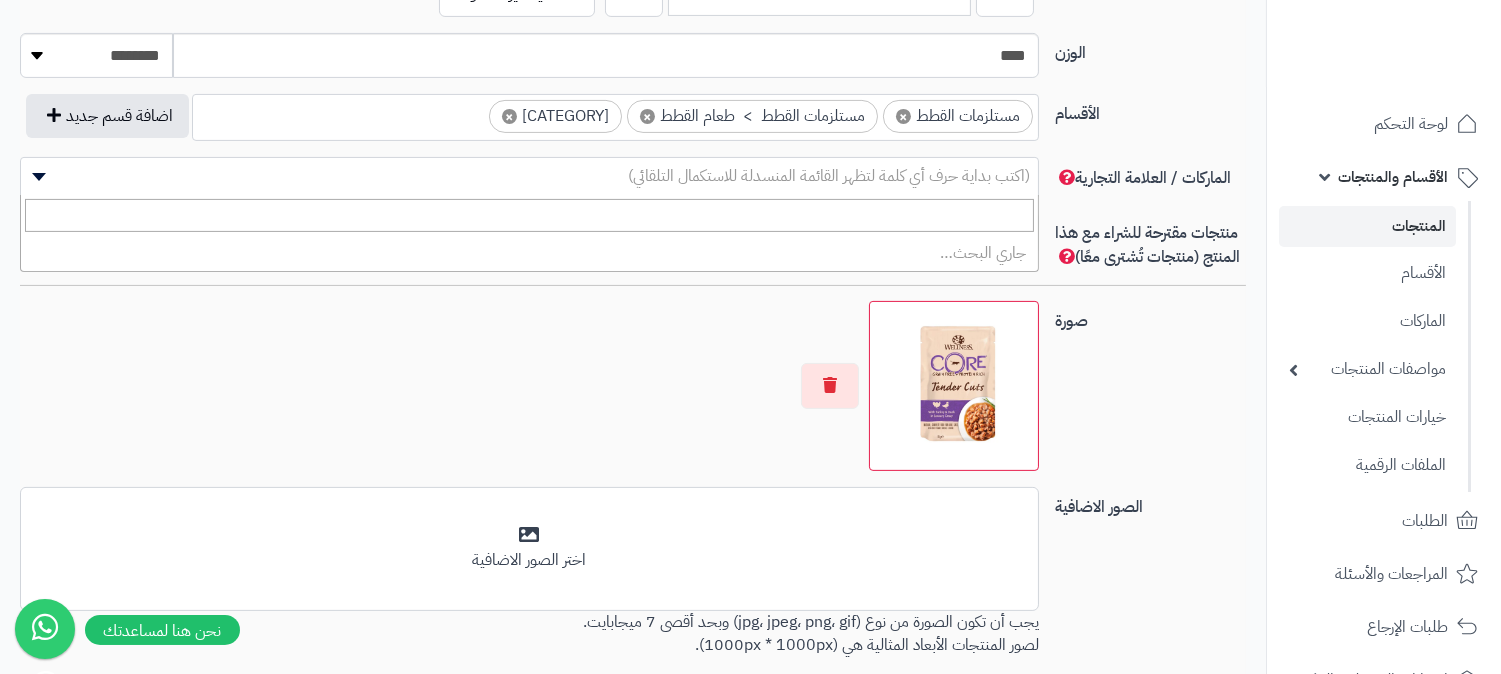 click on "(اكتب بداية حرف أي كلمة لتظهر القائمة المنسدلة للاستكمال التلقائي)" at bounding box center [829, 176] 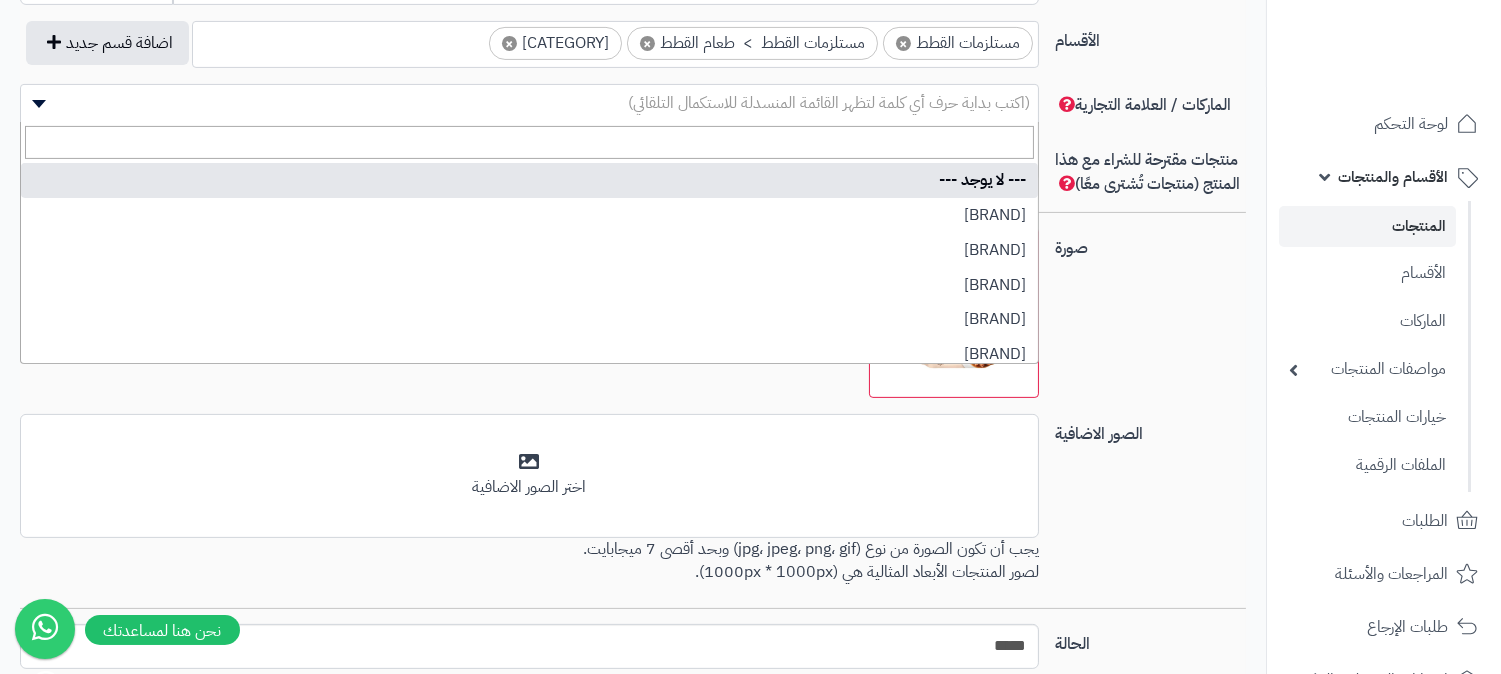 scroll, scrollTop: 1178, scrollLeft: 0, axis: vertical 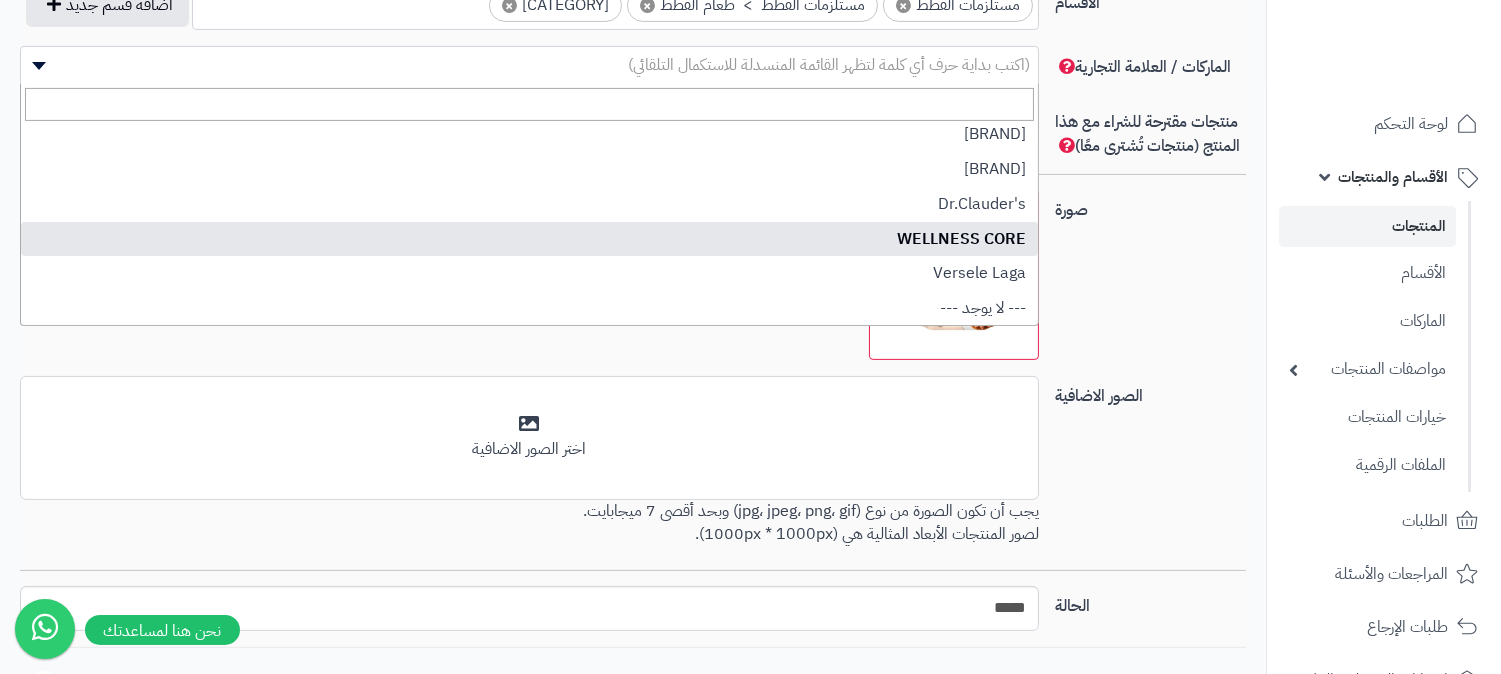 select on "***" 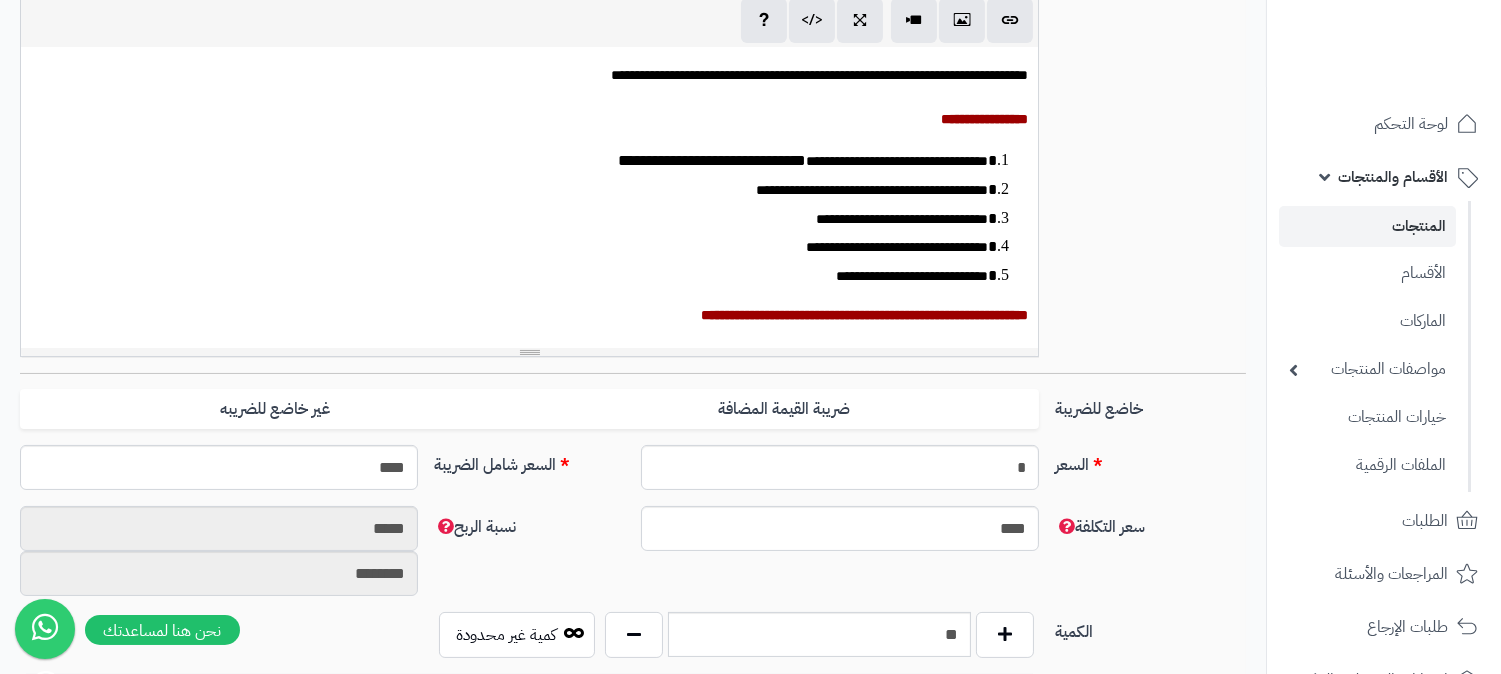 scroll, scrollTop: 416, scrollLeft: 0, axis: vertical 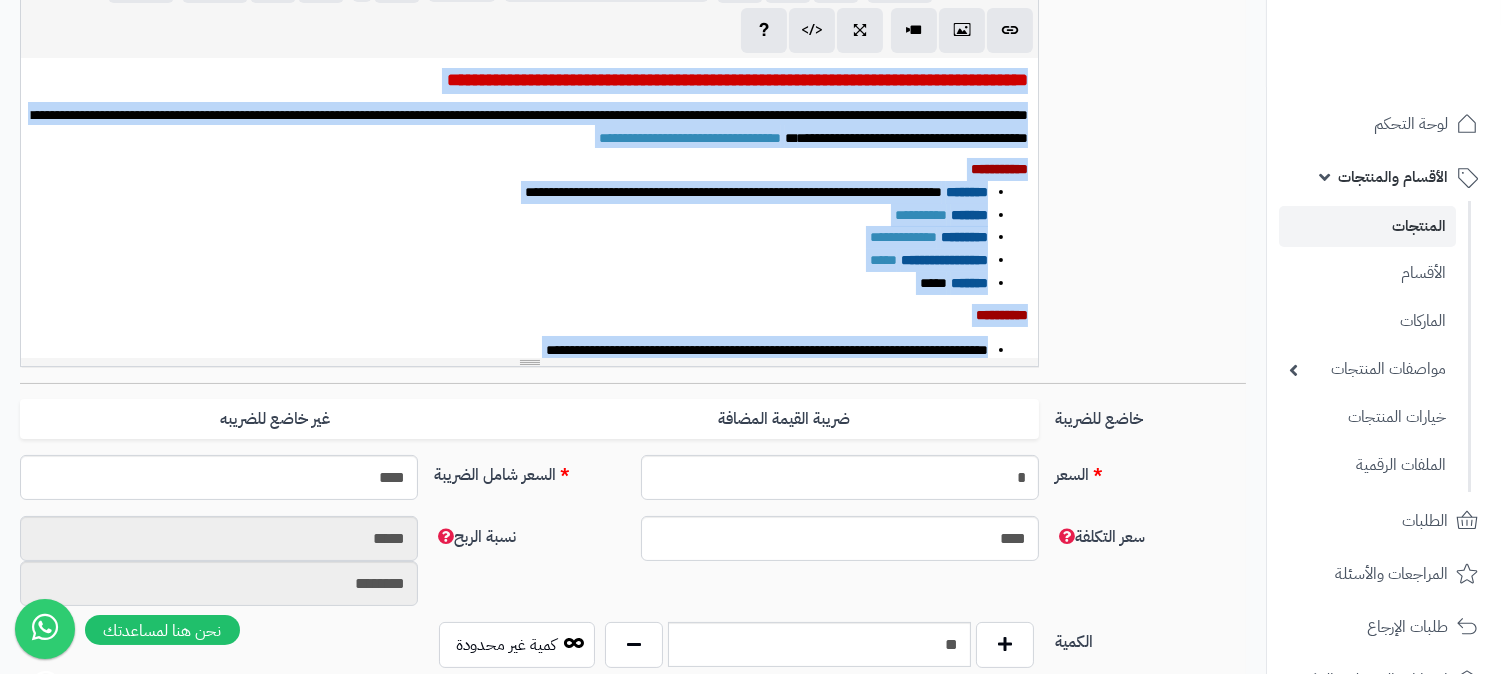 drag, startPoint x: 607, startPoint y: 328, endPoint x: 1070, endPoint y: 53, distance: 538.5109 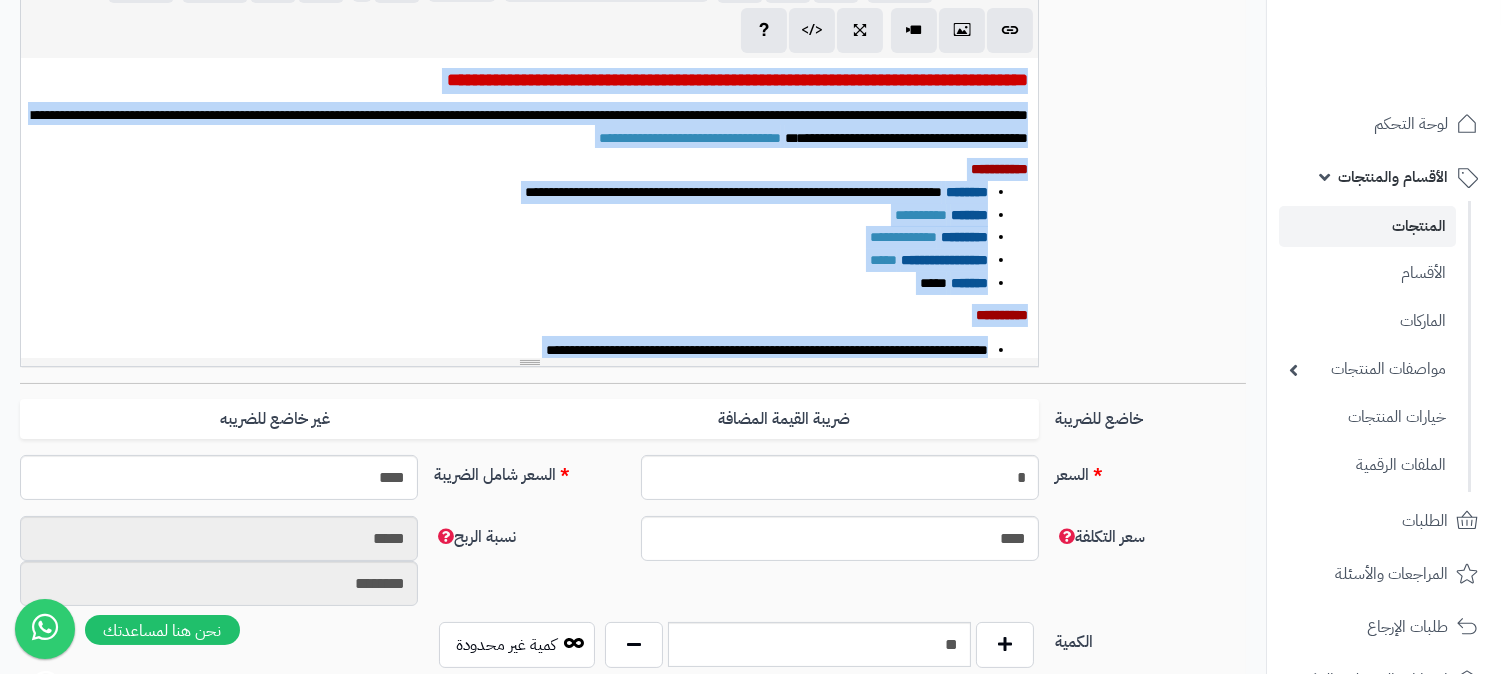 copy on "**********" 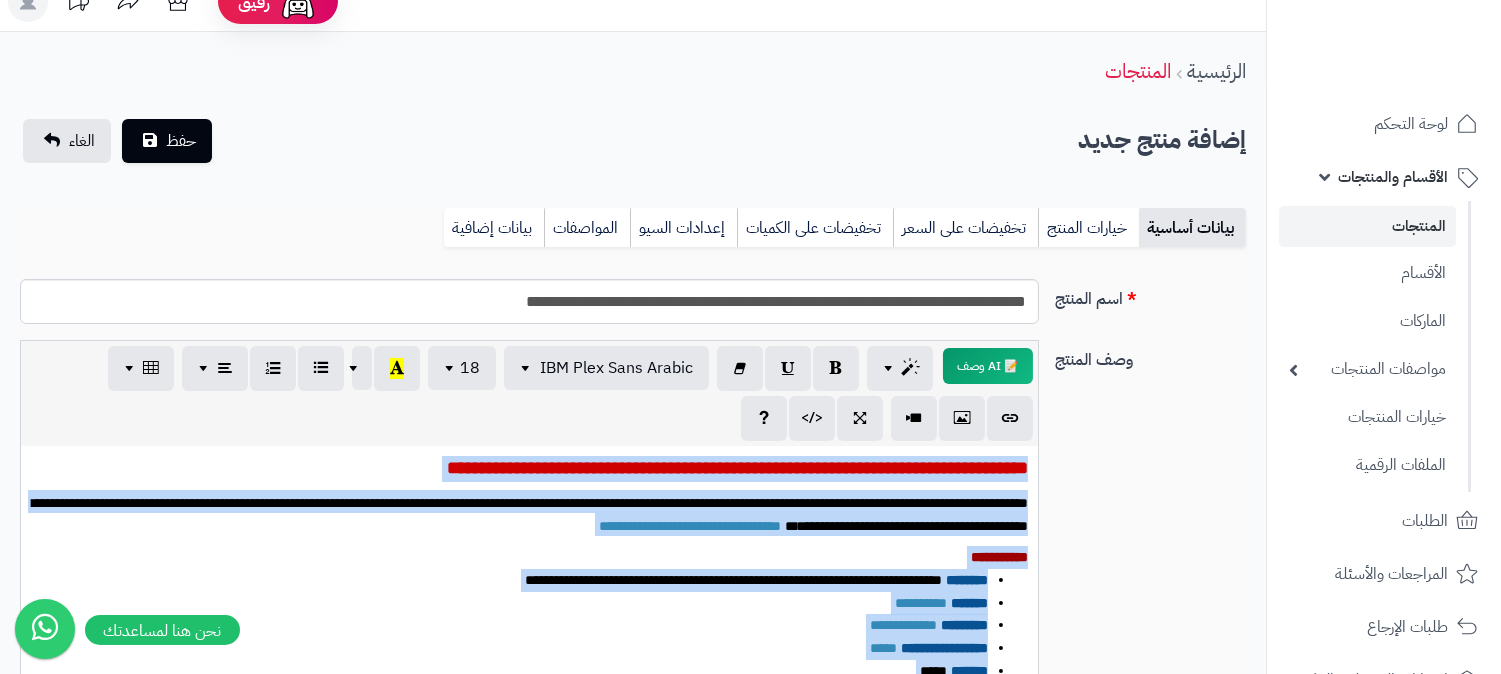 scroll, scrollTop: 0, scrollLeft: 0, axis: both 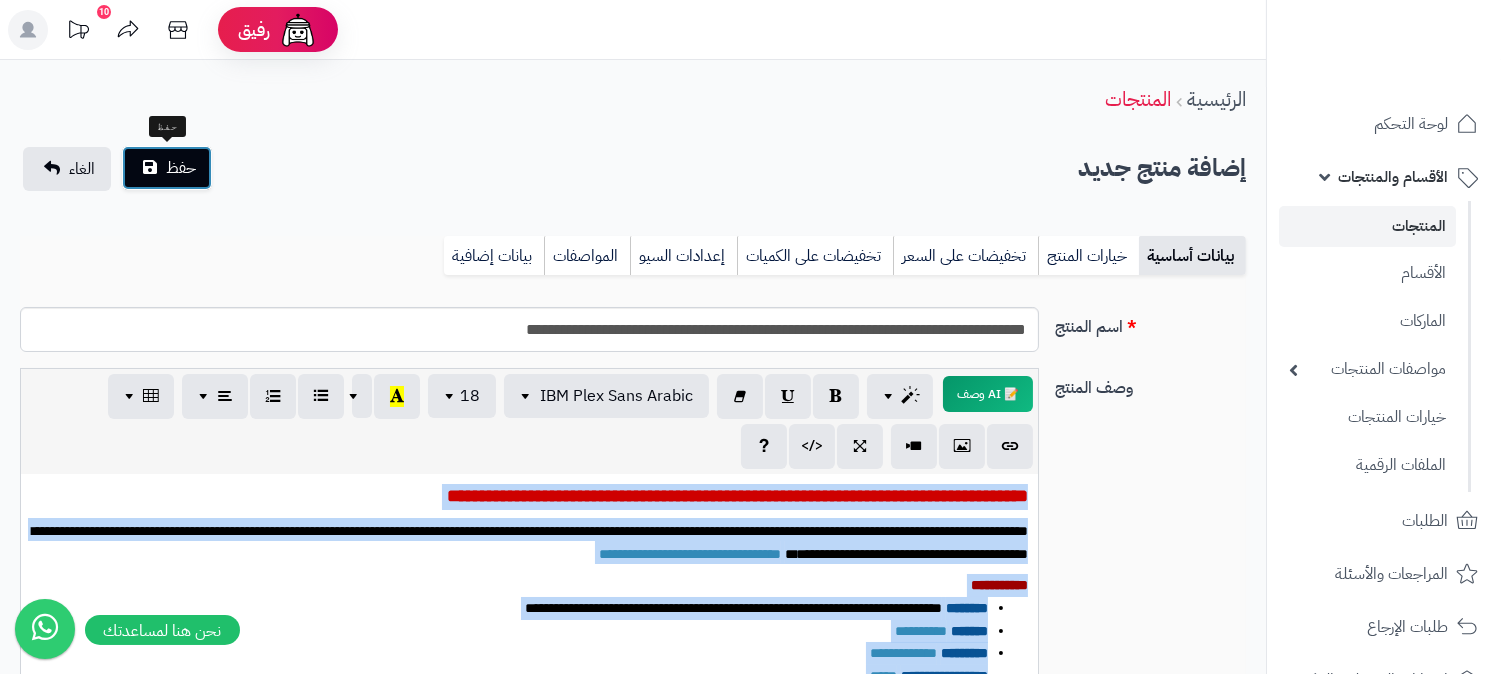 click on "حفظ" at bounding box center (167, 168) 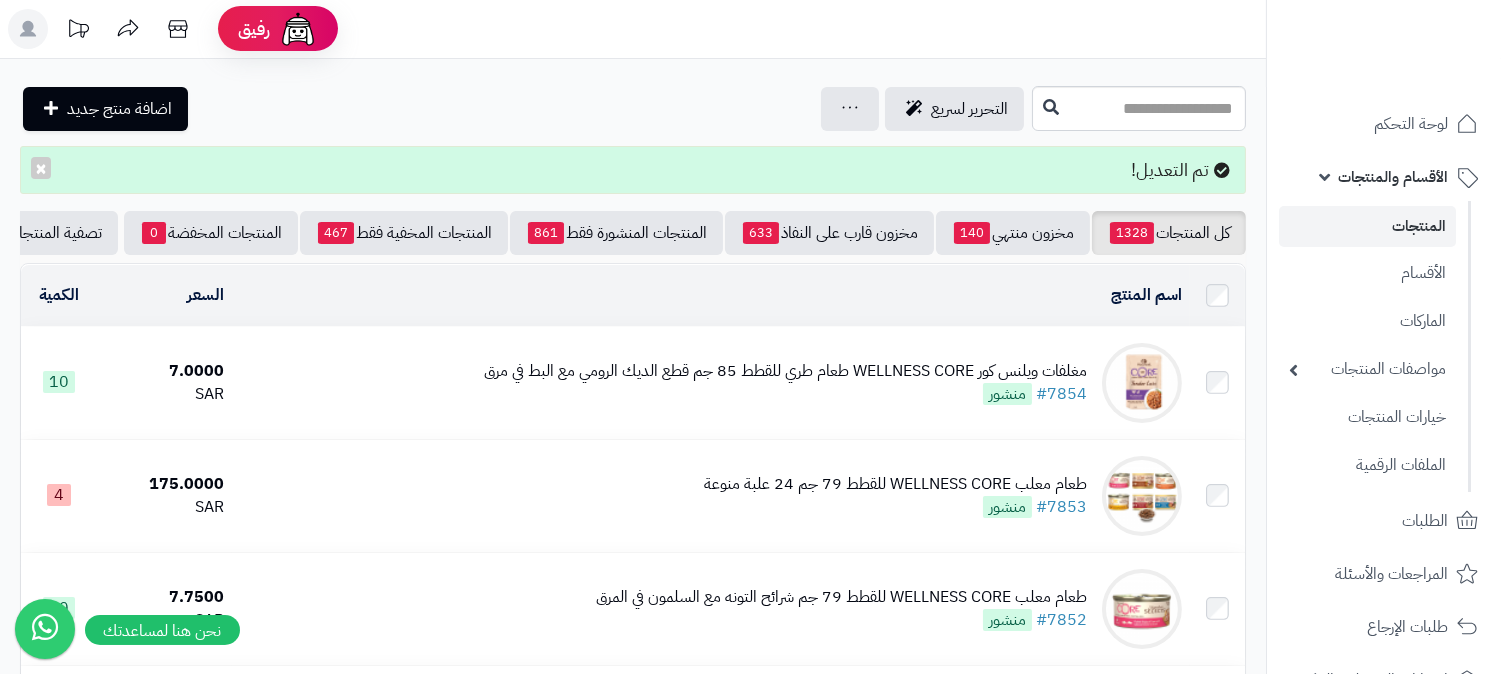 scroll, scrollTop: 0, scrollLeft: 0, axis: both 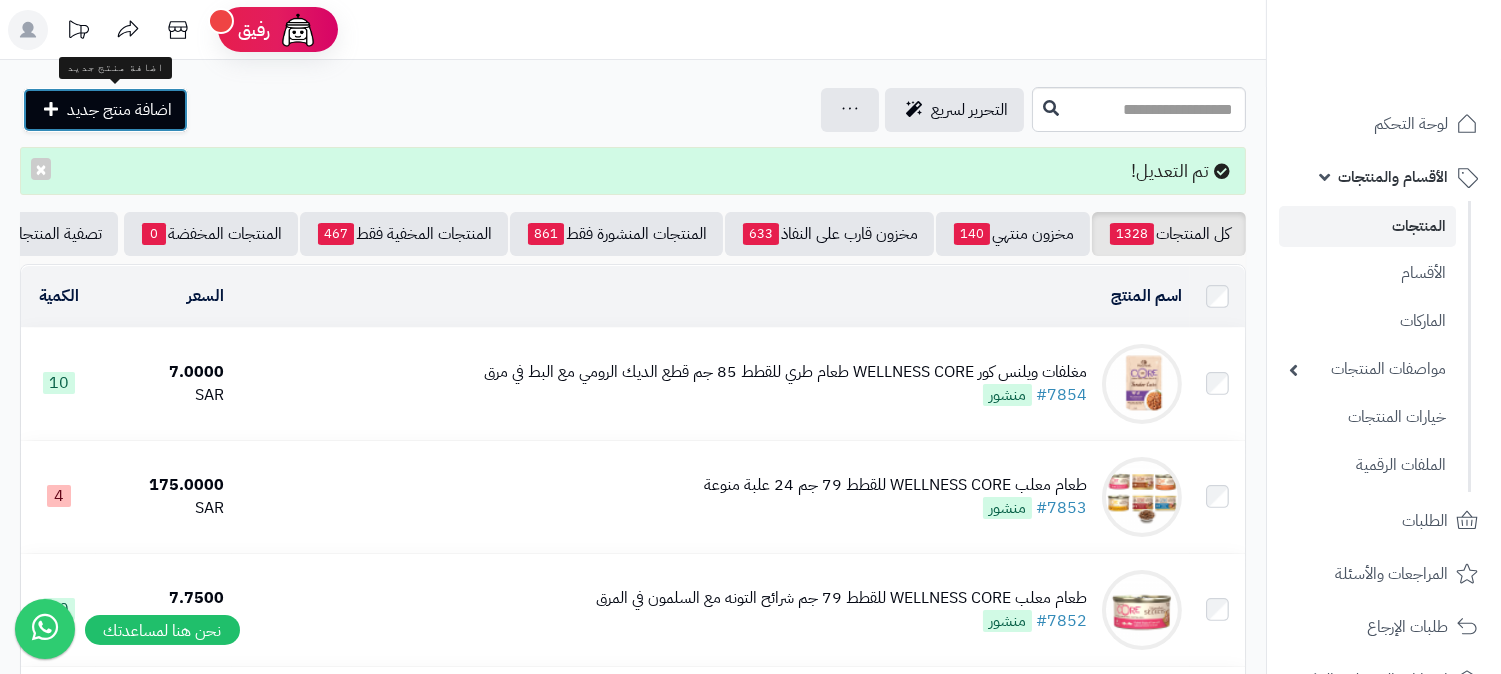 click on "اضافة منتج جديد" at bounding box center (119, 110) 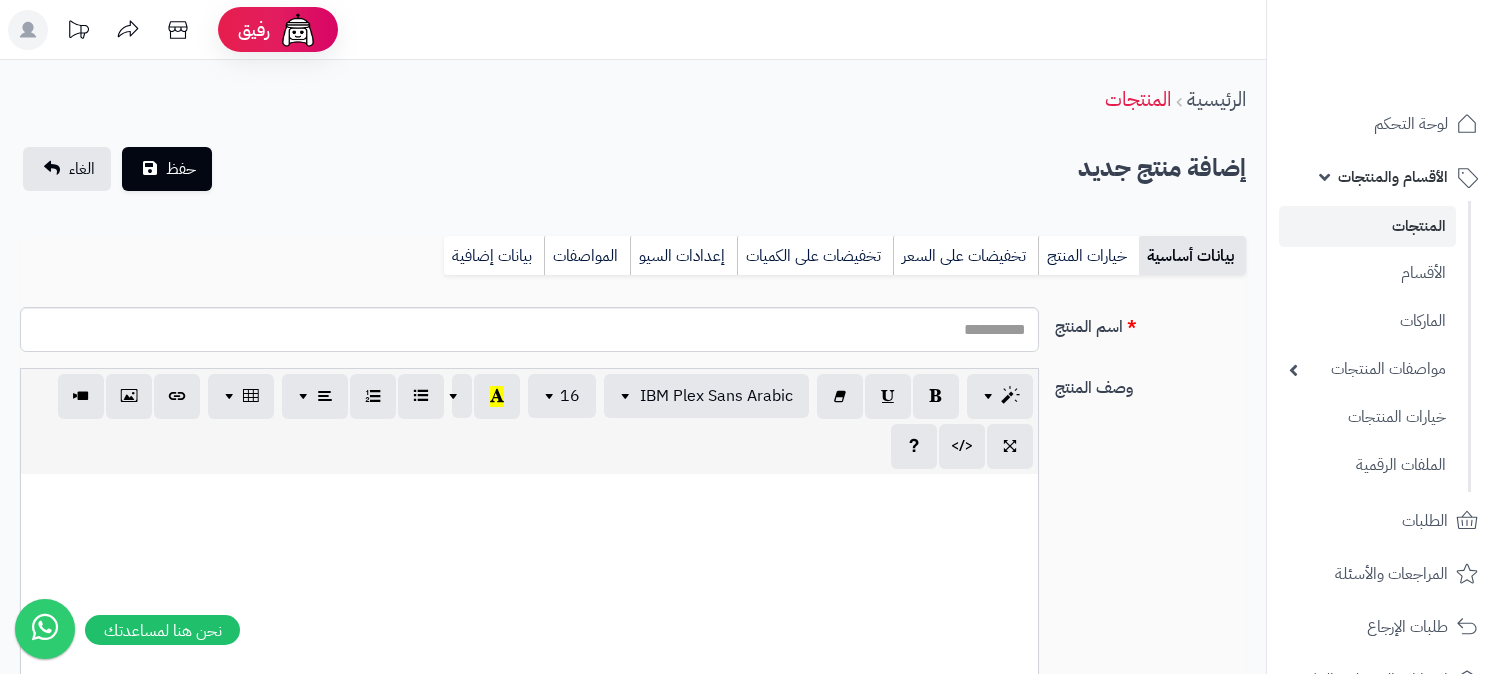 select 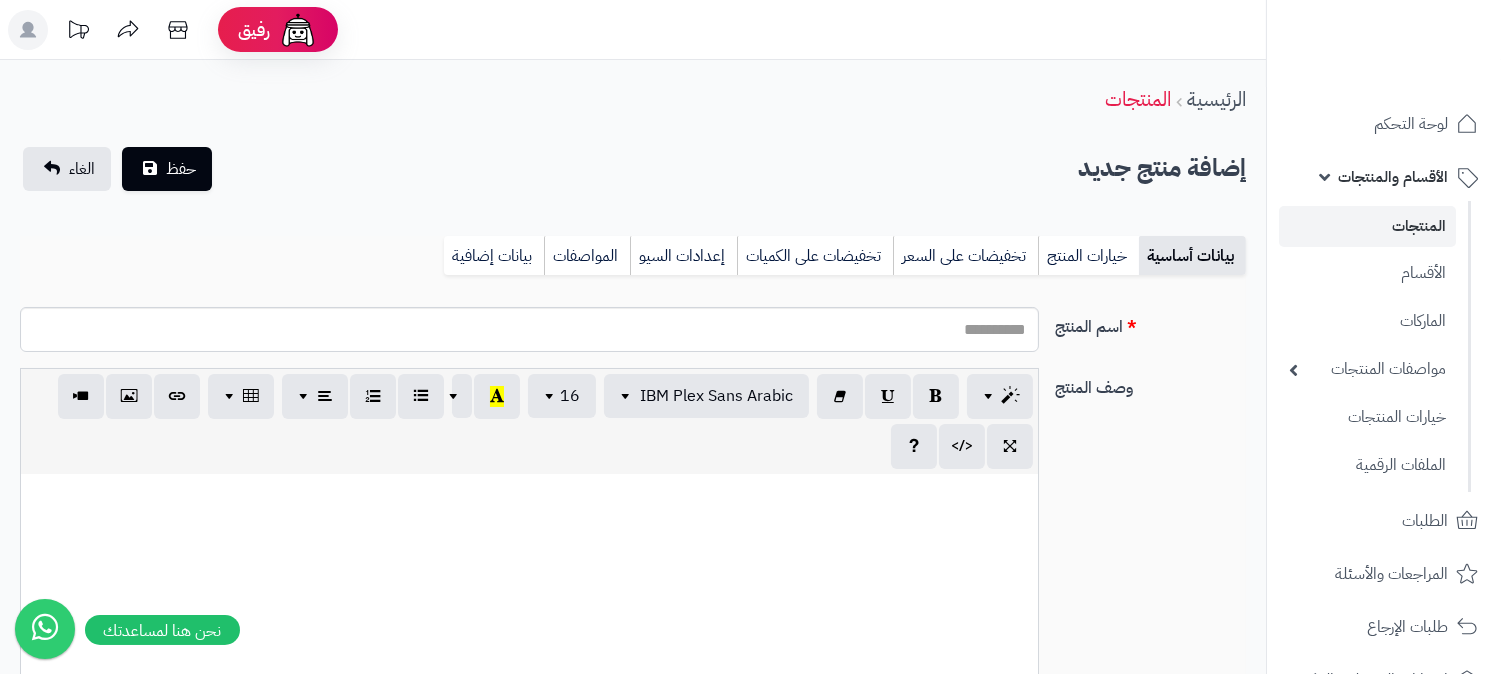 scroll, scrollTop: 0, scrollLeft: 16, axis: horizontal 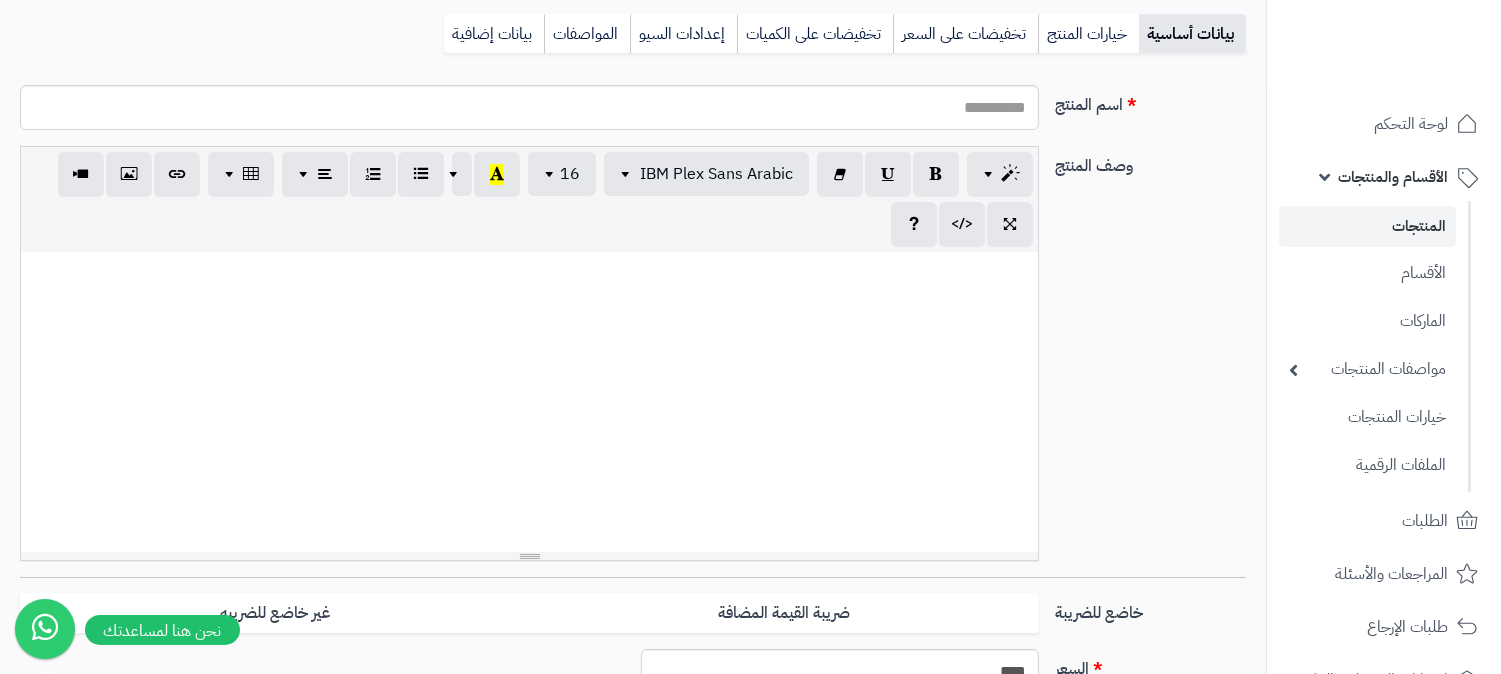 click at bounding box center [529, 402] 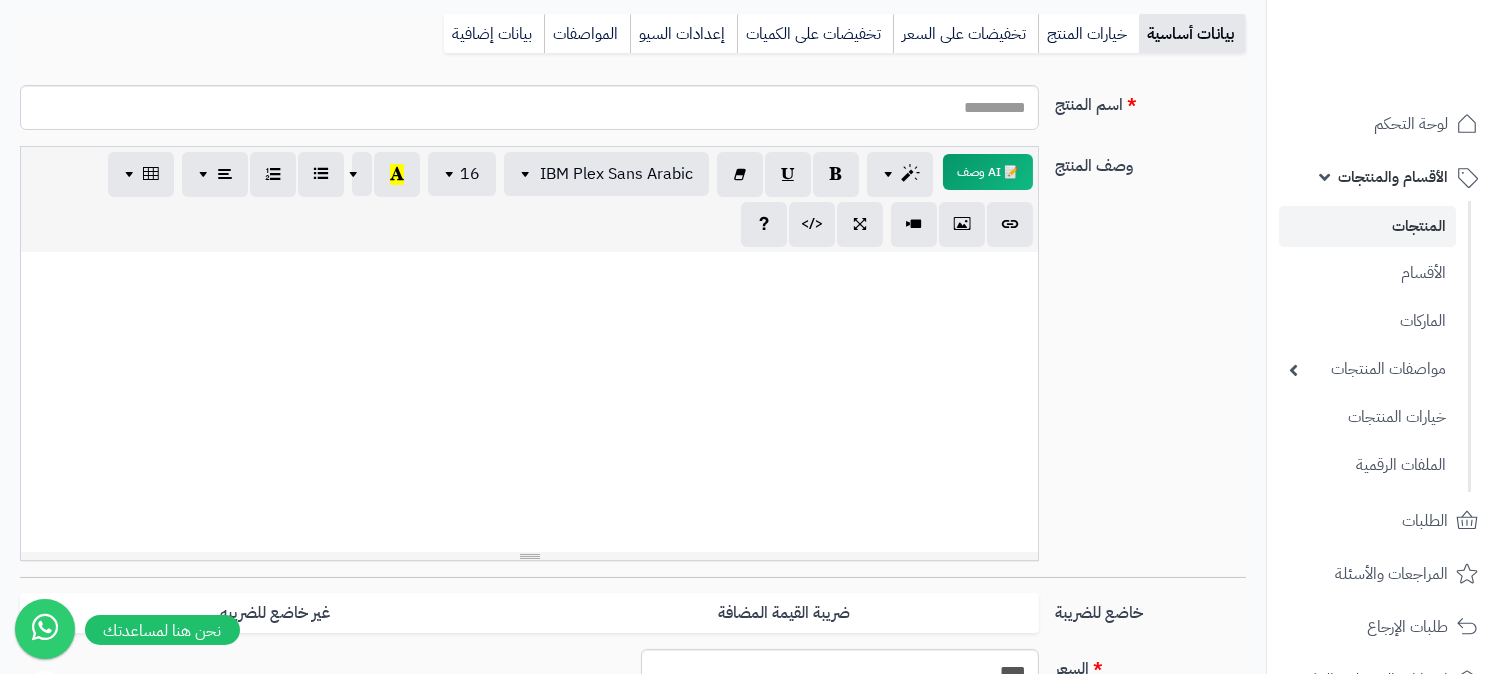 paste 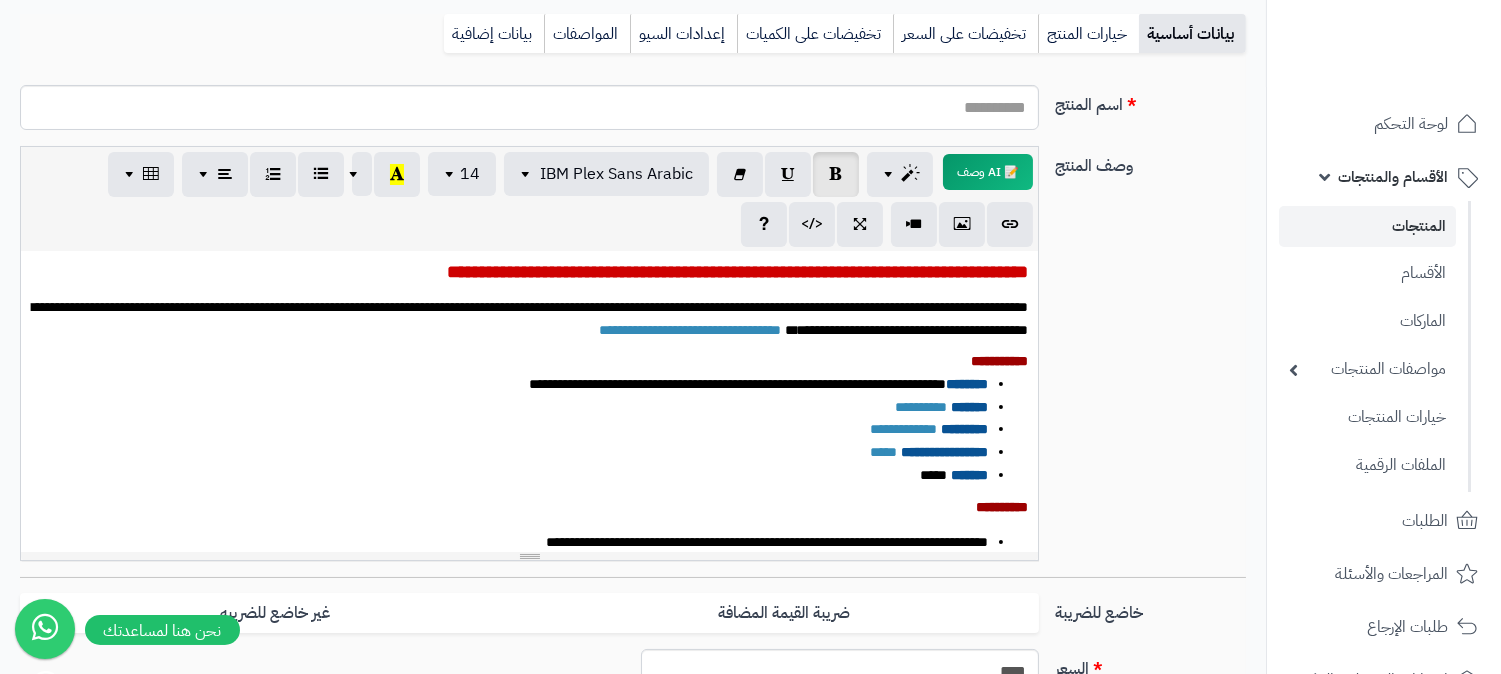 scroll, scrollTop: 0, scrollLeft: 0, axis: both 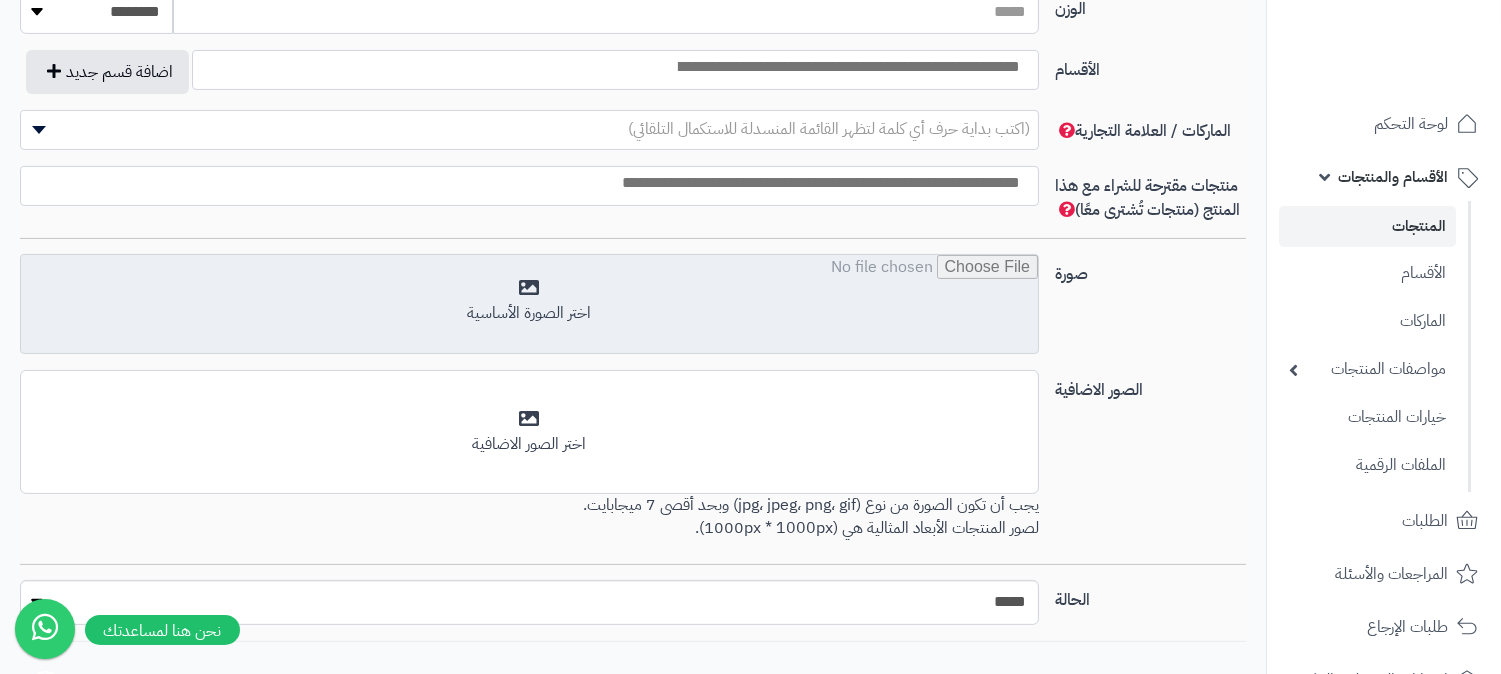 click at bounding box center [529, 305] 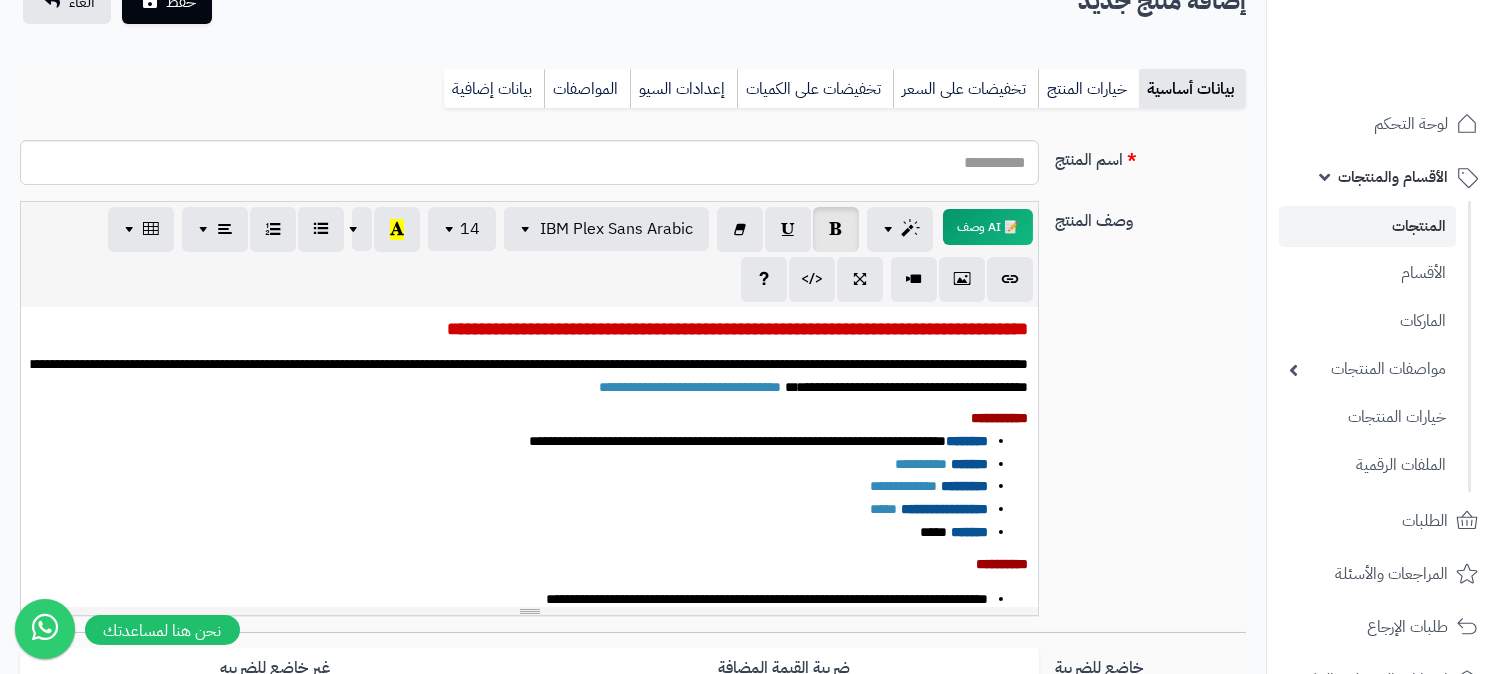 scroll, scrollTop: 111, scrollLeft: 0, axis: vertical 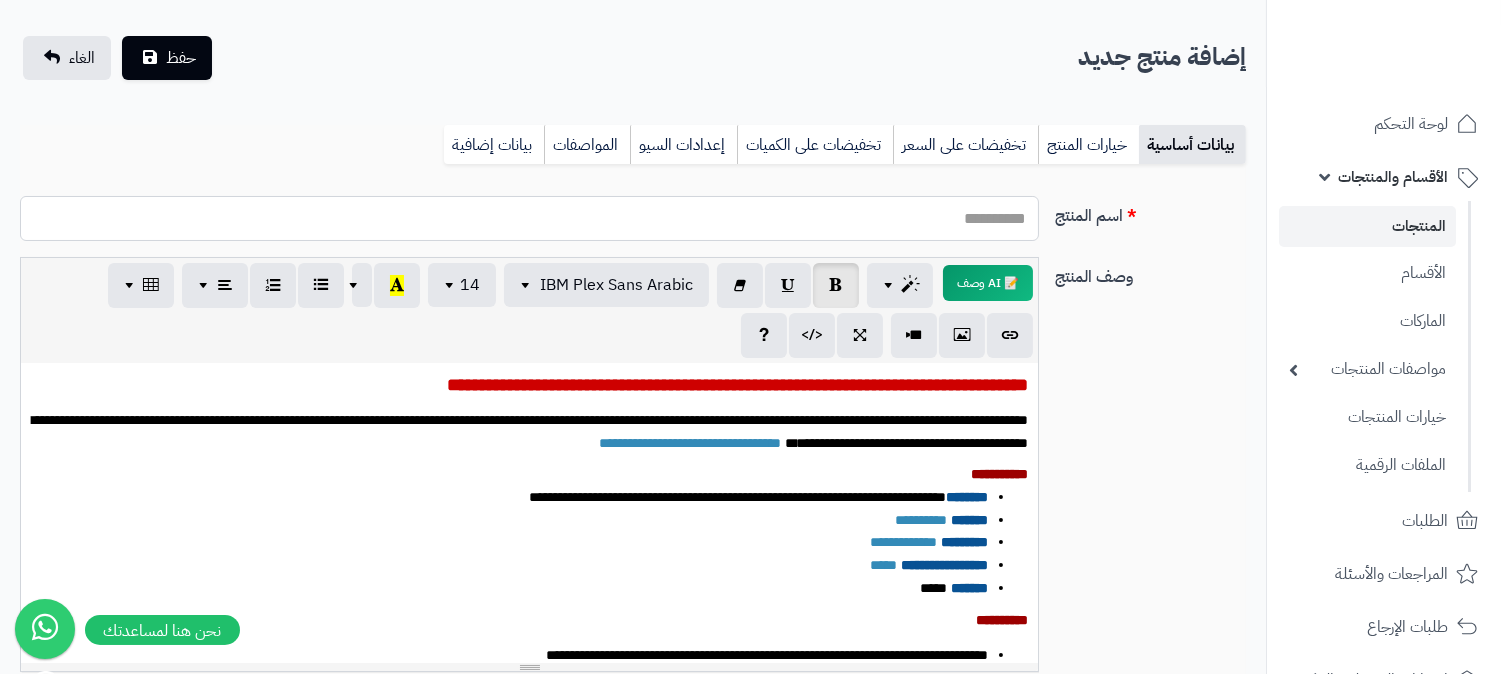 paste on "**********" 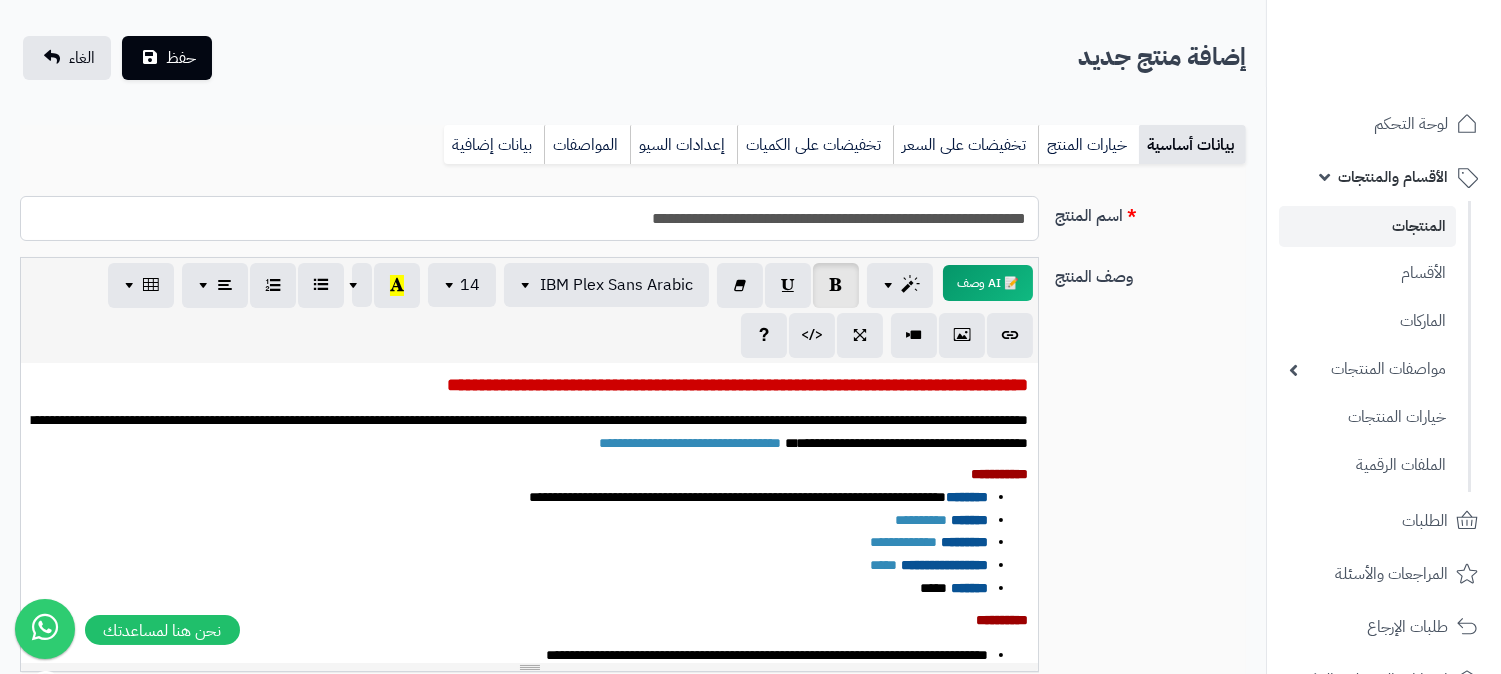 drag, startPoint x: 556, startPoint y: 218, endPoint x: 1030, endPoint y: 215, distance: 474.0095 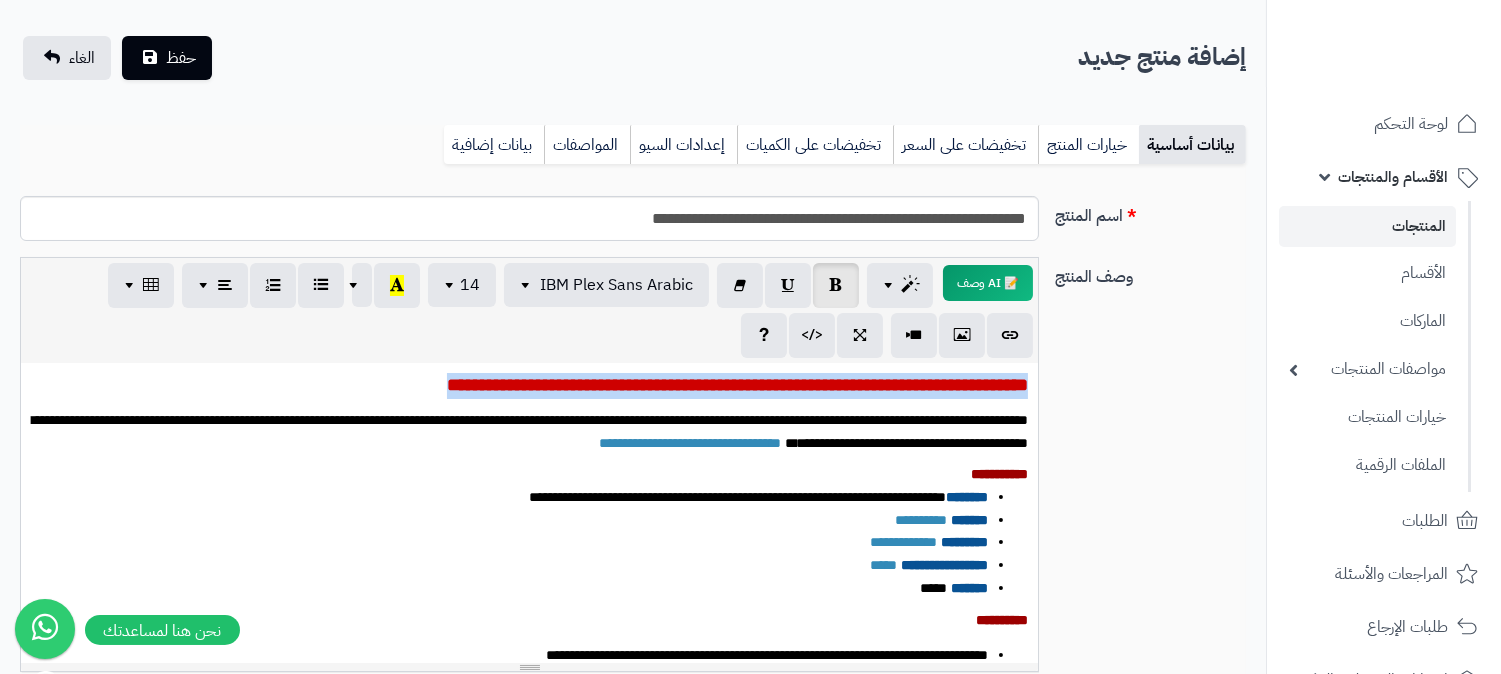 drag, startPoint x: 308, startPoint y: 377, endPoint x: 1082, endPoint y: 352, distance: 774.4036 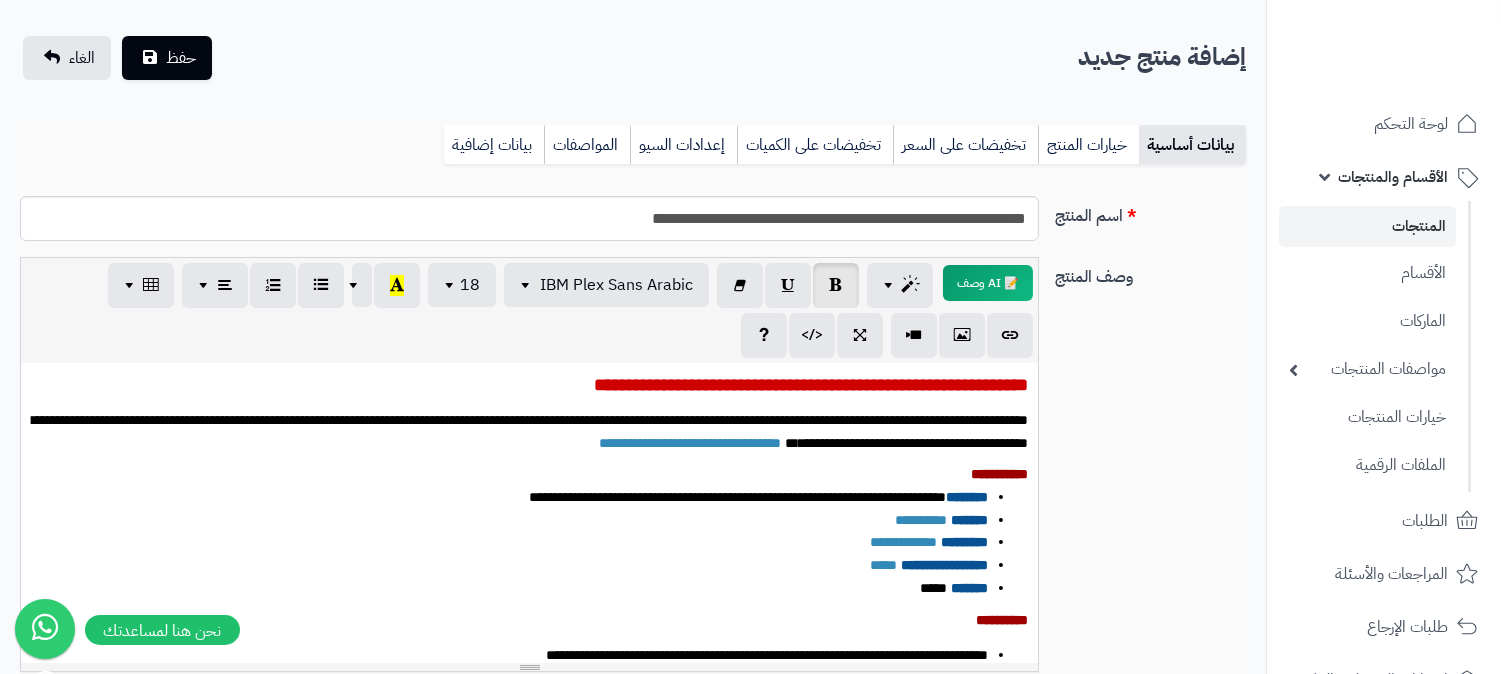 click on "**********" at bounding box center [509, 520] 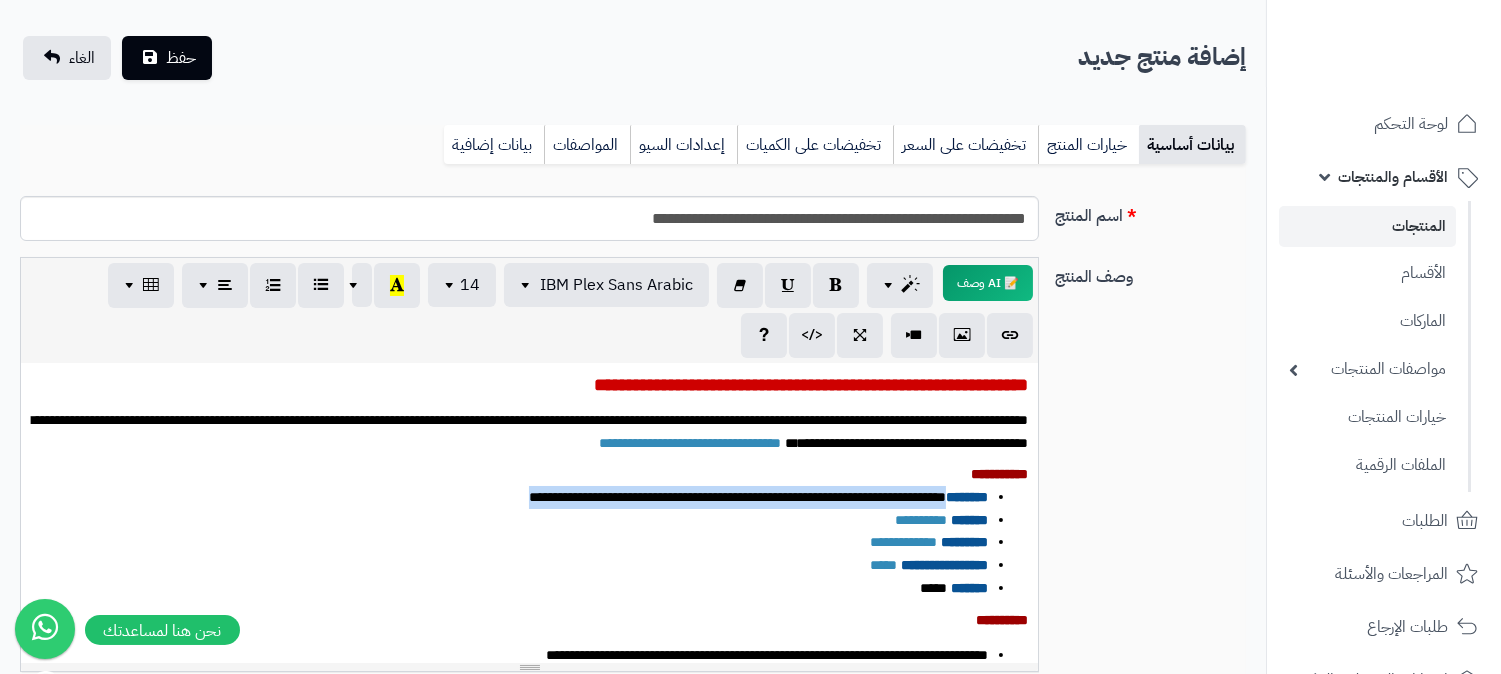 drag, startPoint x: 401, startPoint y: 493, endPoint x: 941, endPoint y: 491, distance: 540.0037 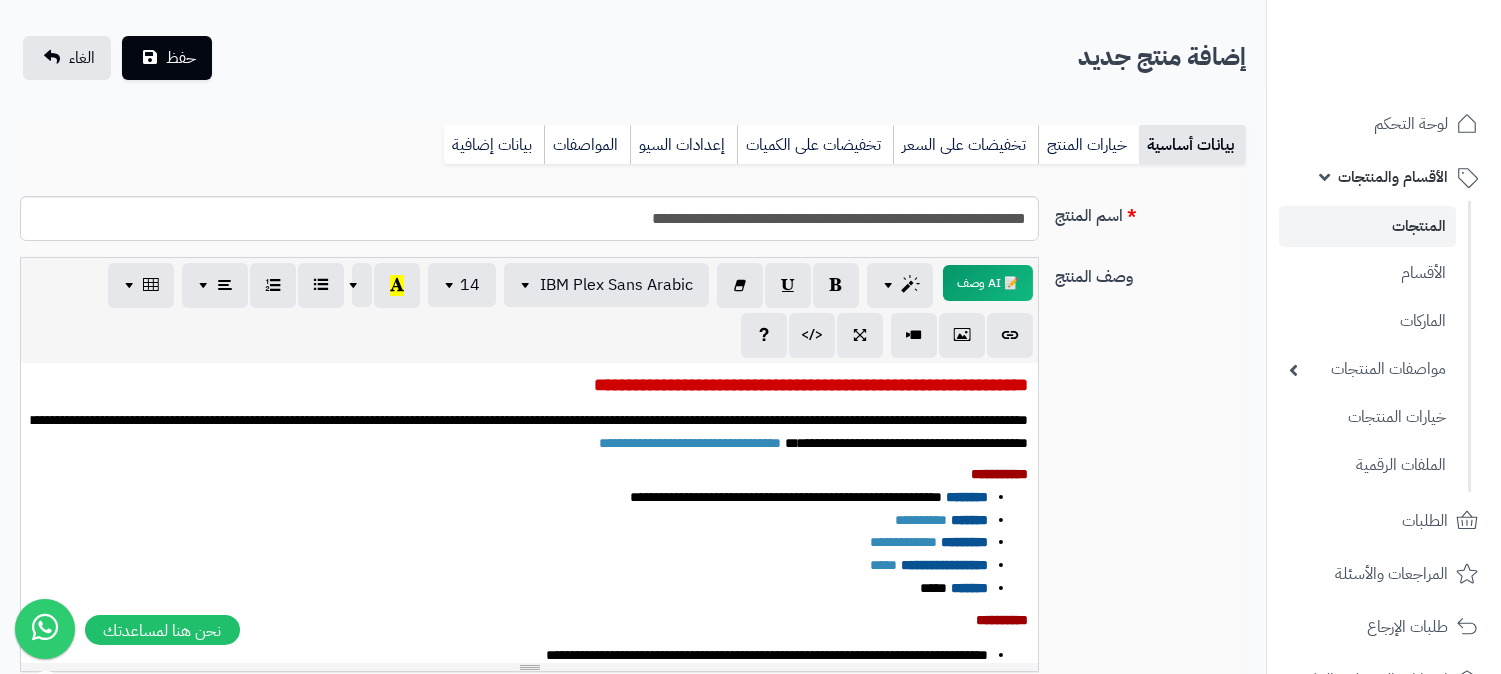 click on "**********" at bounding box center (529, 513) 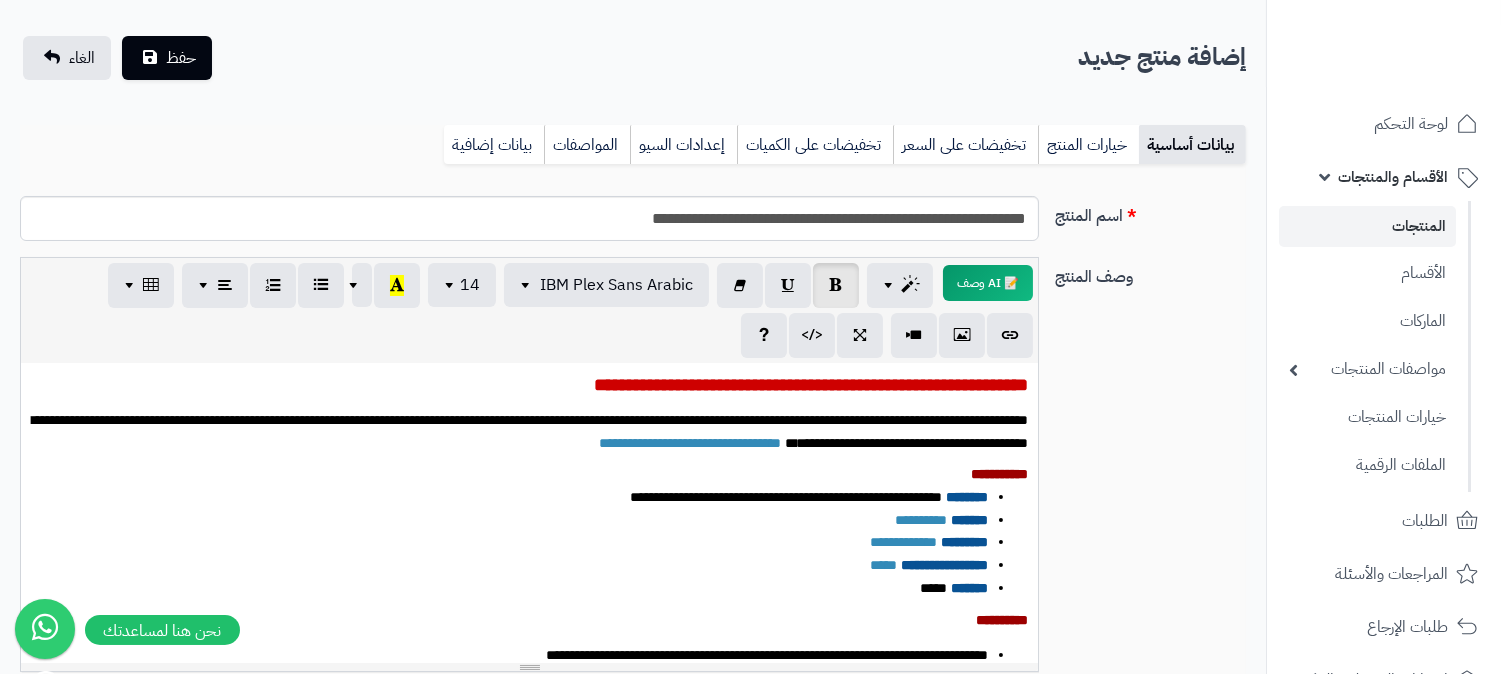 click on "*******   *****" at bounding box center (509, 588) 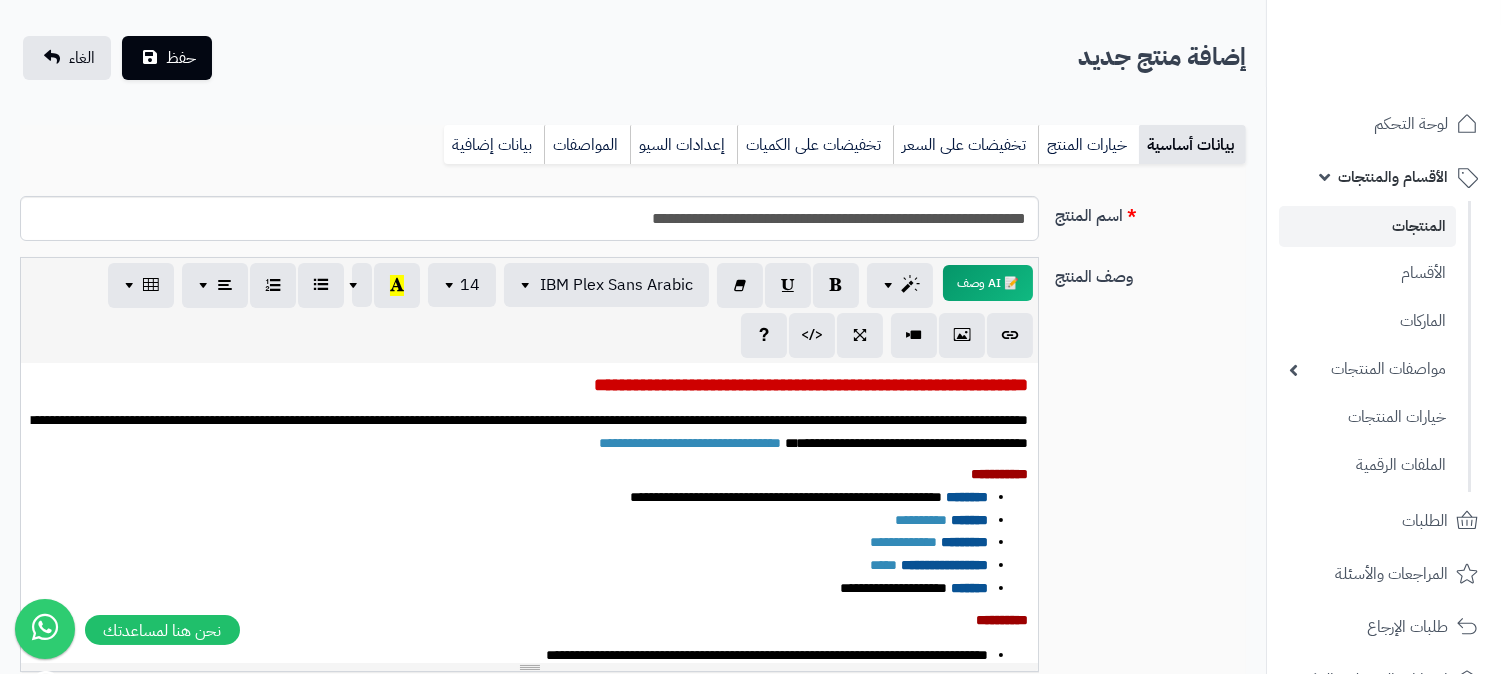 click on "**********" at bounding box center (509, 565) 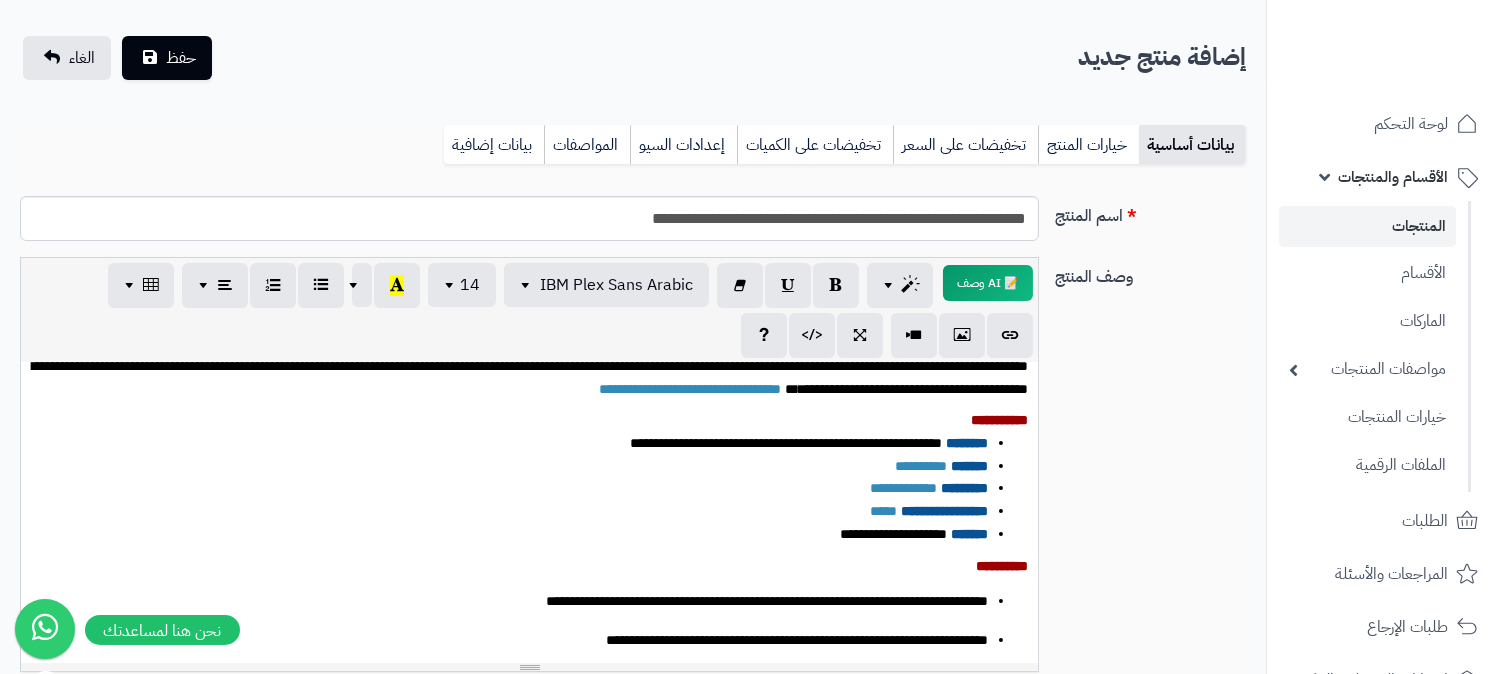 scroll, scrollTop: 0, scrollLeft: 0, axis: both 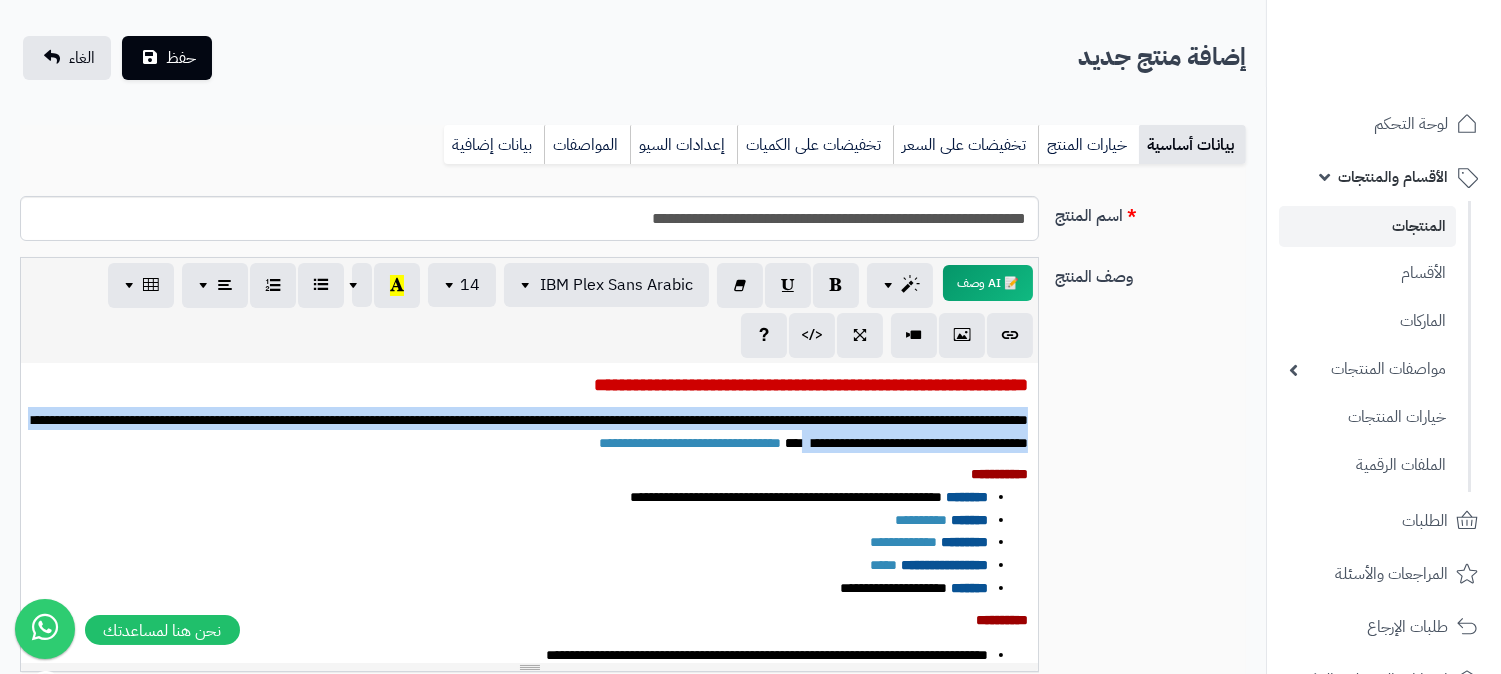 drag, startPoint x: 646, startPoint y: 438, endPoint x: 1063, endPoint y: 414, distance: 417.69006 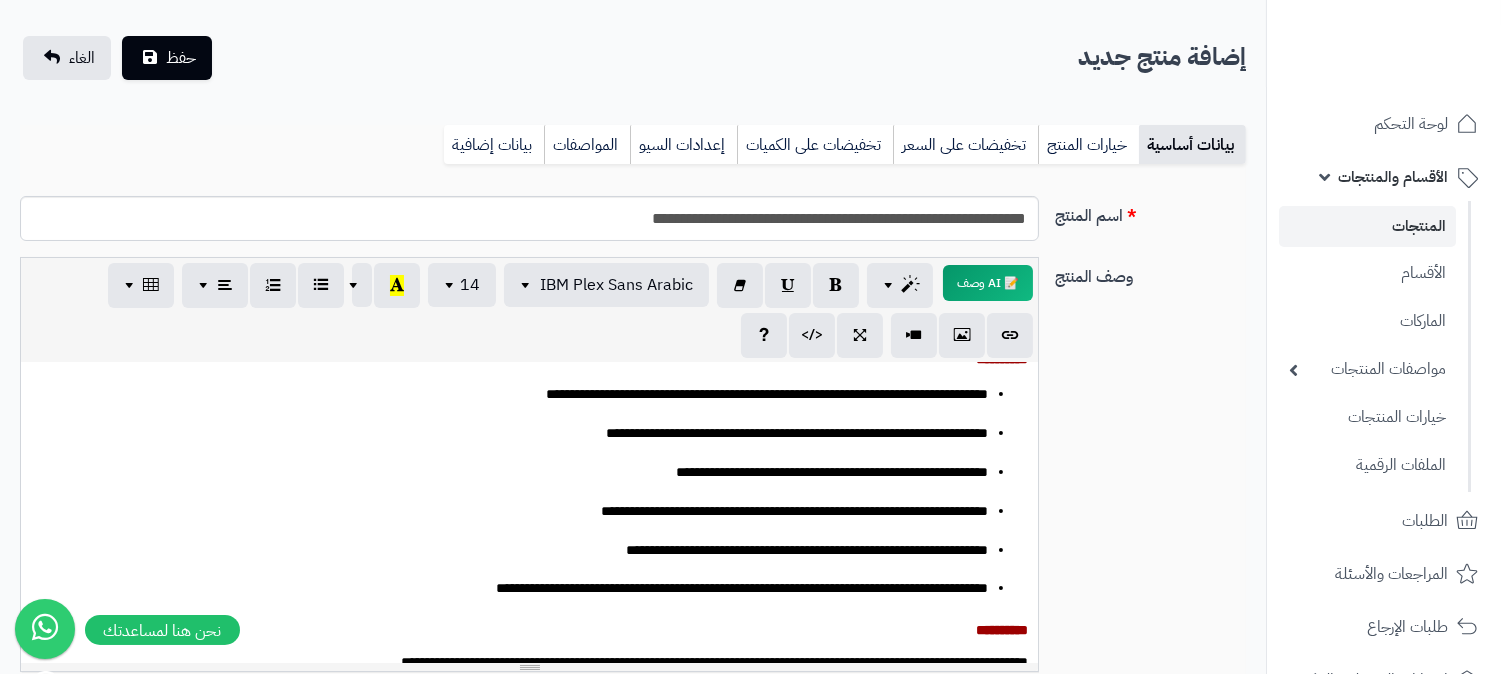 scroll, scrollTop: 222, scrollLeft: 0, axis: vertical 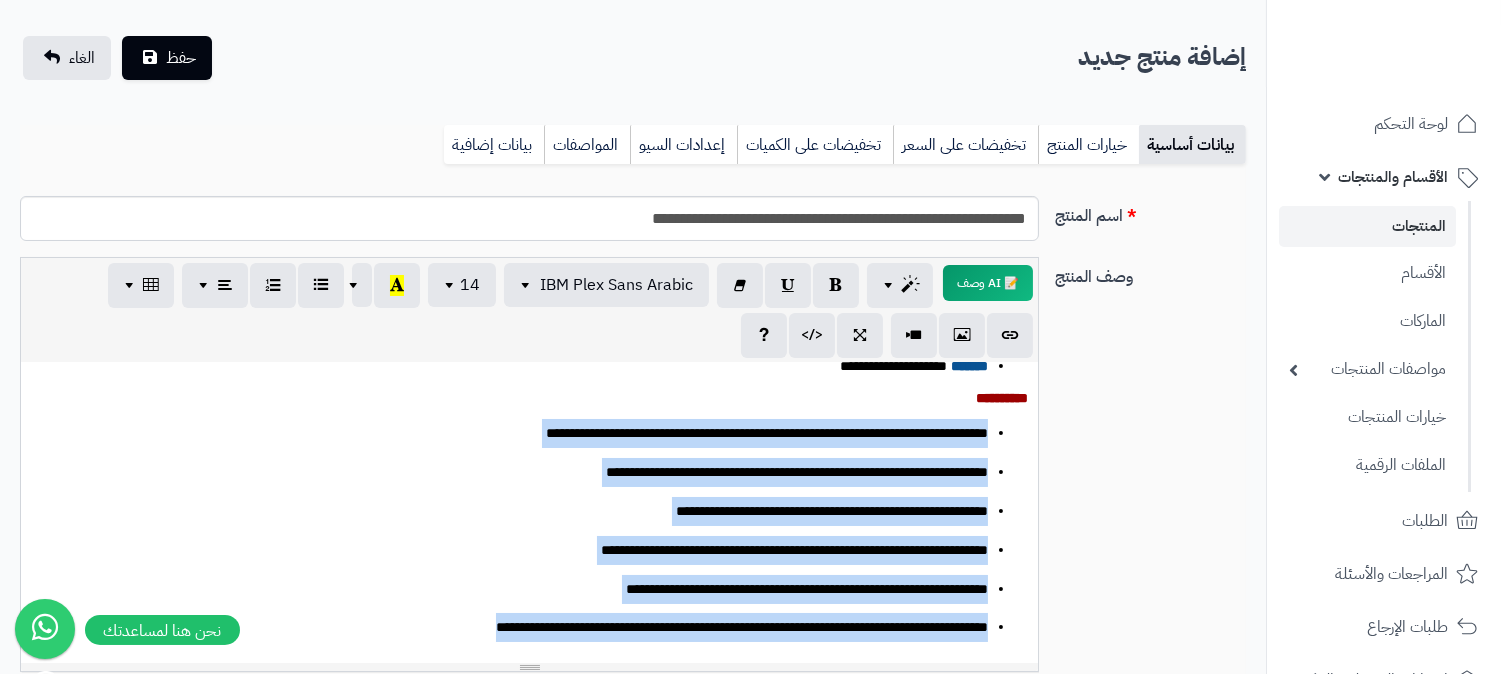 drag, startPoint x: 985, startPoint y: 435, endPoint x: 384, endPoint y: 607, distance: 625.128 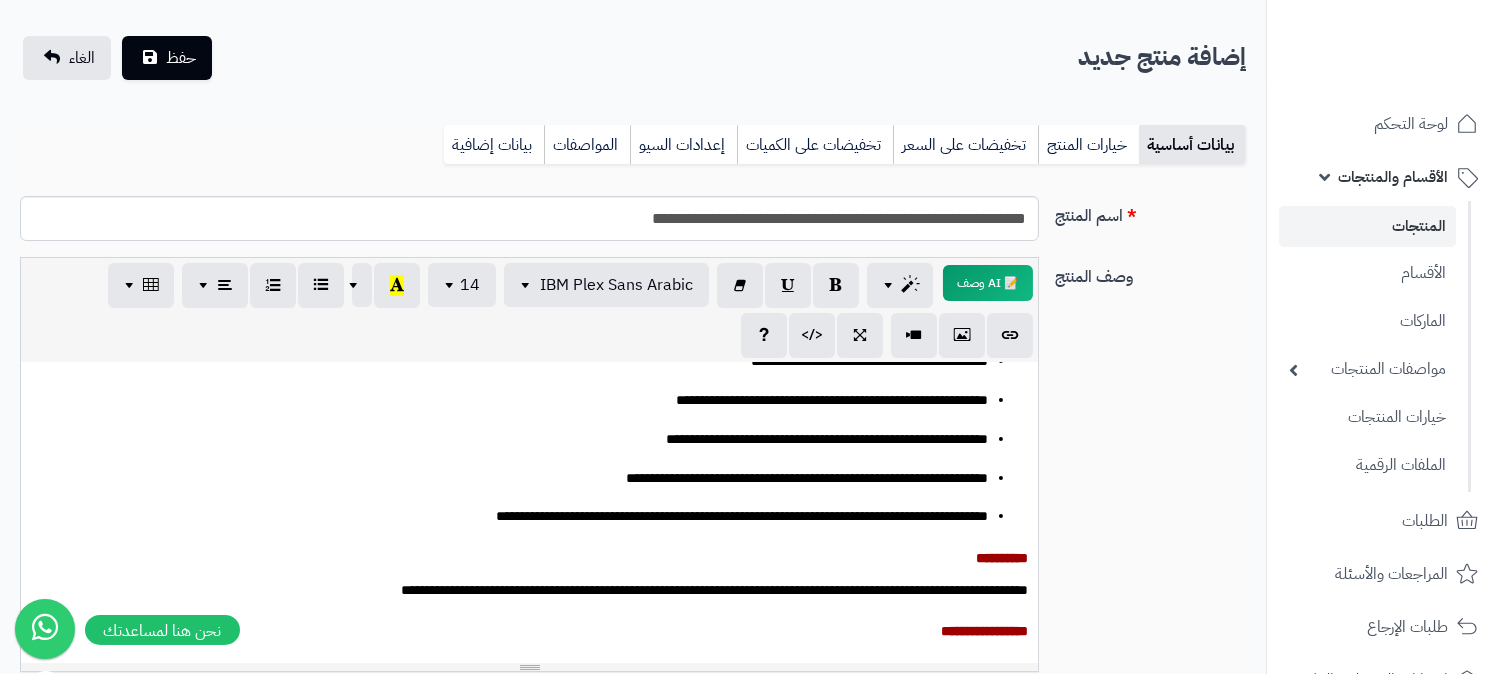 scroll, scrollTop: 444, scrollLeft: 0, axis: vertical 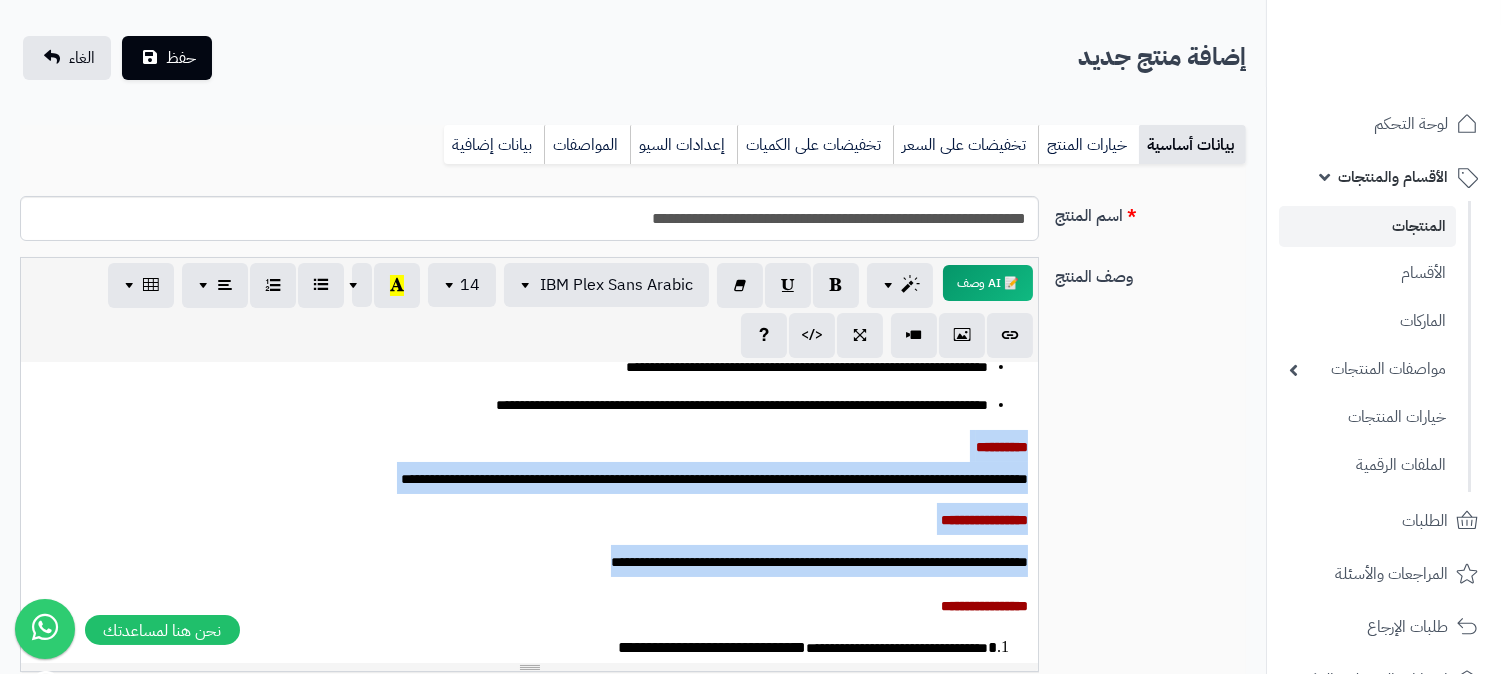 drag, startPoint x: 1034, startPoint y: 434, endPoint x: 513, endPoint y: 550, distance: 533.75745 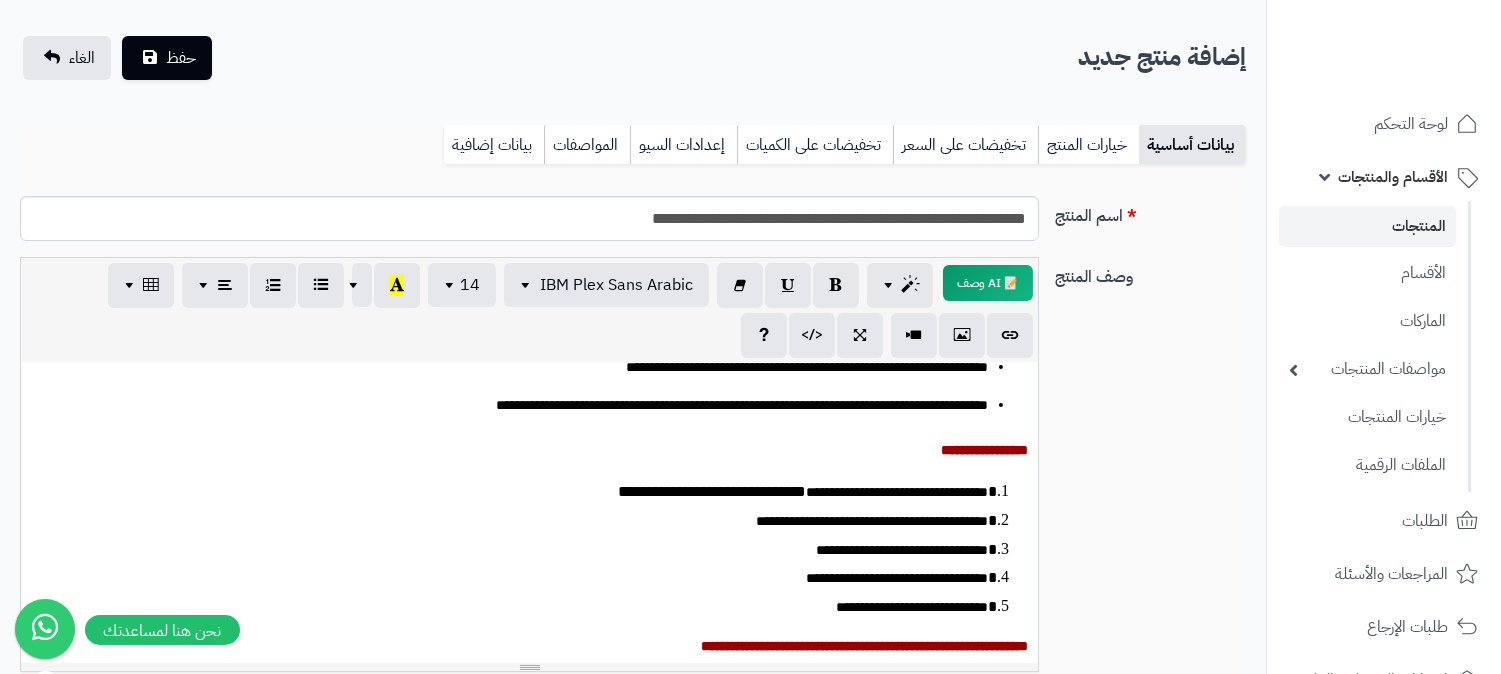 scroll, scrollTop: 461, scrollLeft: 0, axis: vertical 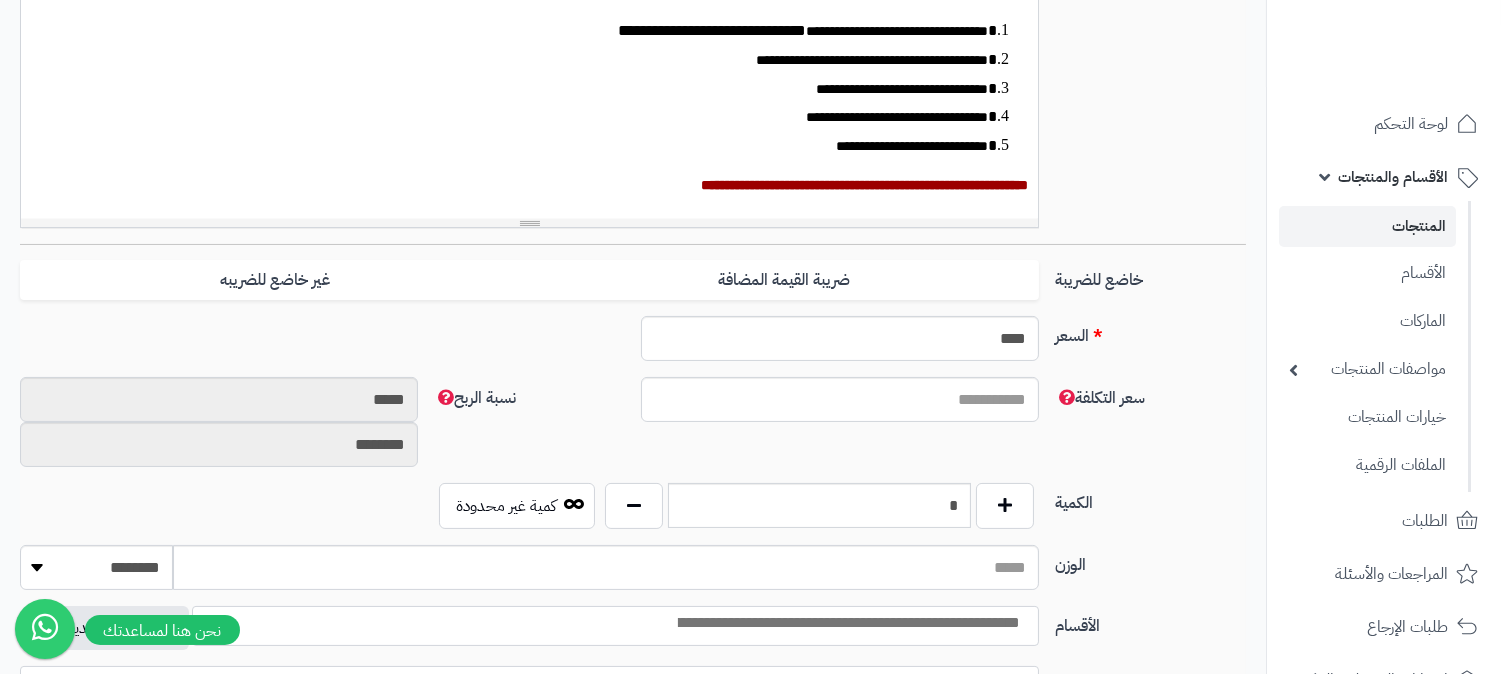 click on "**********" at bounding box center (633, 502) 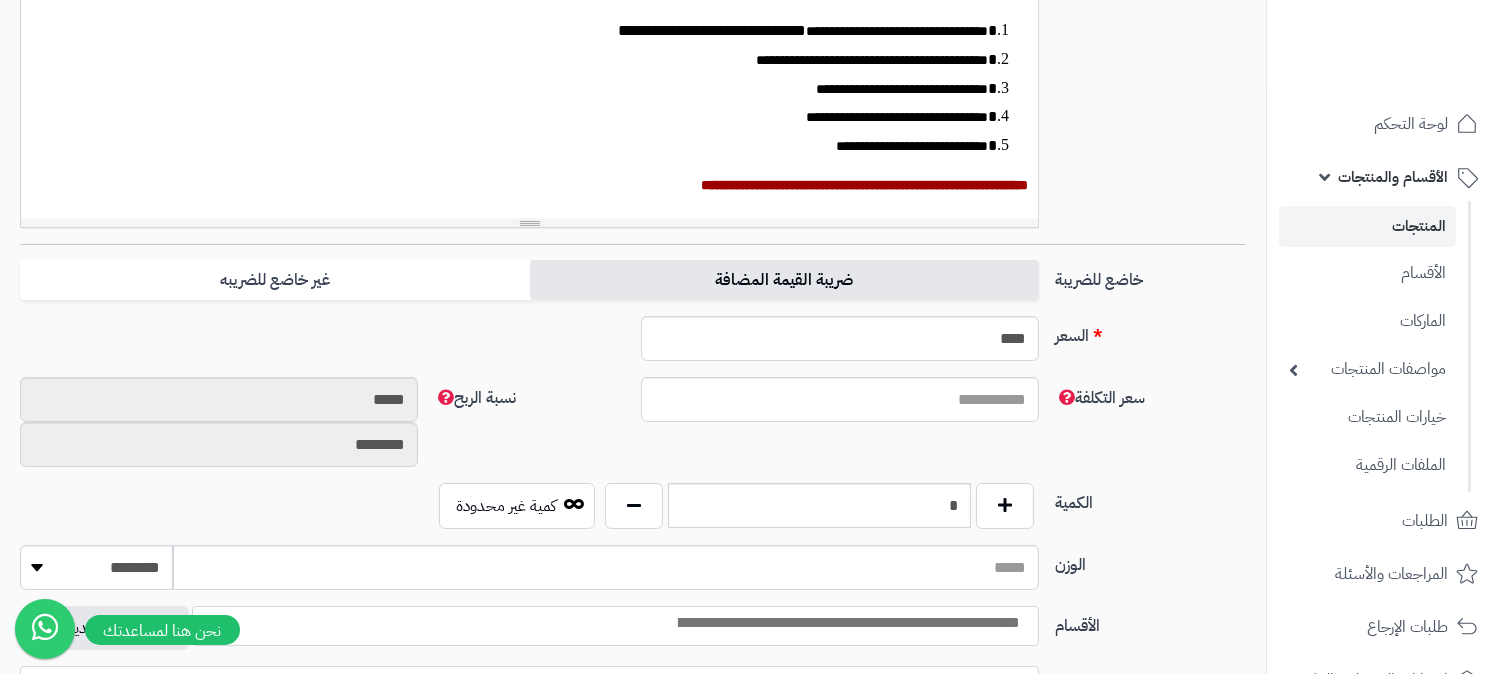 click on "ضريبة القيمة المضافة" at bounding box center (784, 280) 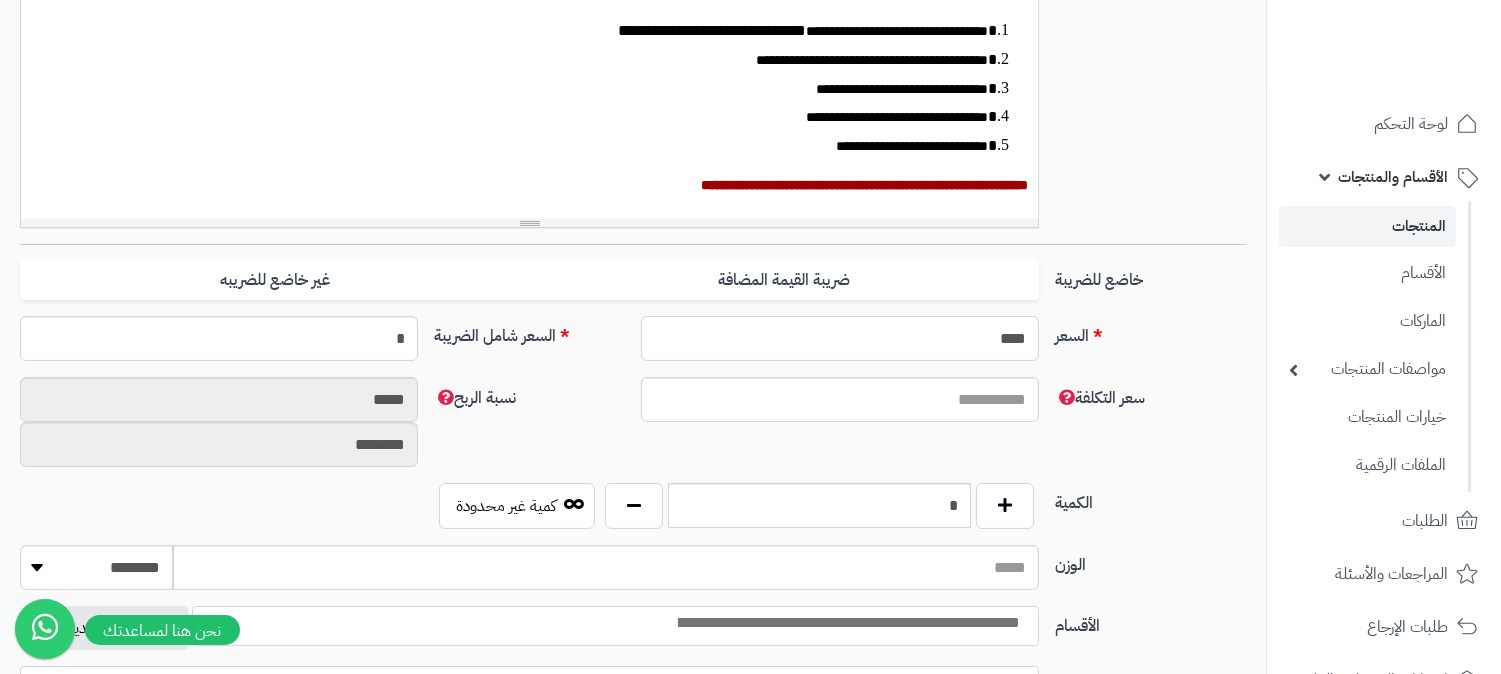 click on "****" at bounding box center [840, 338] 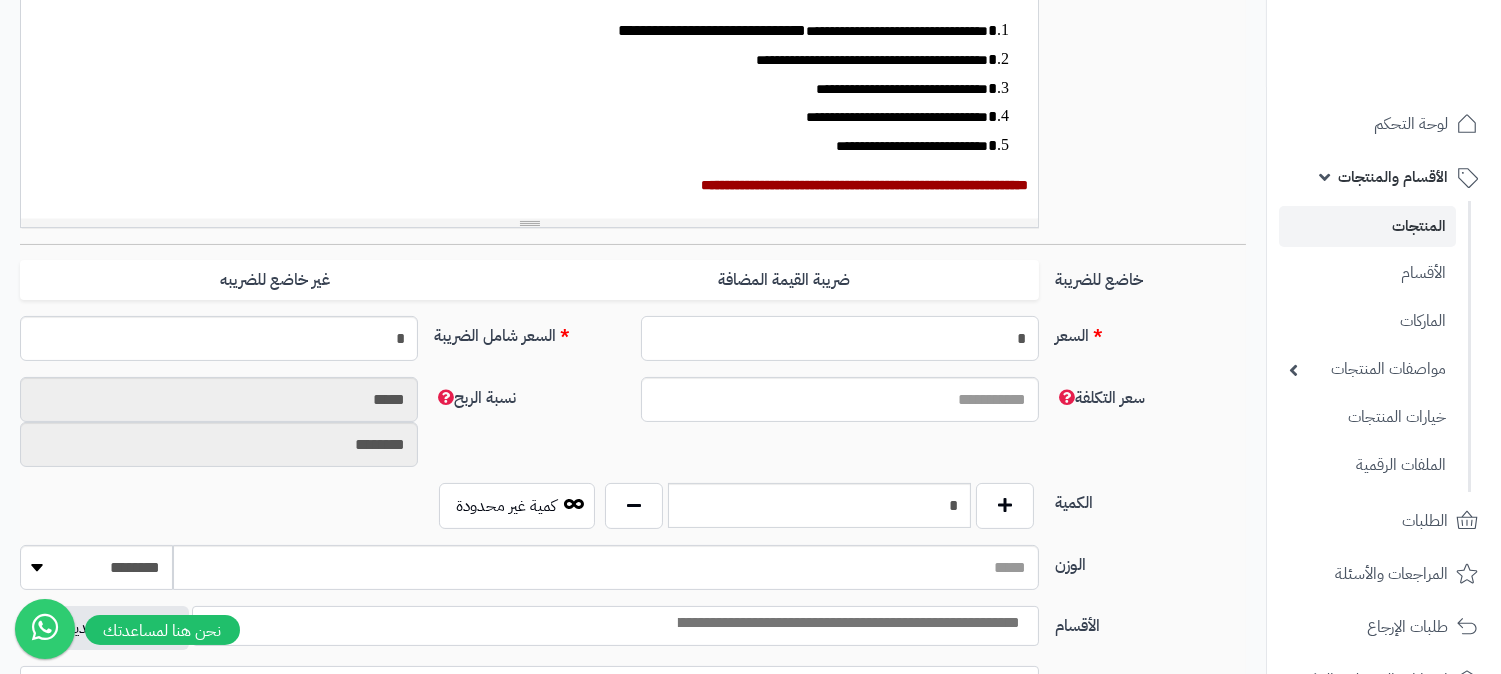 type on "**" 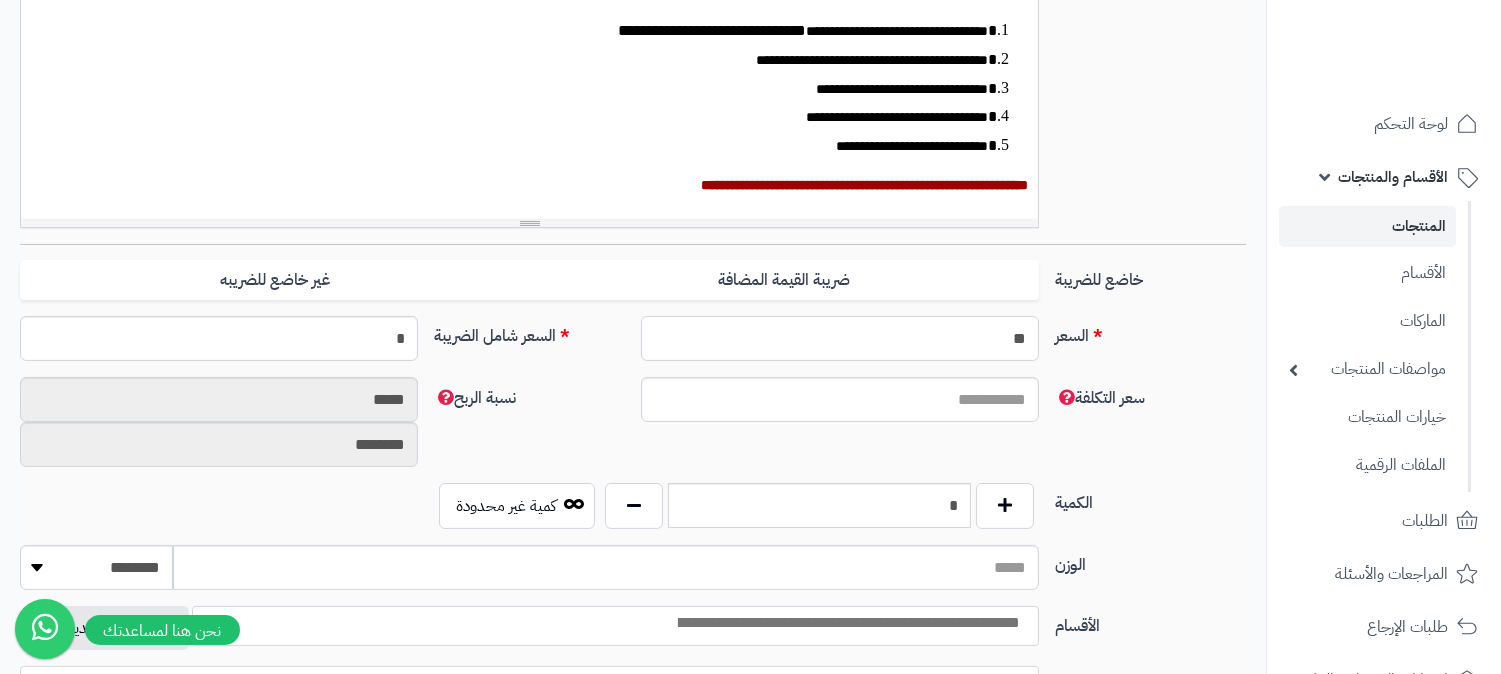 type on "*****" 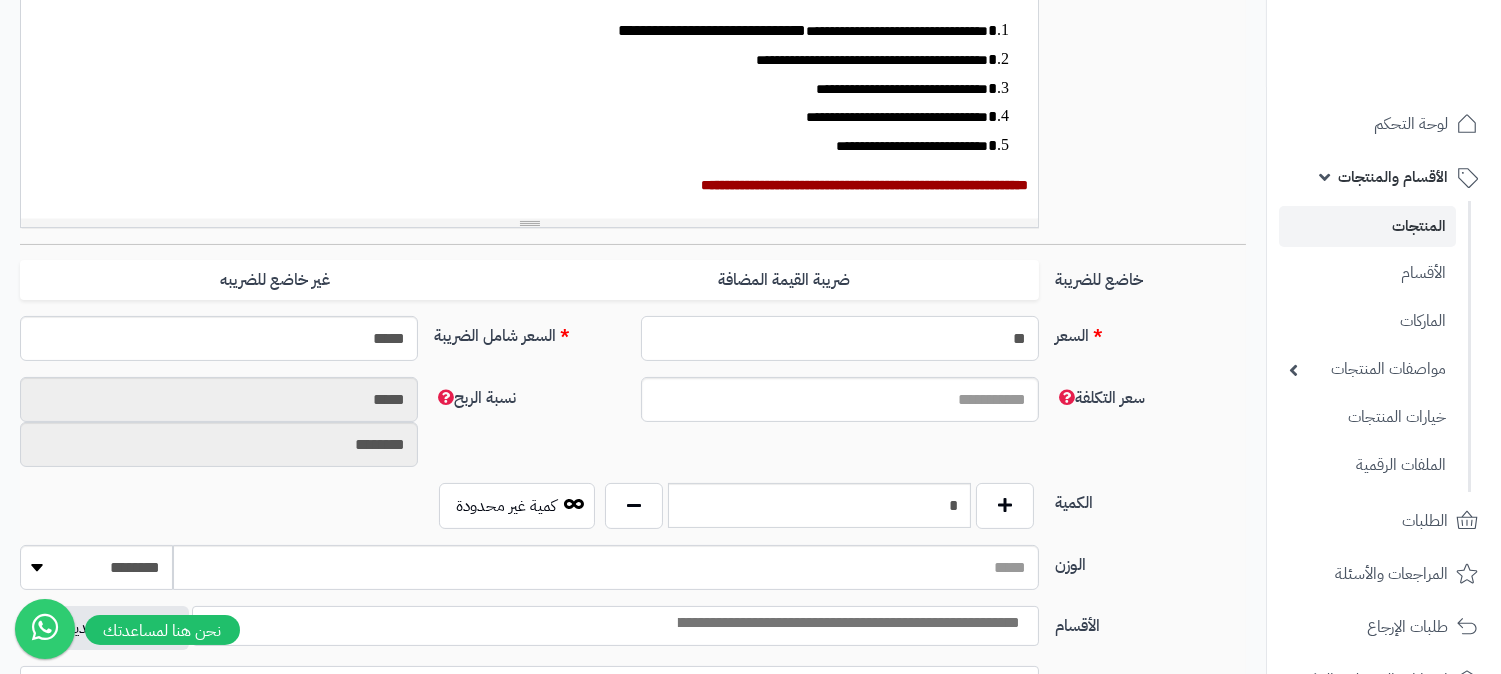 type on "**" 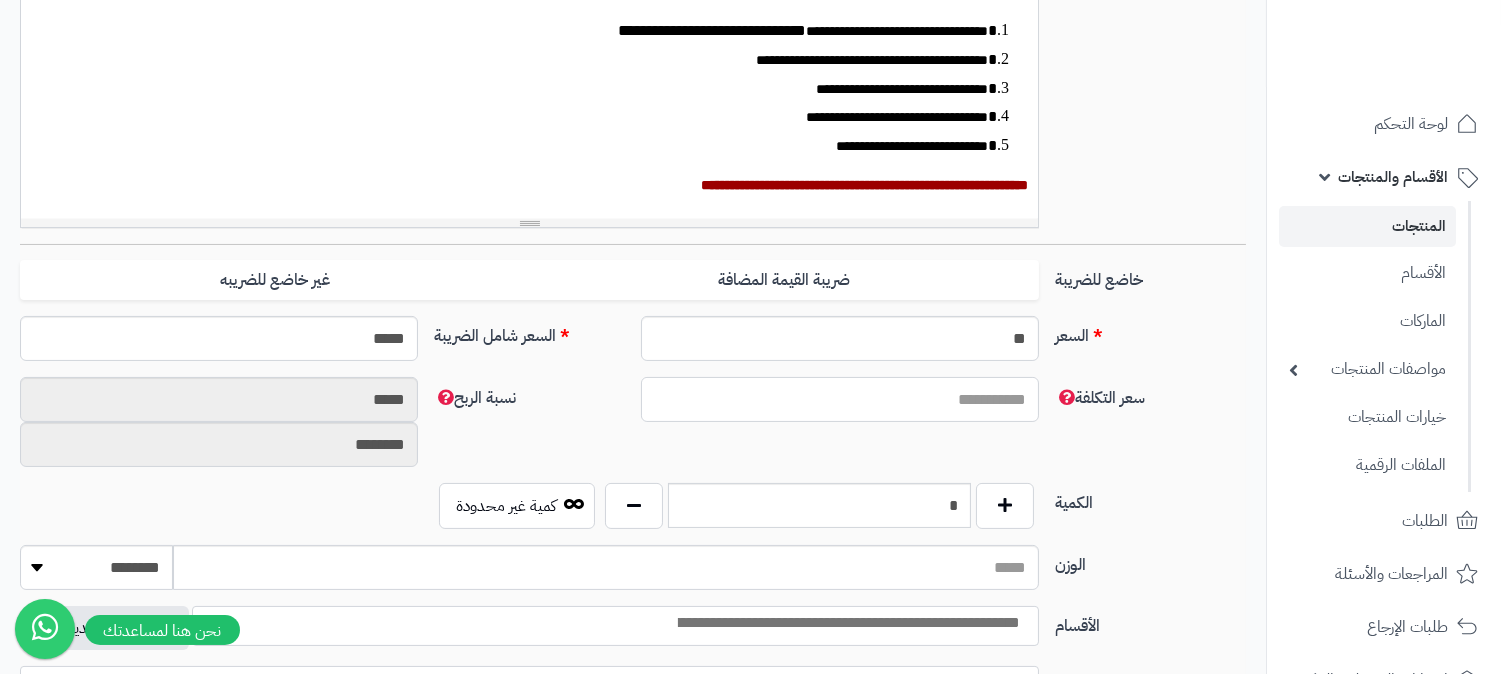 click on "سعر التكلفة" at bounding box center (840, 399) 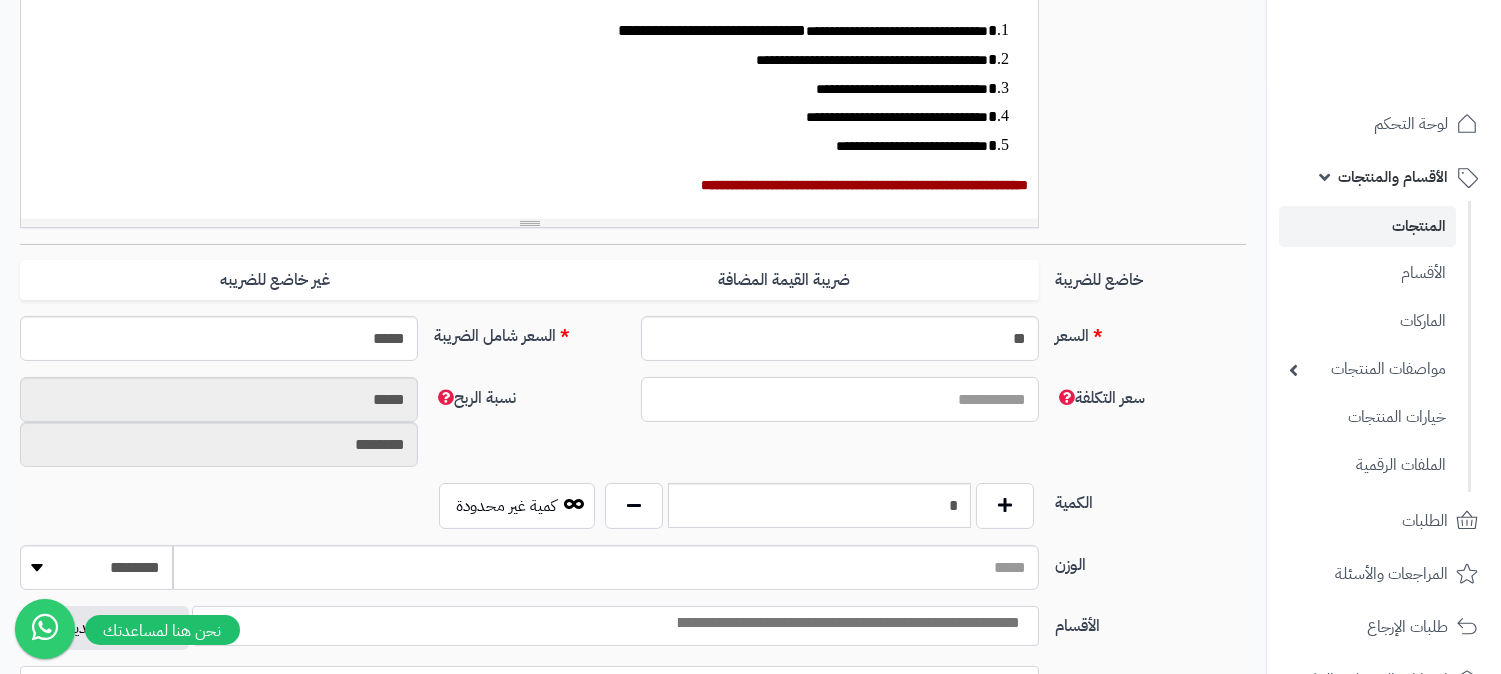 type on "*" 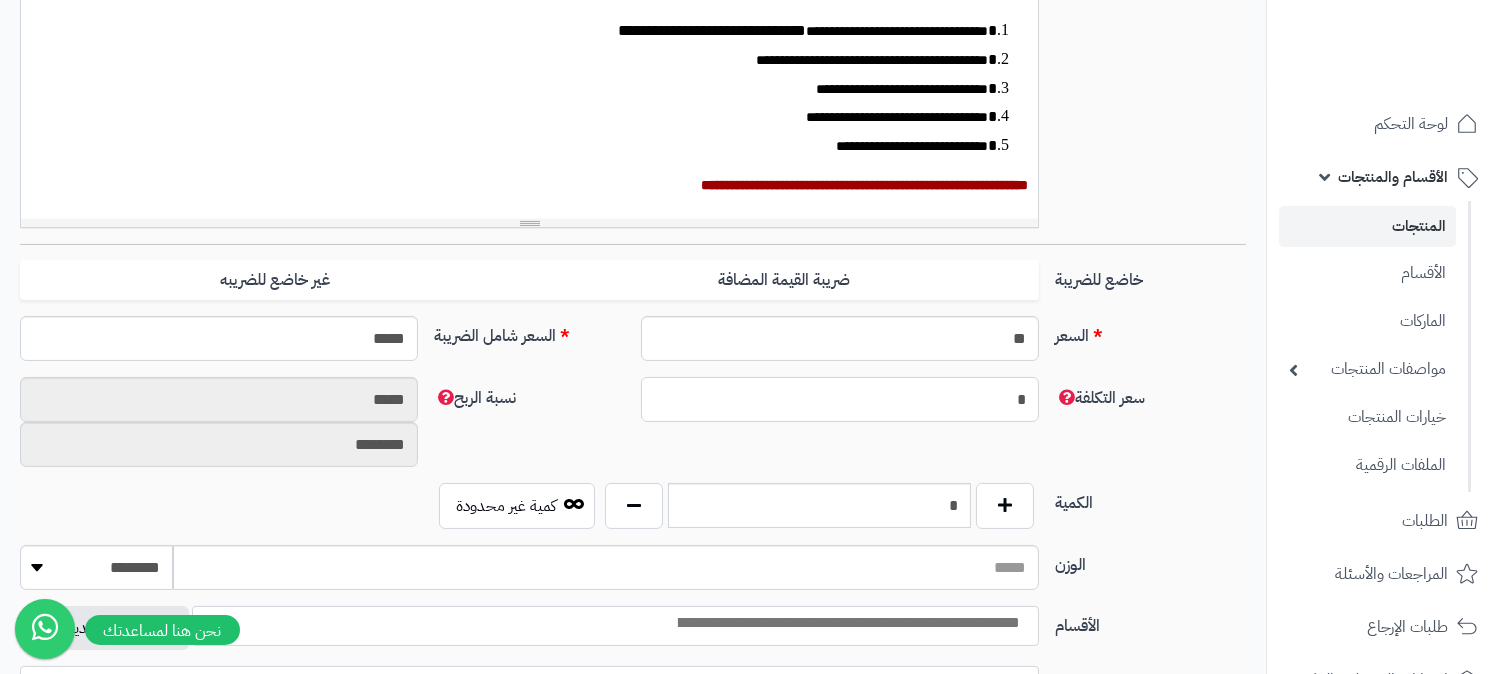 type on "********" 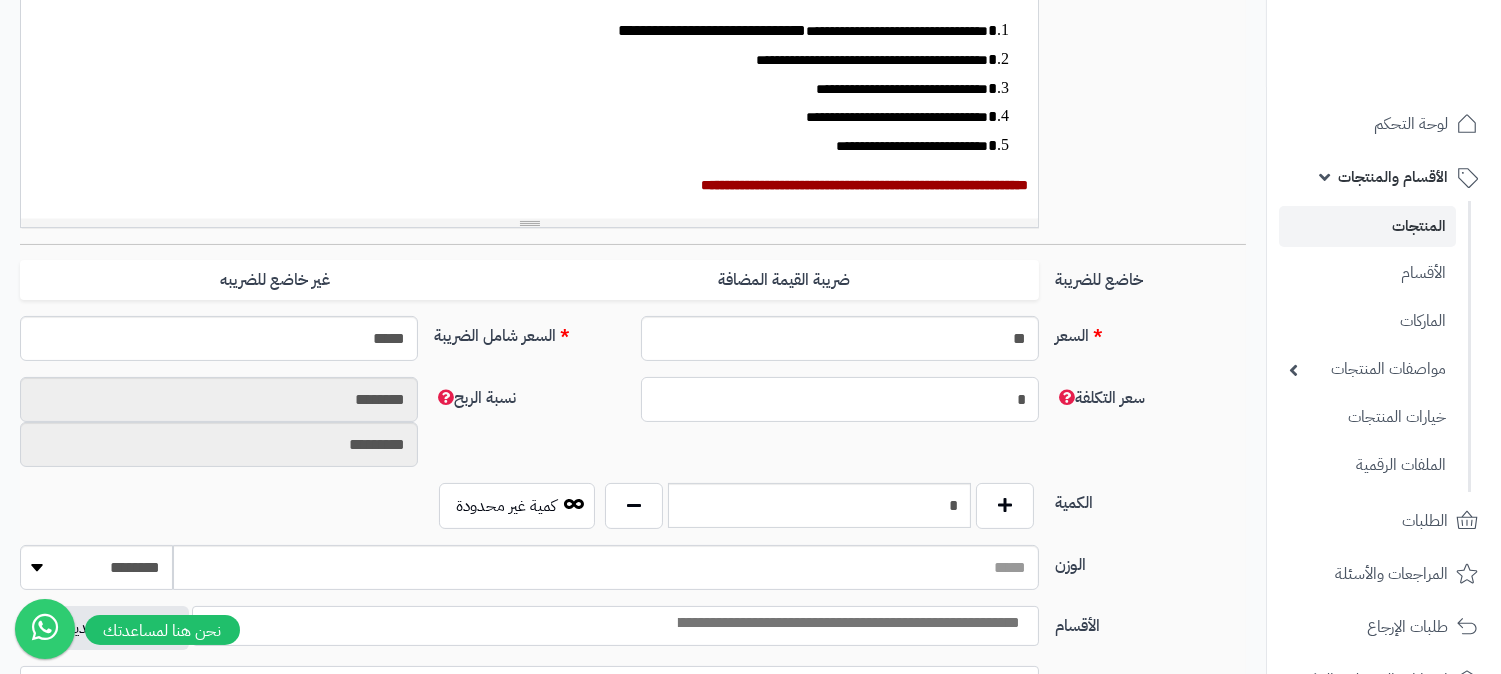 type on "**" 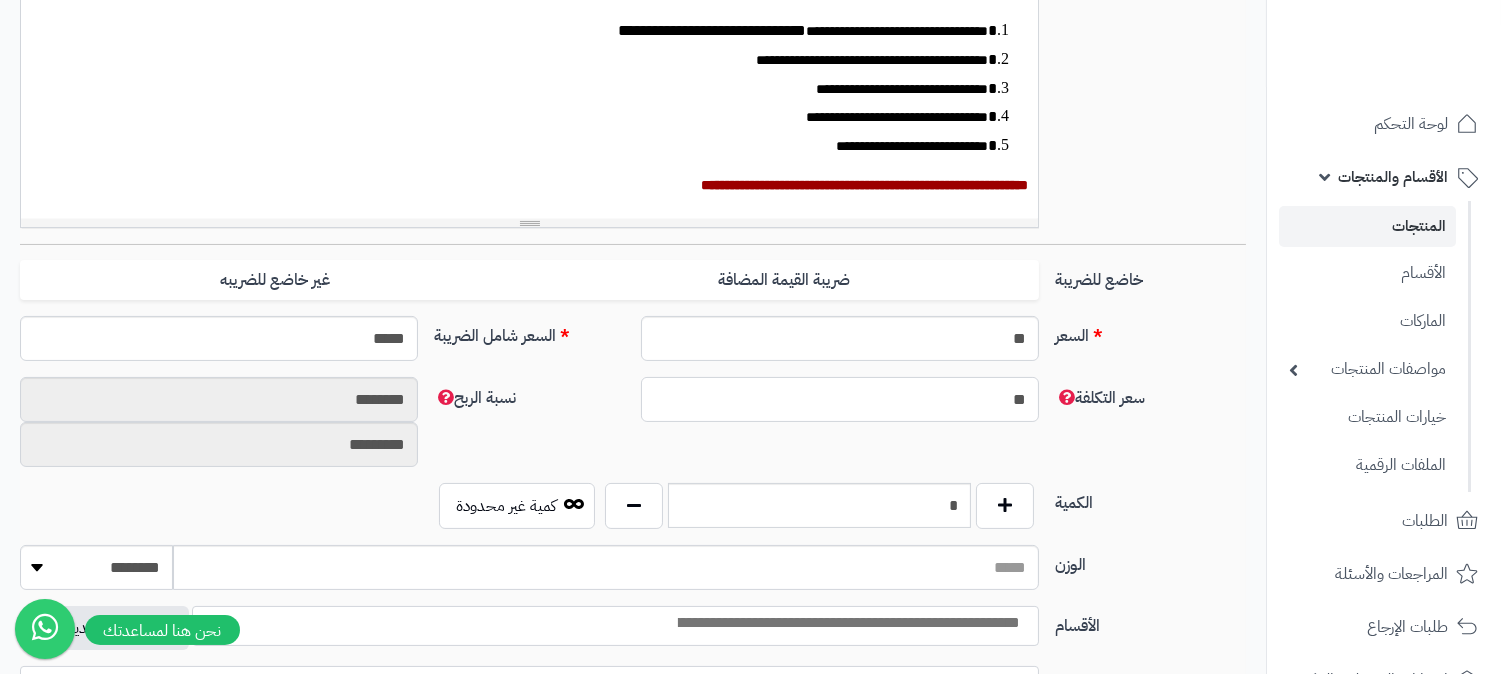 type on "******" 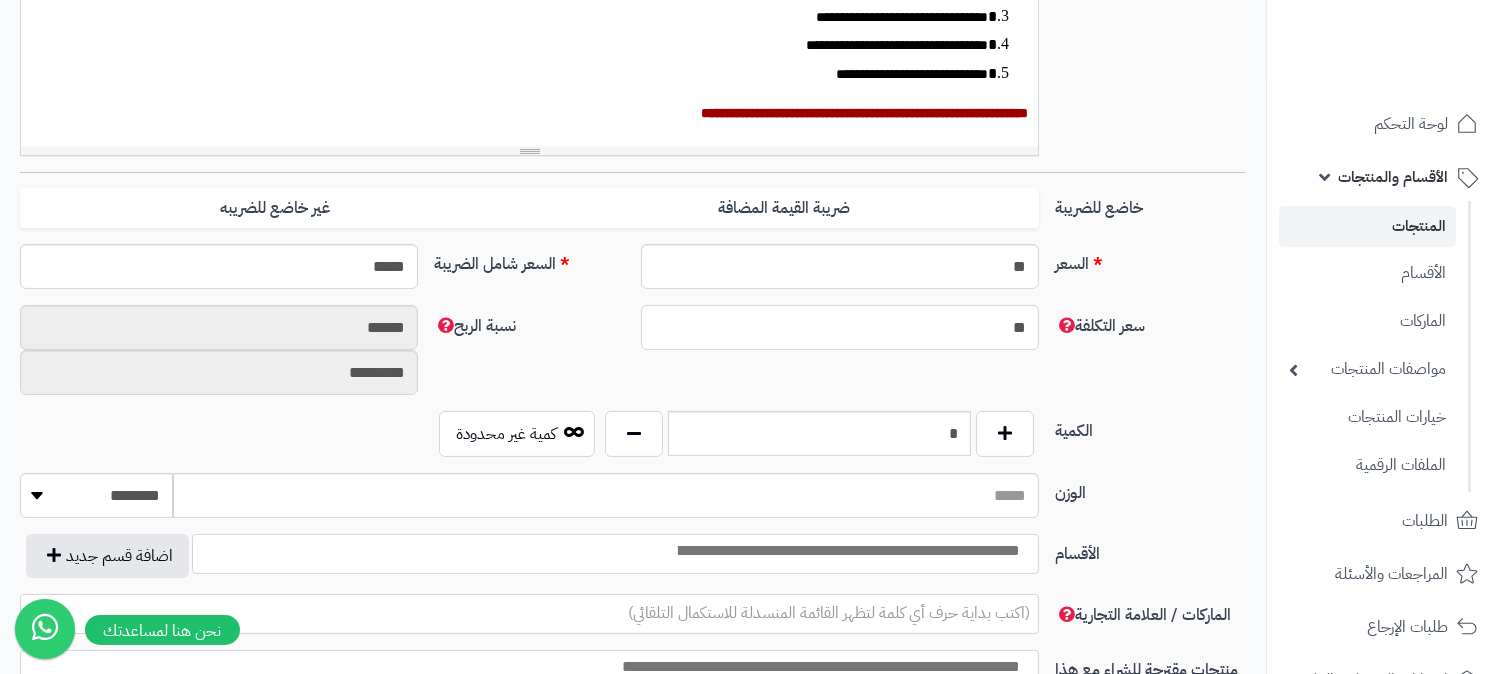 scroll, scrollTop: 666, scrollLeft: 0, axis: vertical 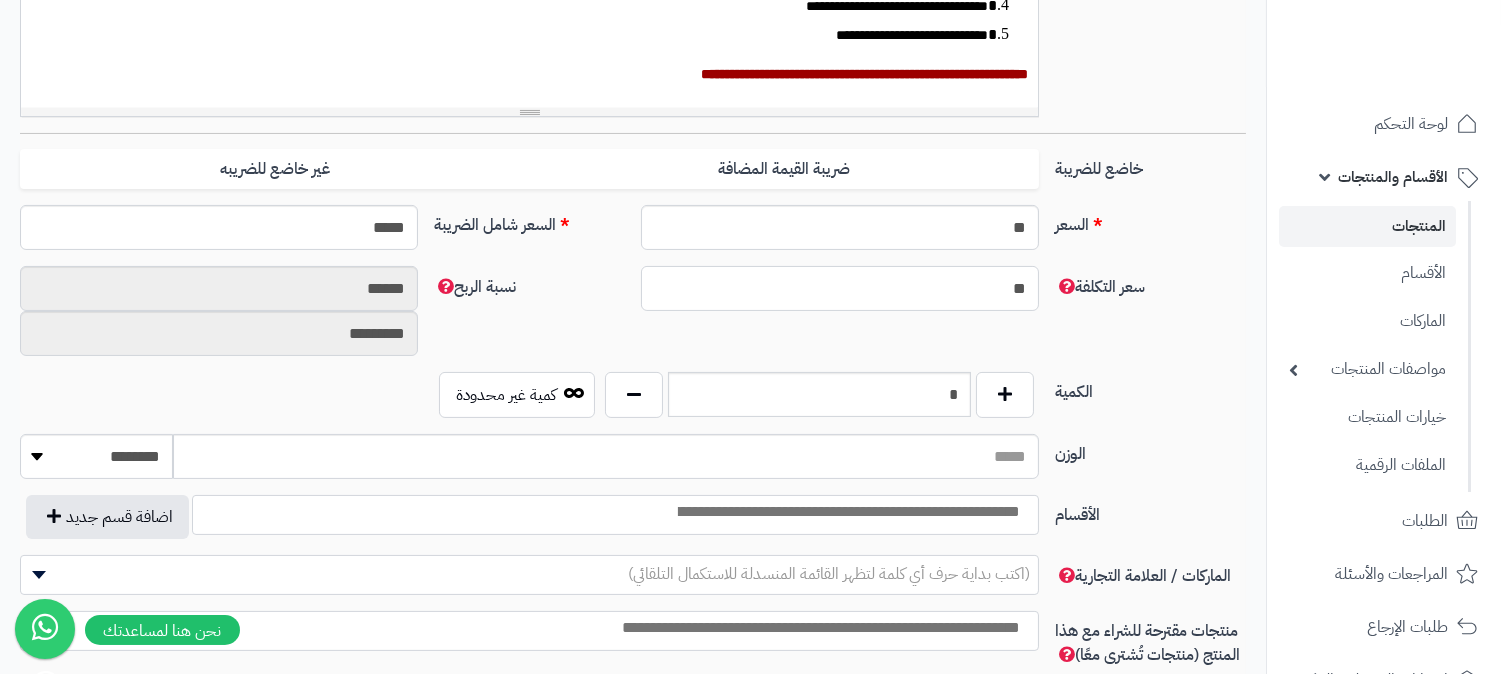 type on "**" 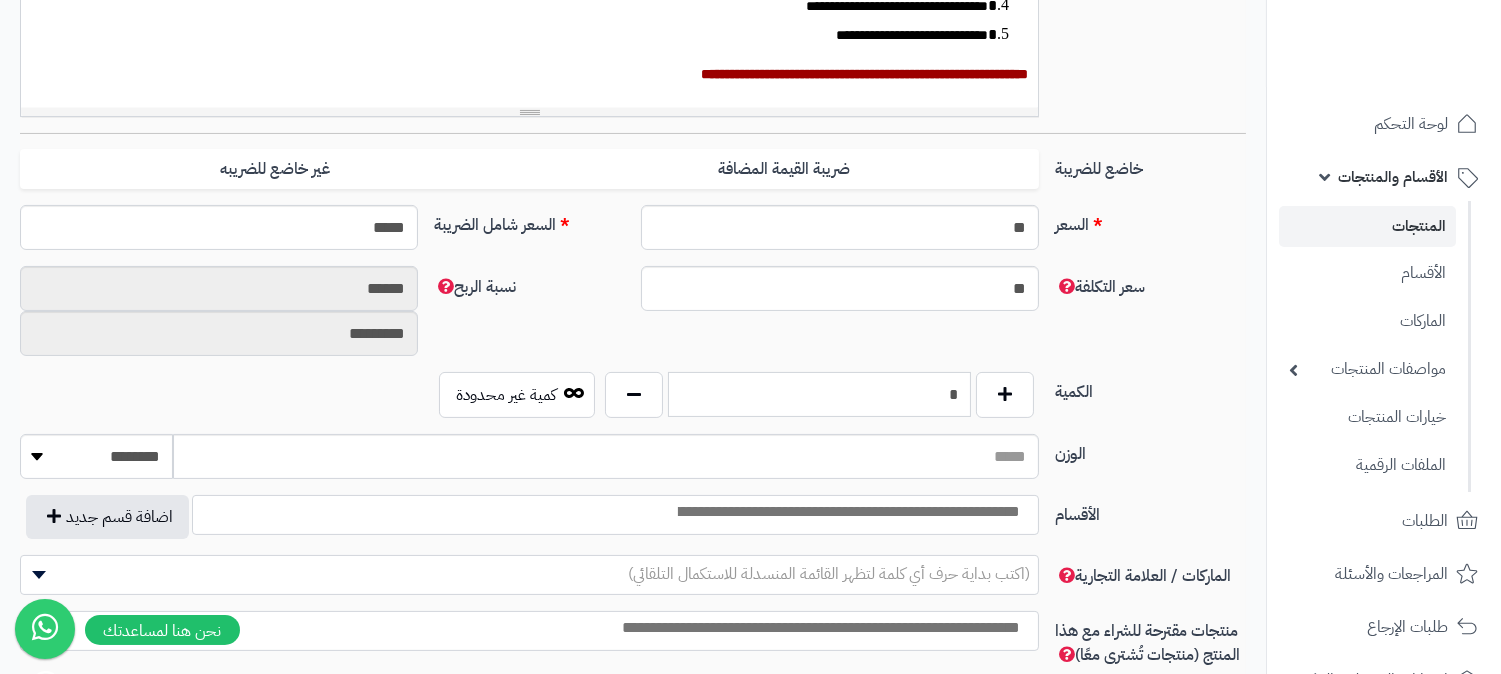 click on "*" at bounding box center [819, 394] 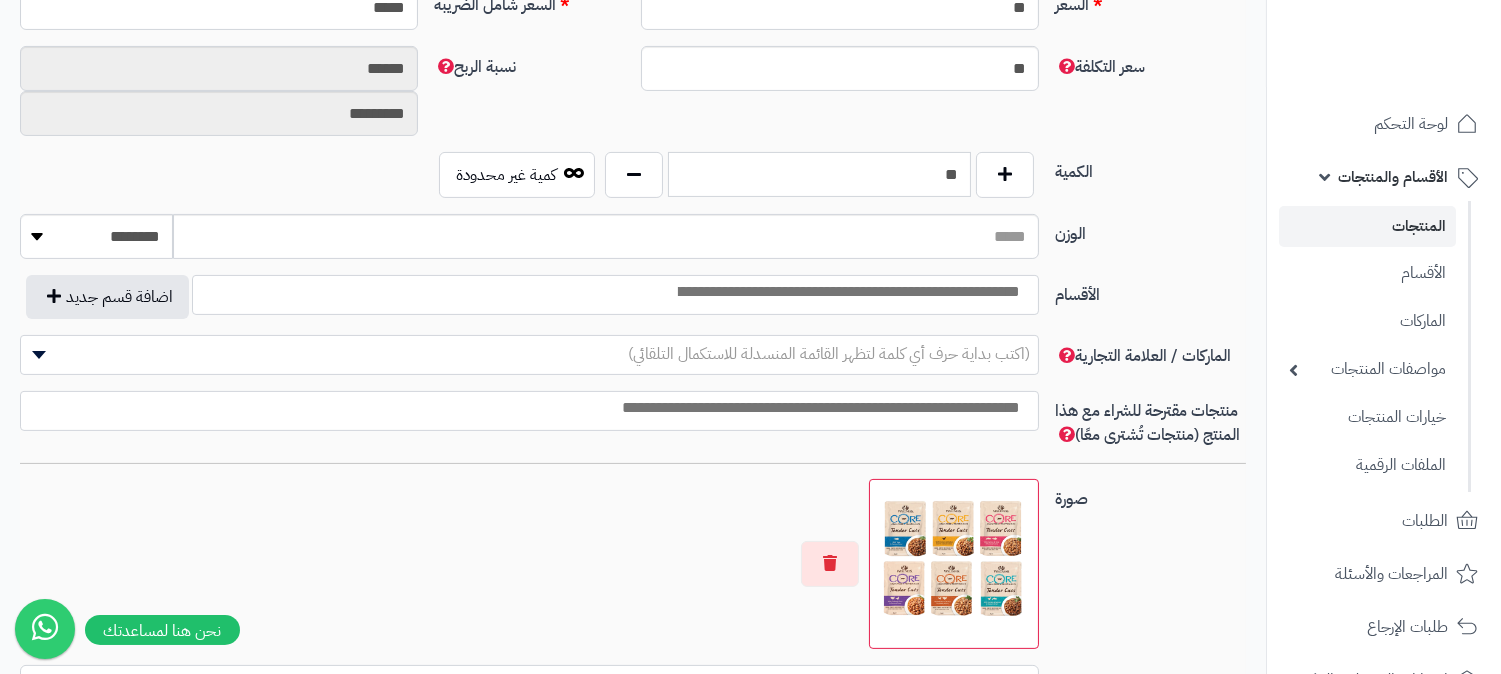 scroll, scrollTop: 888, scrollLeft: 0, axis: vertical 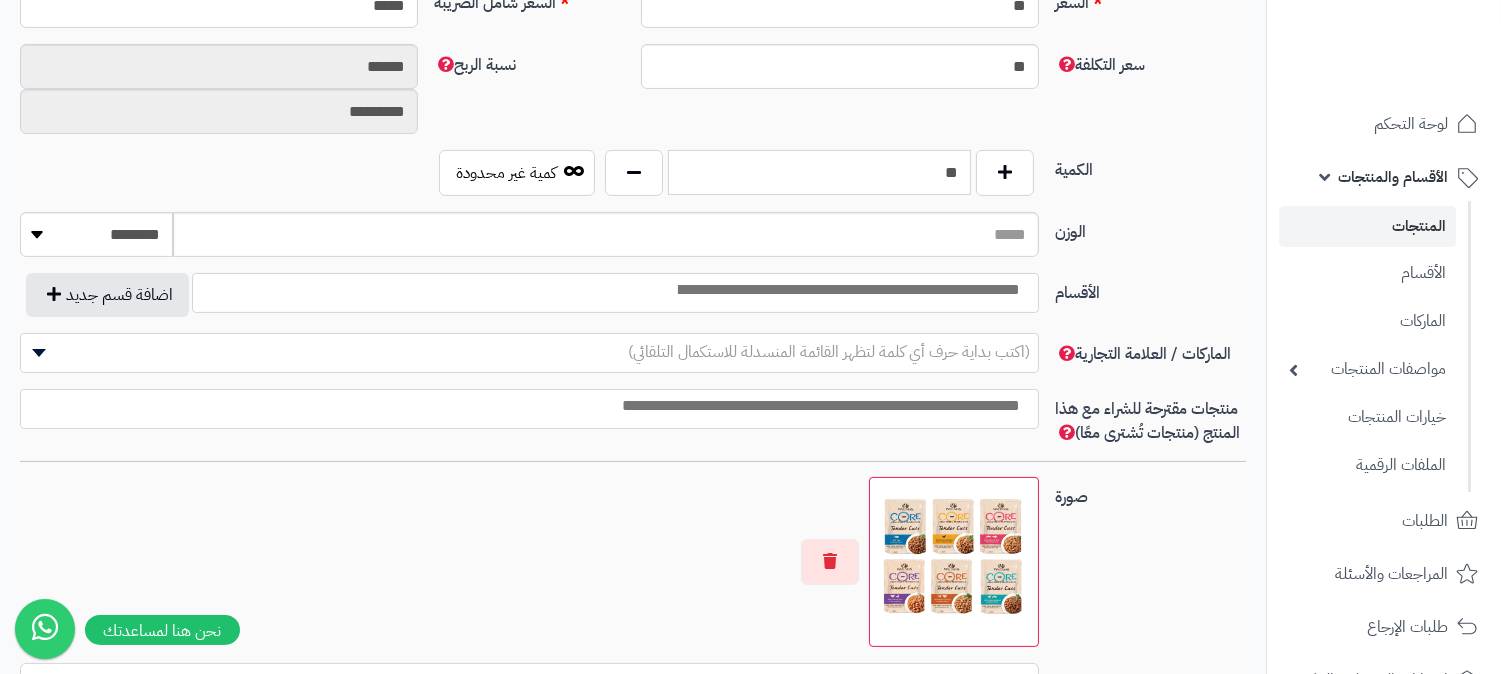 type on "**" 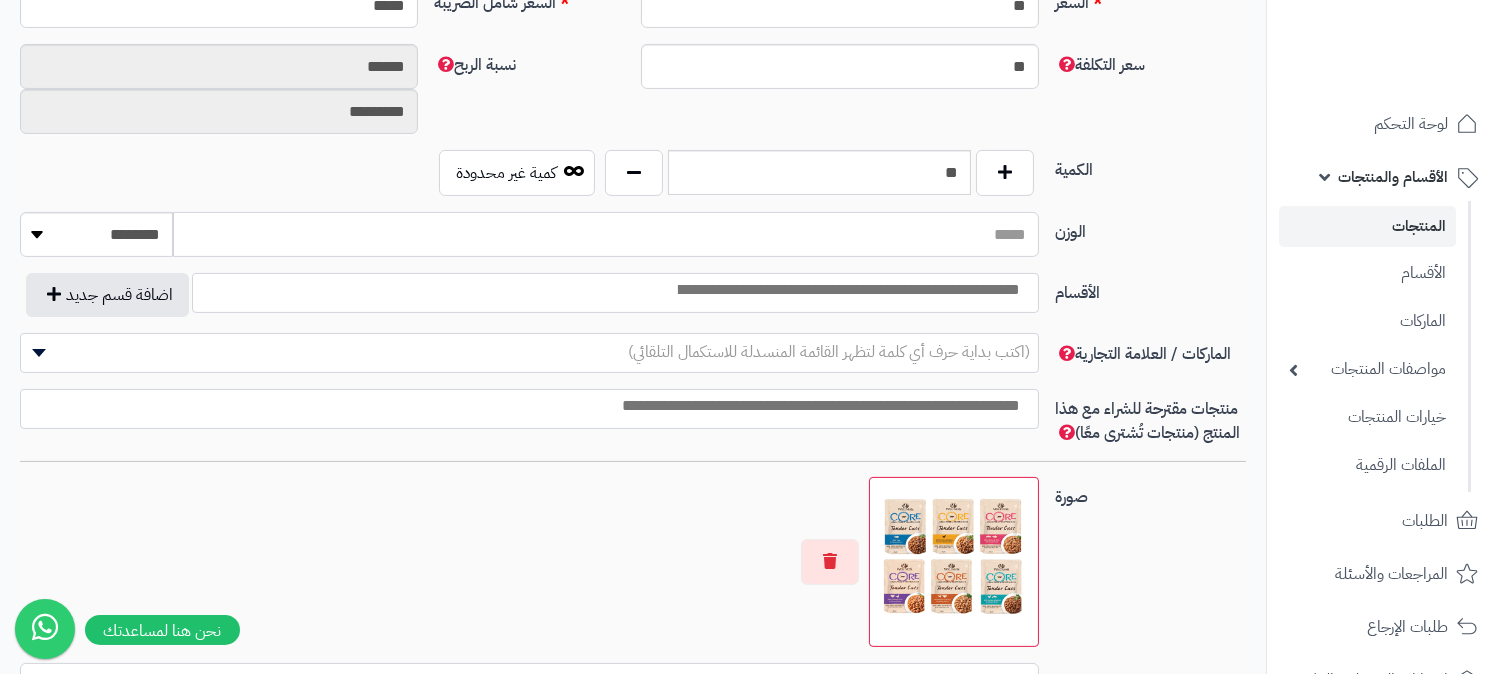 click on "الوزن" at bounding box center [606, 234] 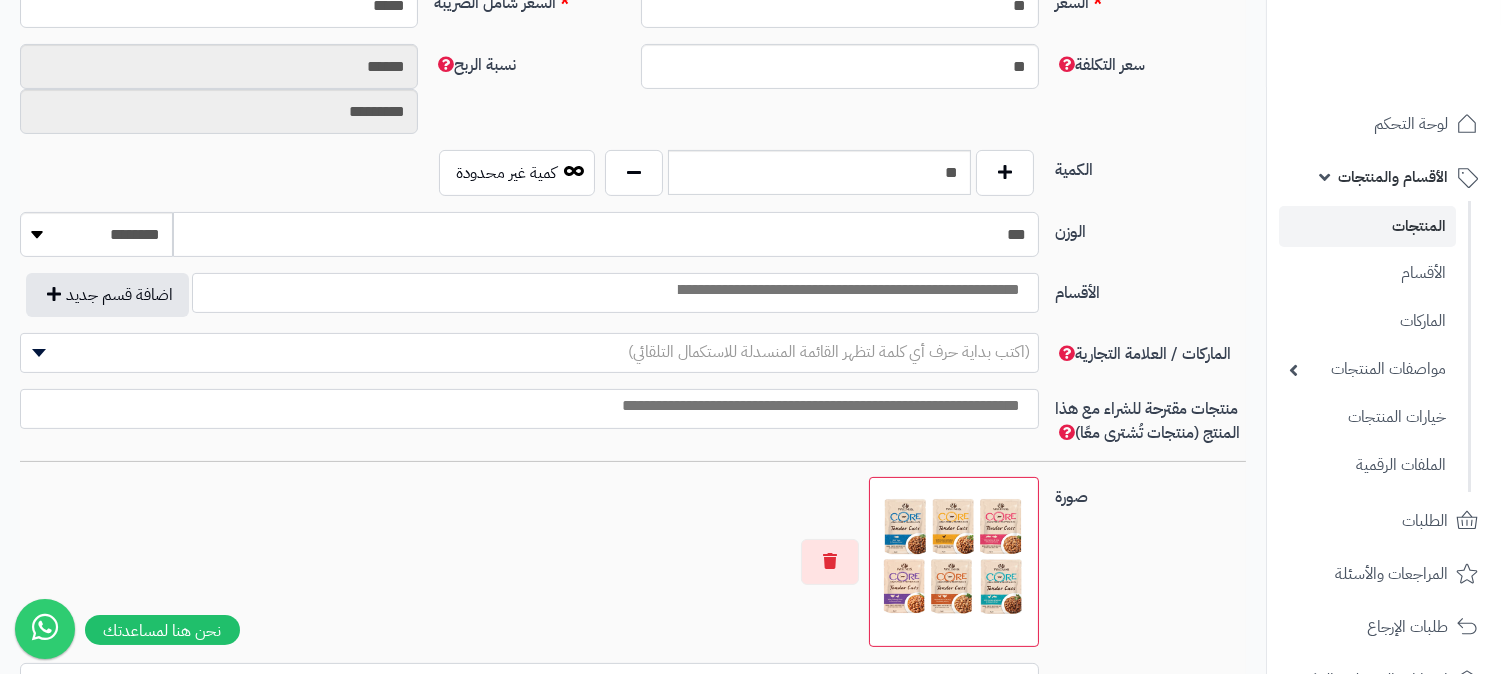 type on "***" 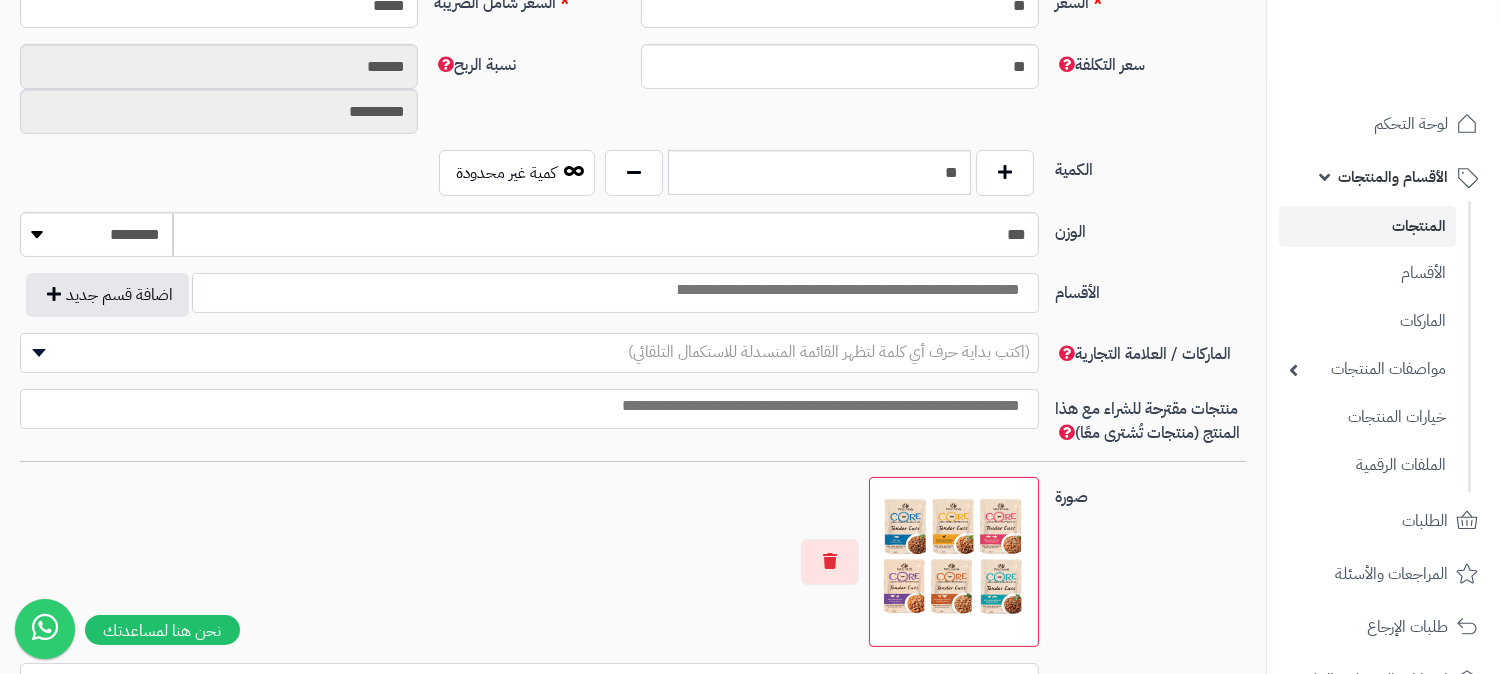 click at bounding box center [847, 290] 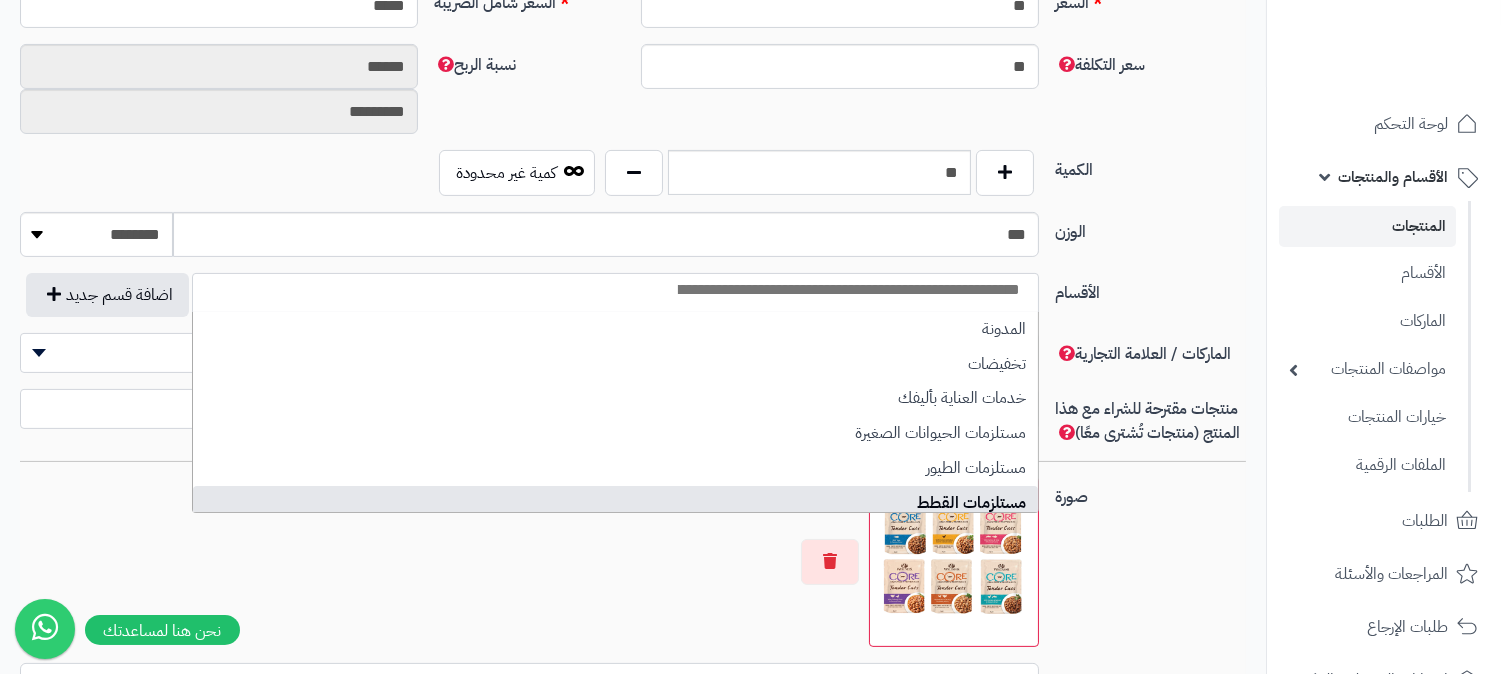 select on "****" 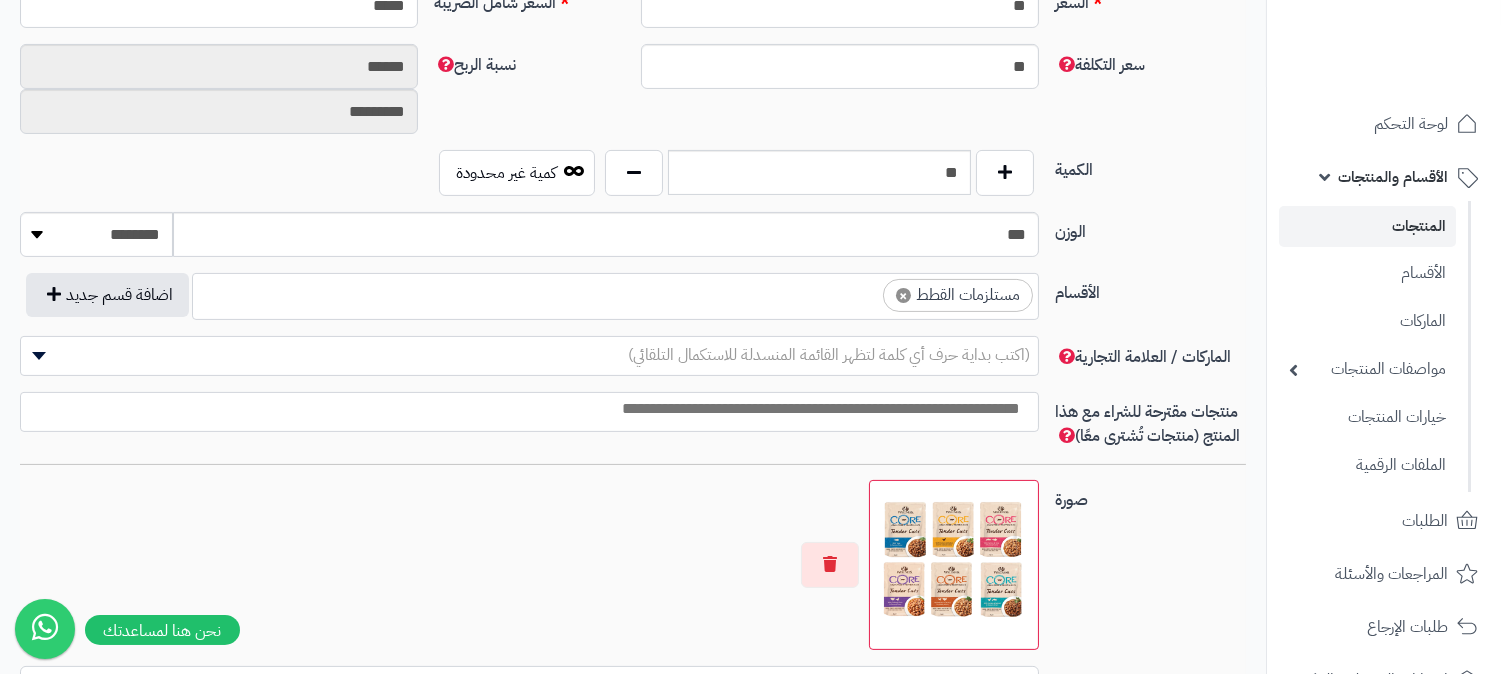 click on "× مستلزمات القطط" at bounding box center [615, 293] 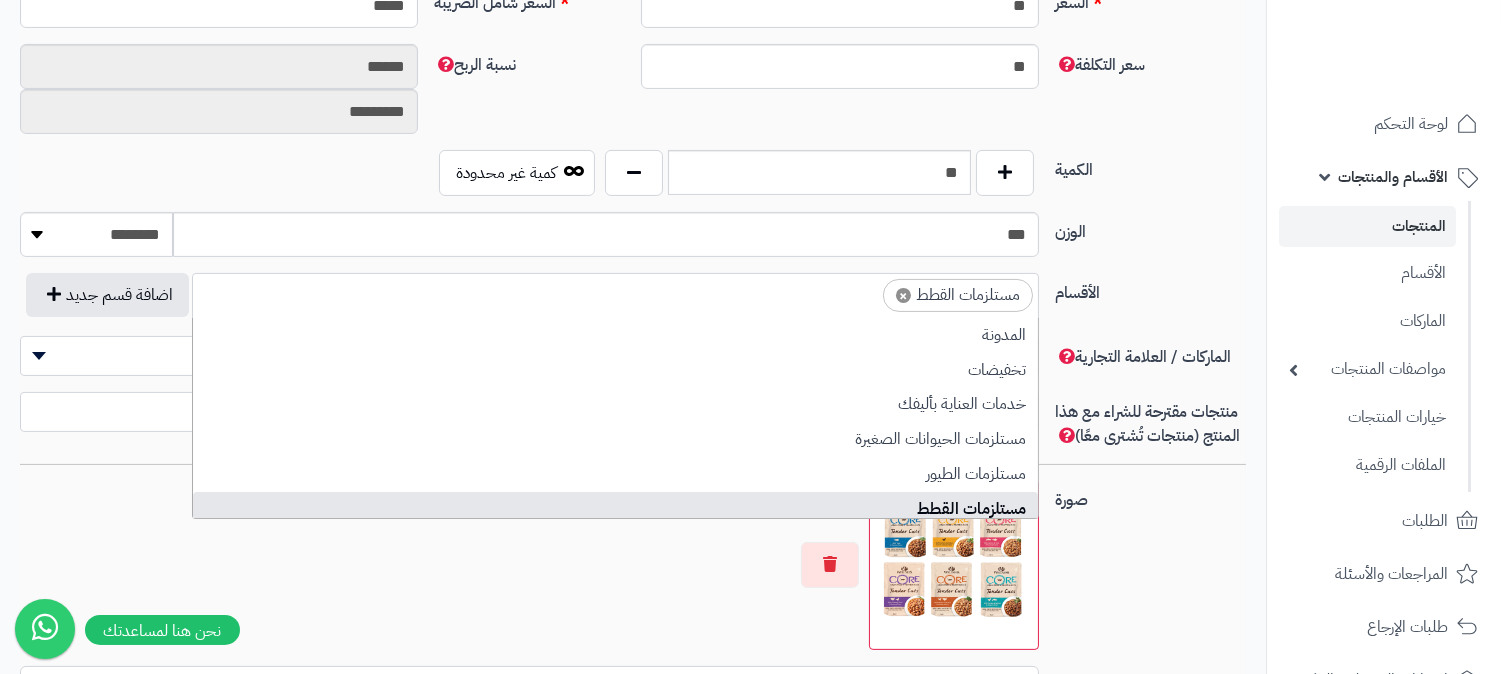scroll, scrollTop: 138, scrollLeft: 0, axis: vertical 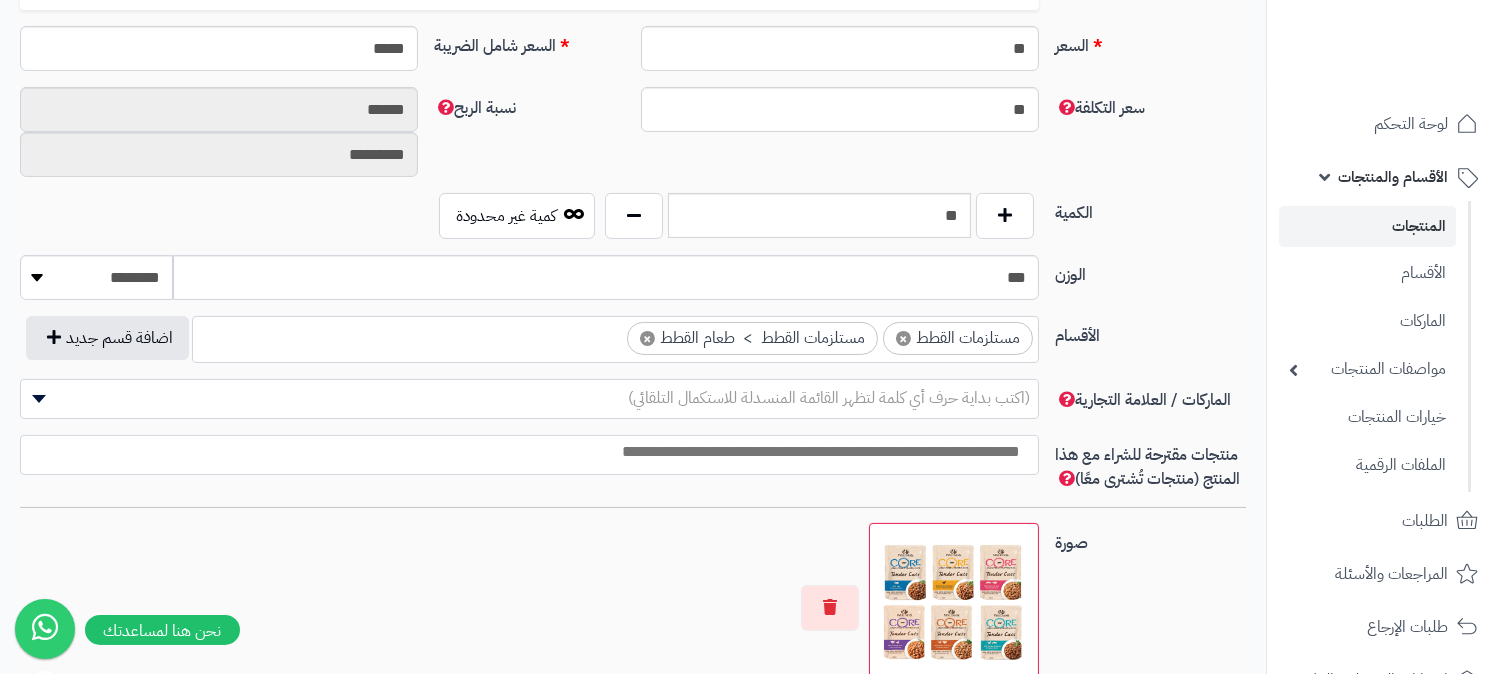 click on "× مستلزمات القطط × مستلزمات القطط  >  طعام القطط" at bounding box center (615, 336) 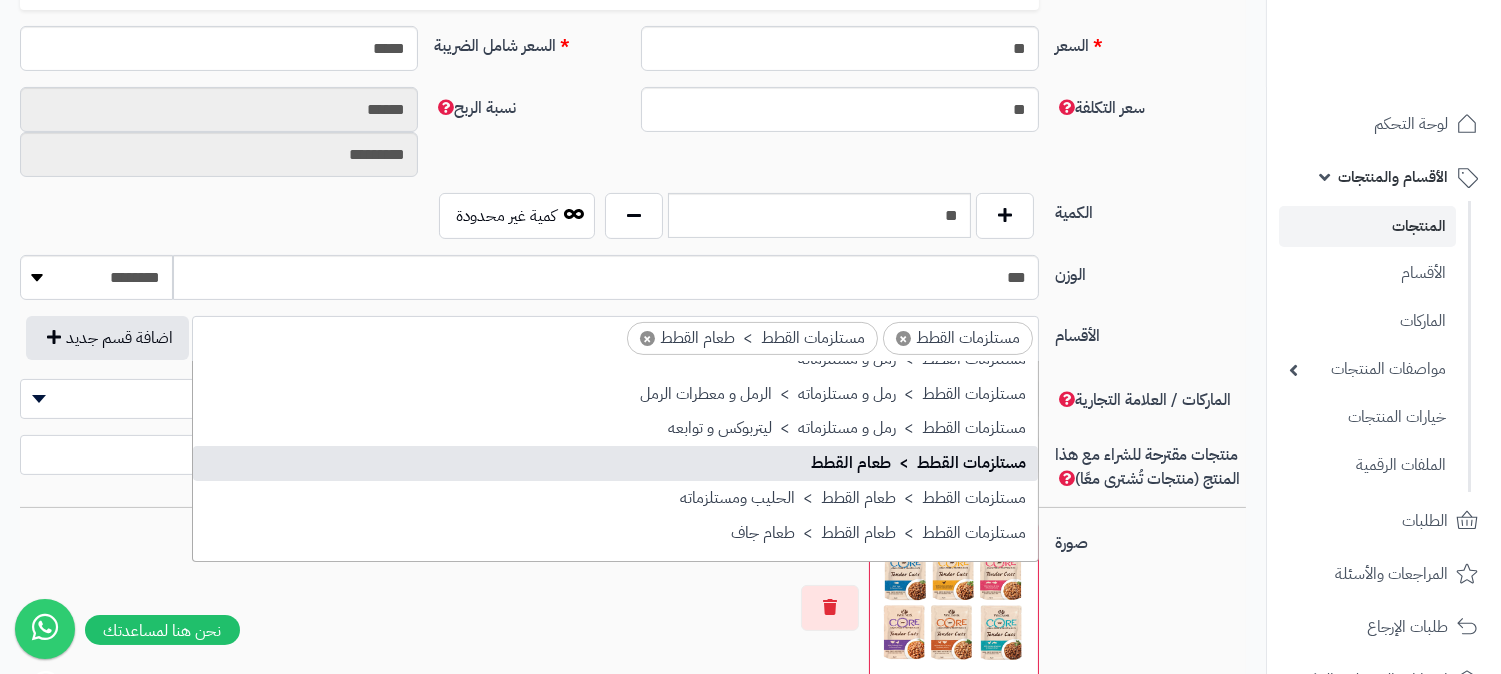 scroll, scrollTop: 583, scrollLeft: 0, axis: vertical 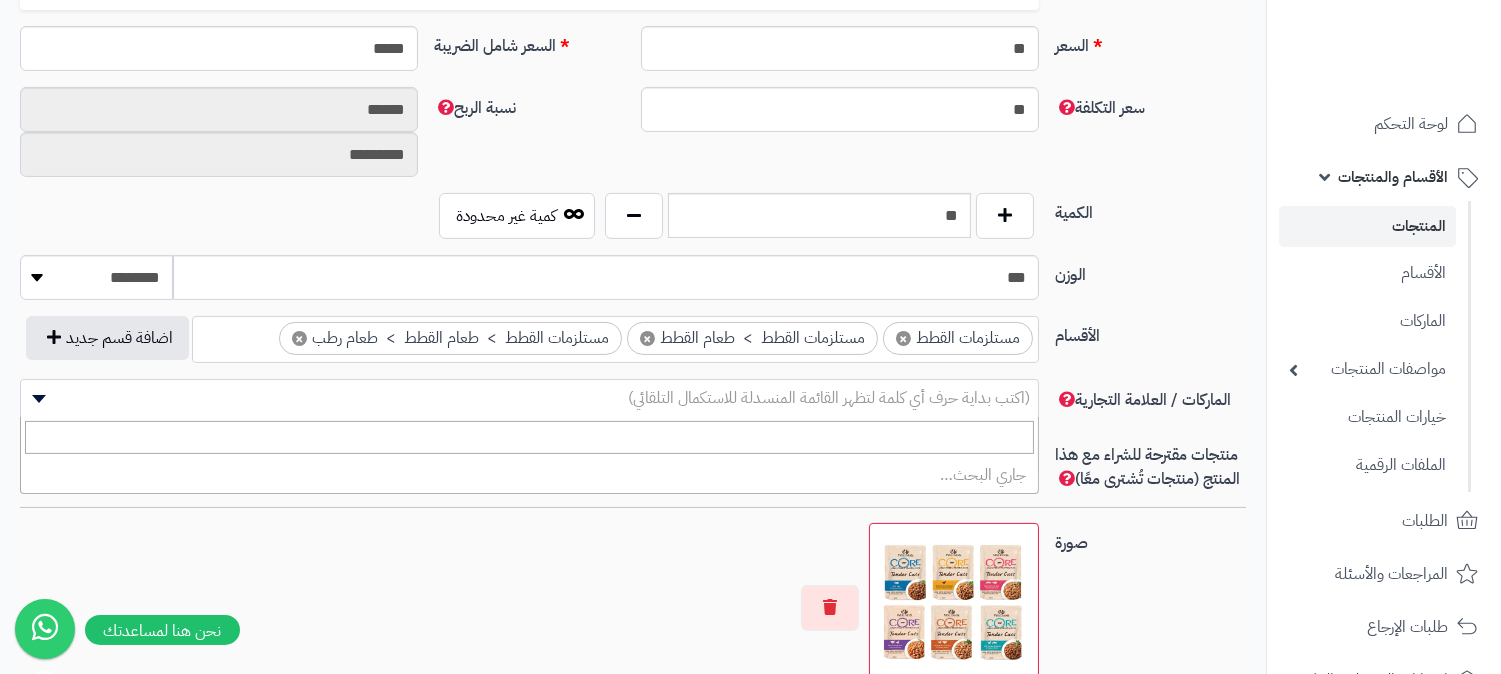 click on "(اكتب بداية حرف أي كلمة لتظهر القائمة المنسدلة للاستكمال التلقائي)" at bounding box center [829, 398] 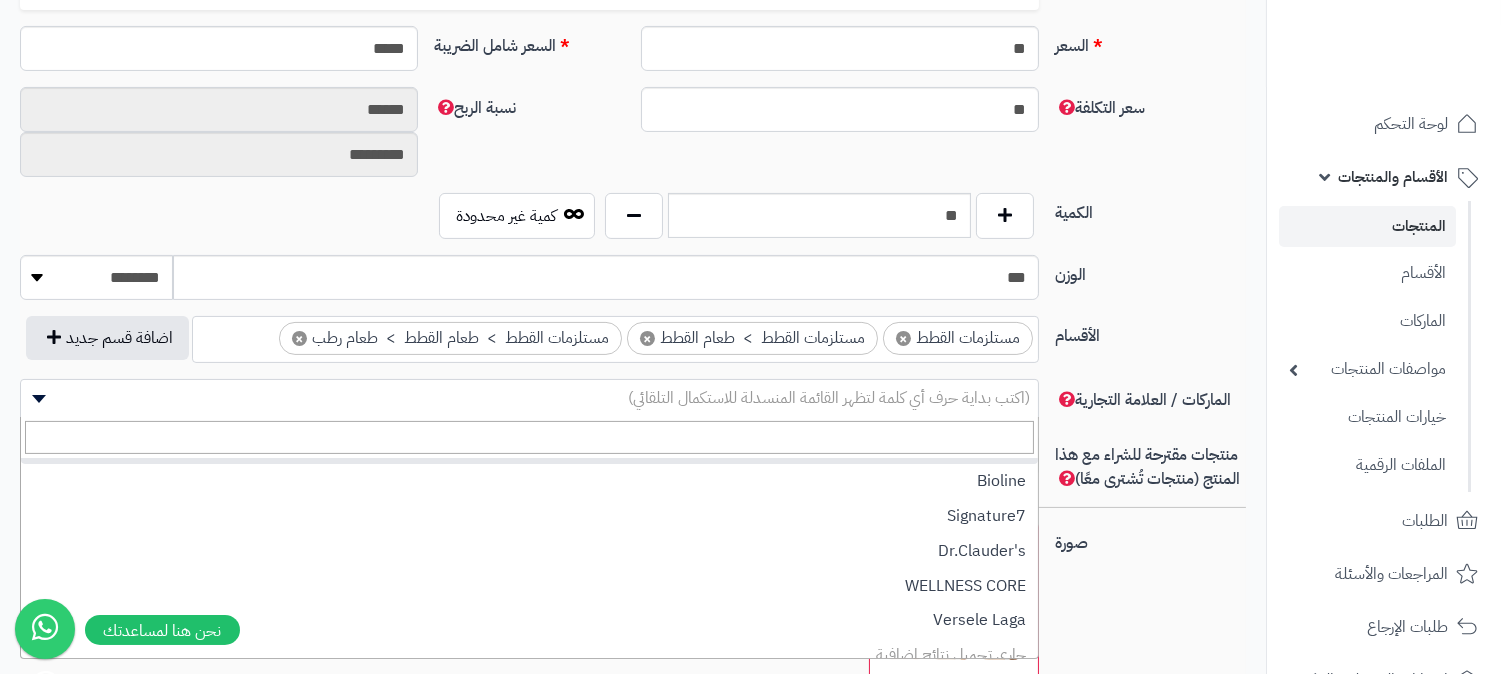 scroll, scrollTop: 1367, scrollLeft: 0, axis: vertical 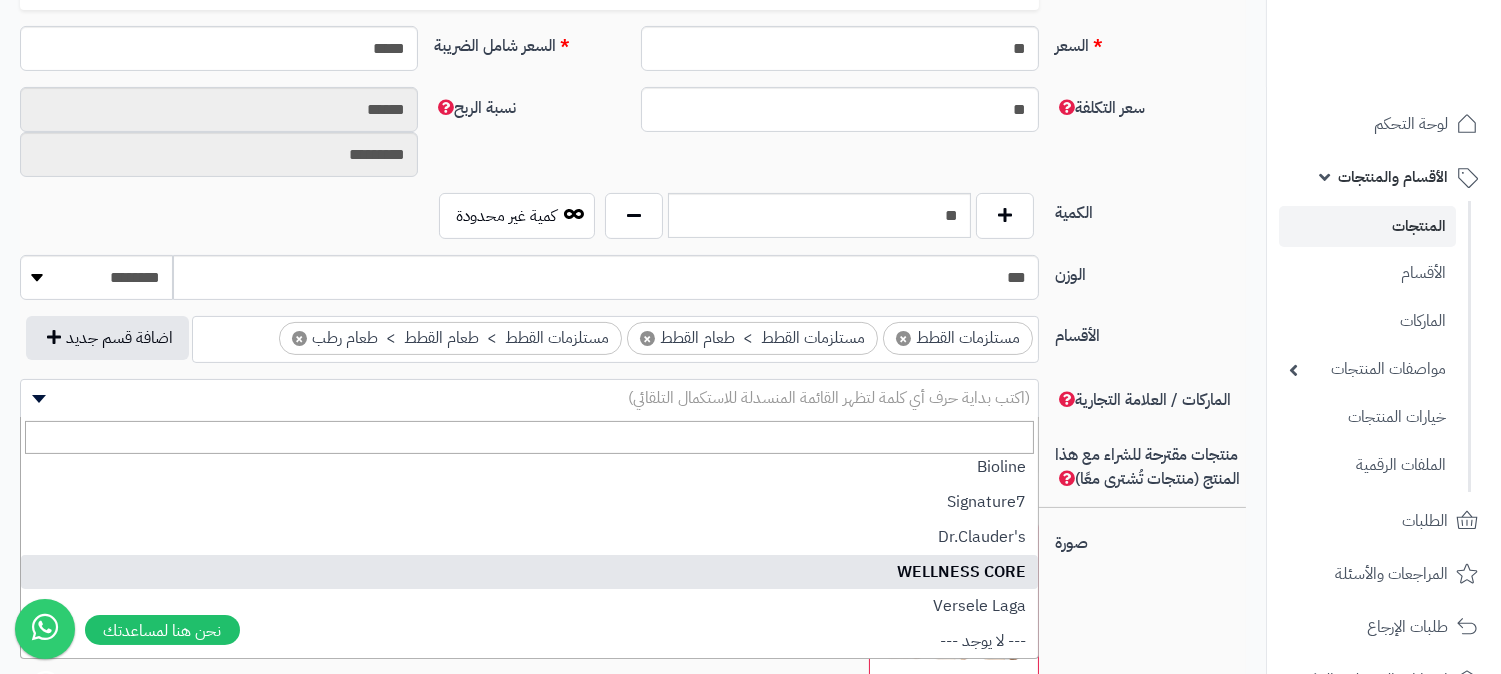select on "***" 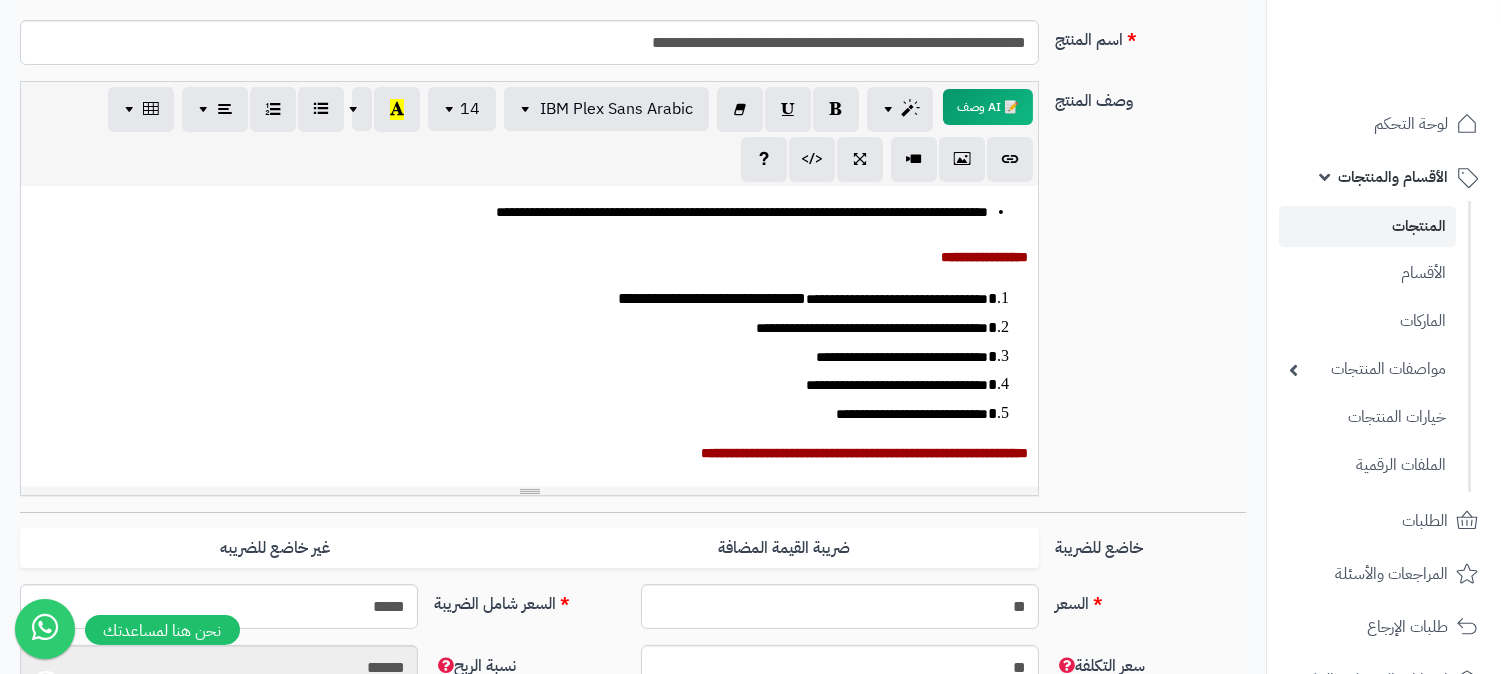 scroll, scrollTop: 178, scrollLeft: 0, axis: vertical 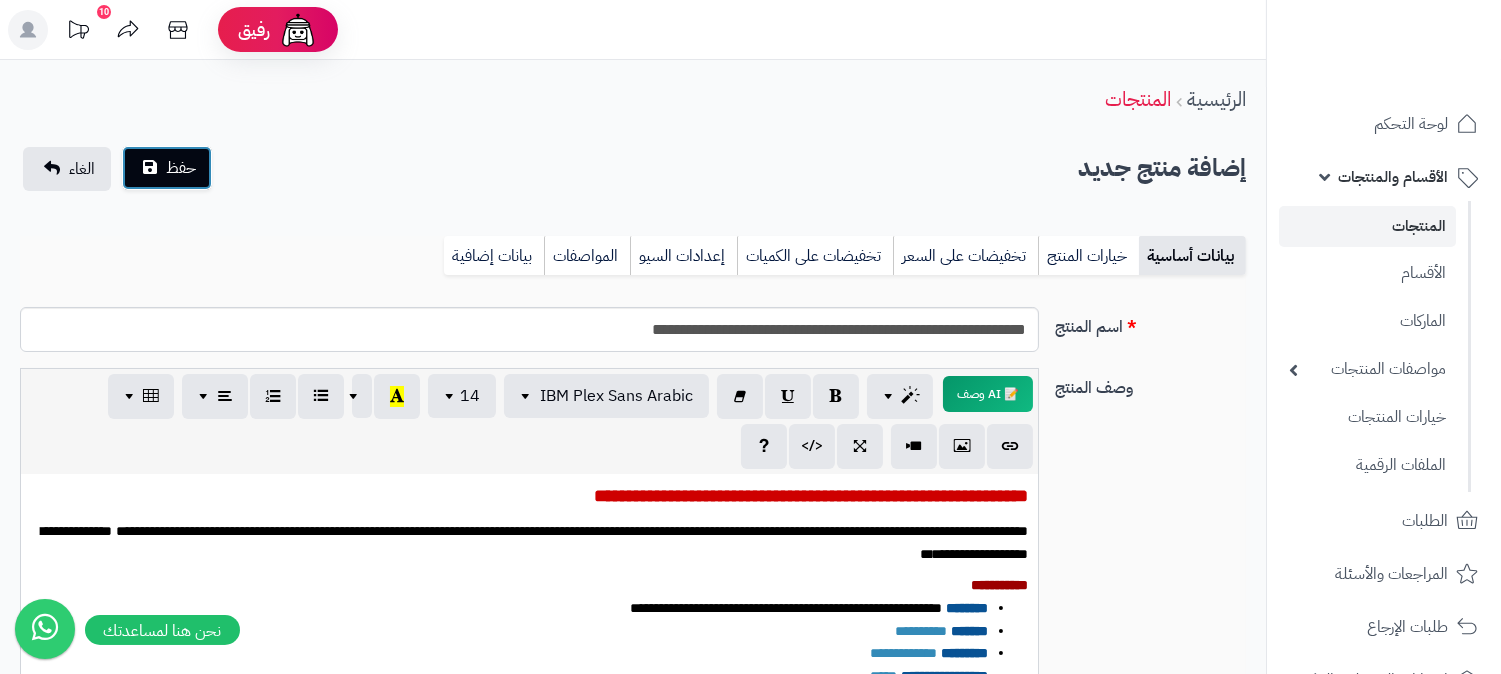 click on "حفظ" at bounding box center (167, 168) 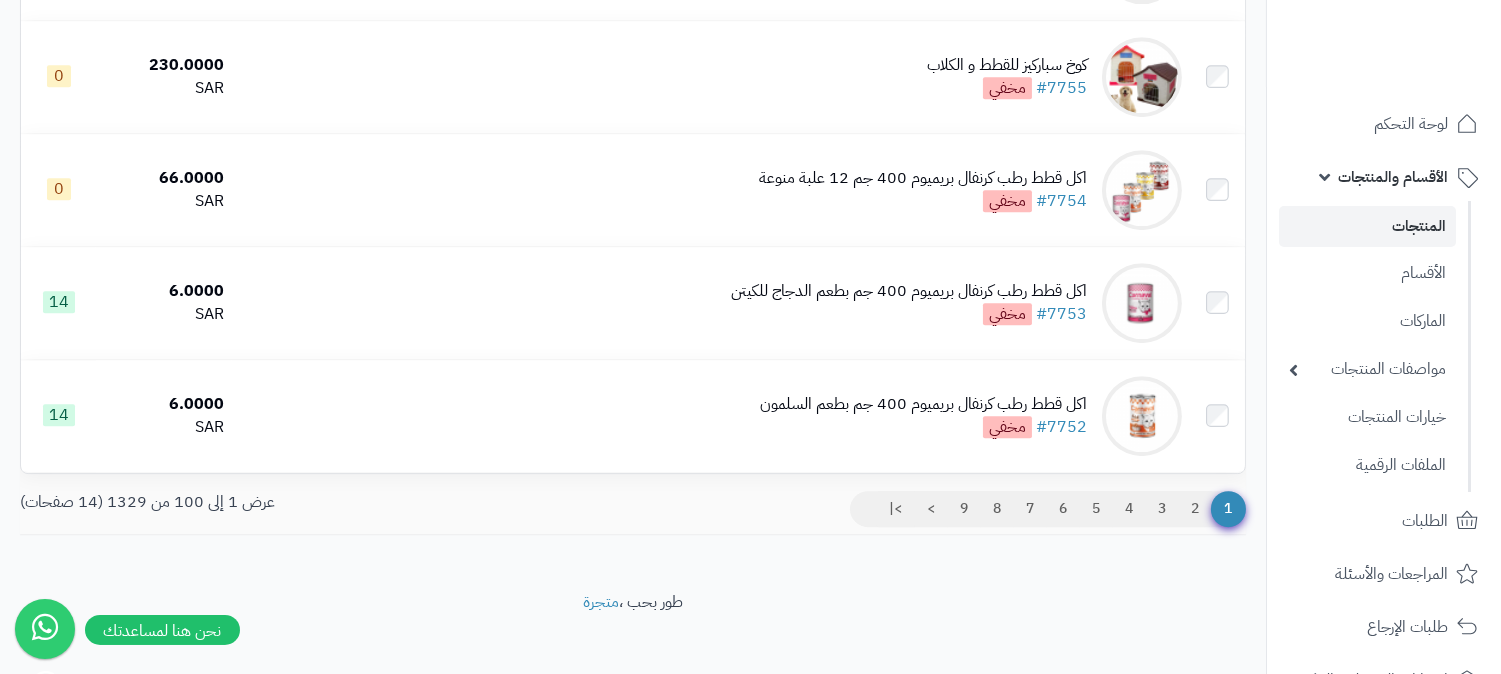 scroll, scrollTop: 11193, scrollLeft: 0, axis: vertical 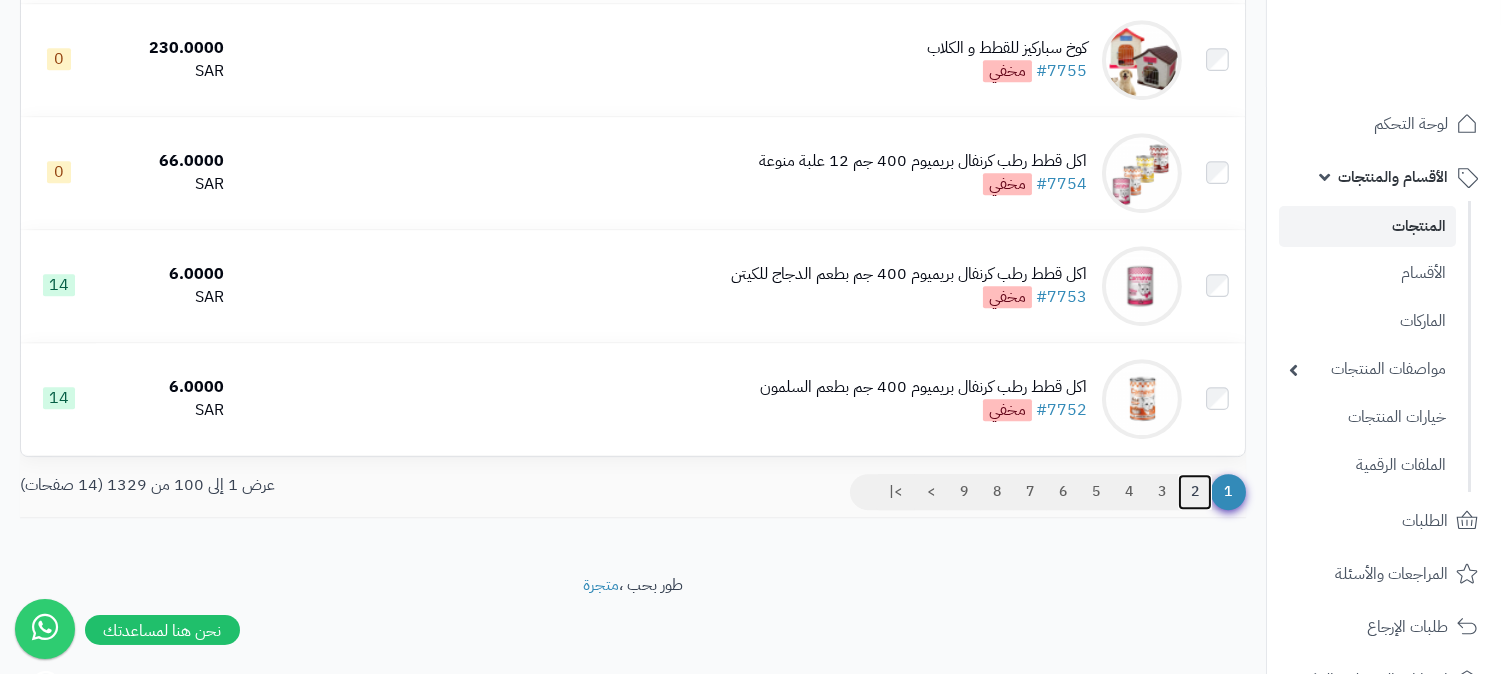 click on "2" at bounding box center (1195, 492) 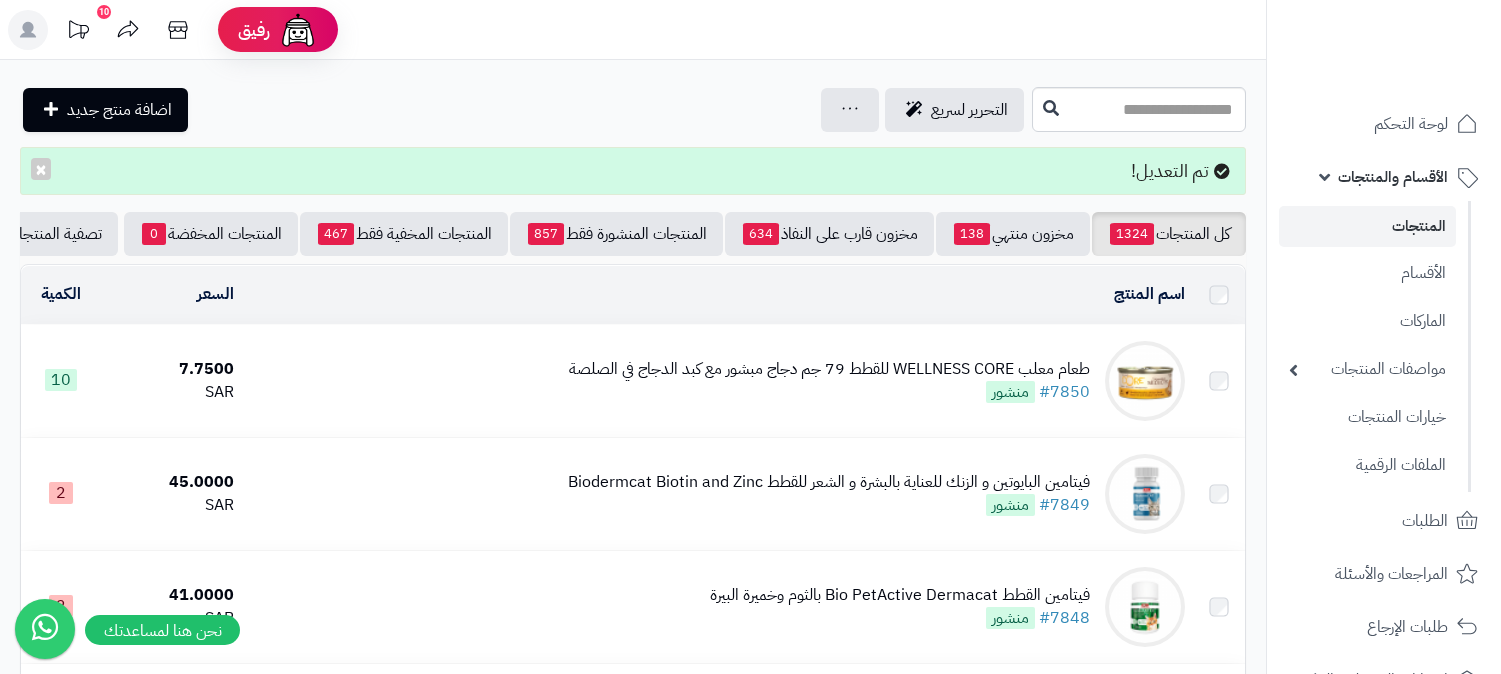 scroll, scrollTop: 0, scrollLeft: 0, axis: both 